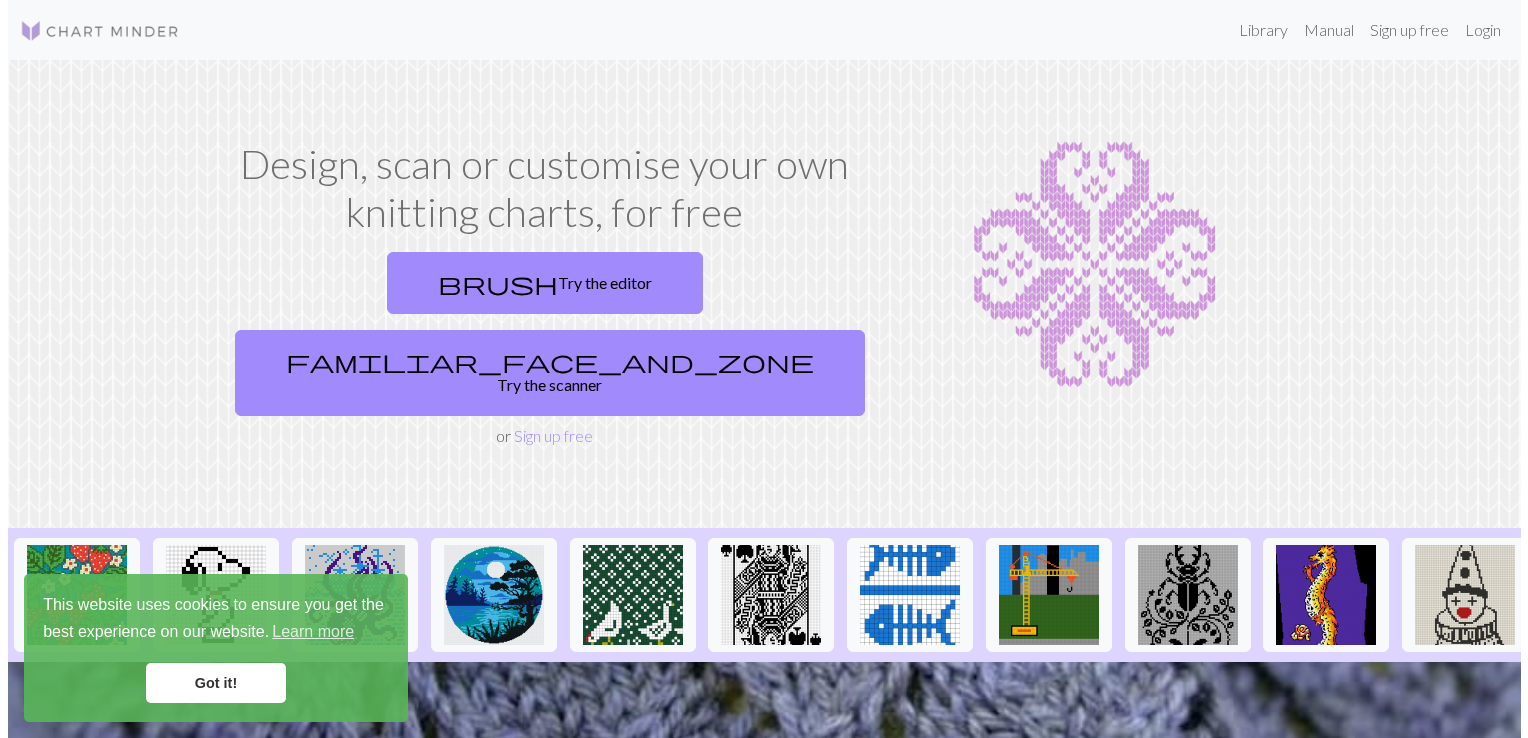 scroll, scrollTop: 0, scrollLeft: 0, axis: both 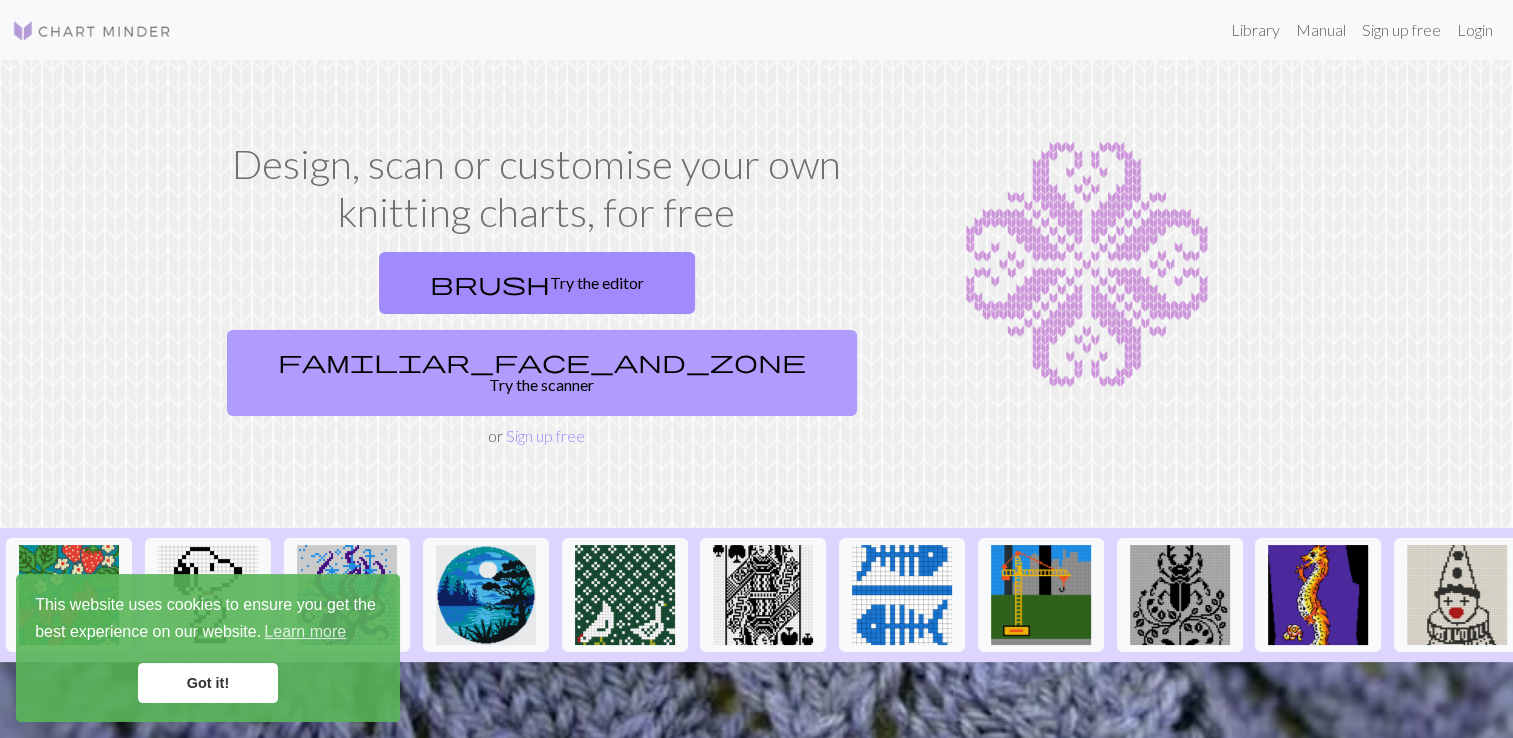 click on "familiar_face_and_zone  Try the scanner" at bounding box center (542, 373) 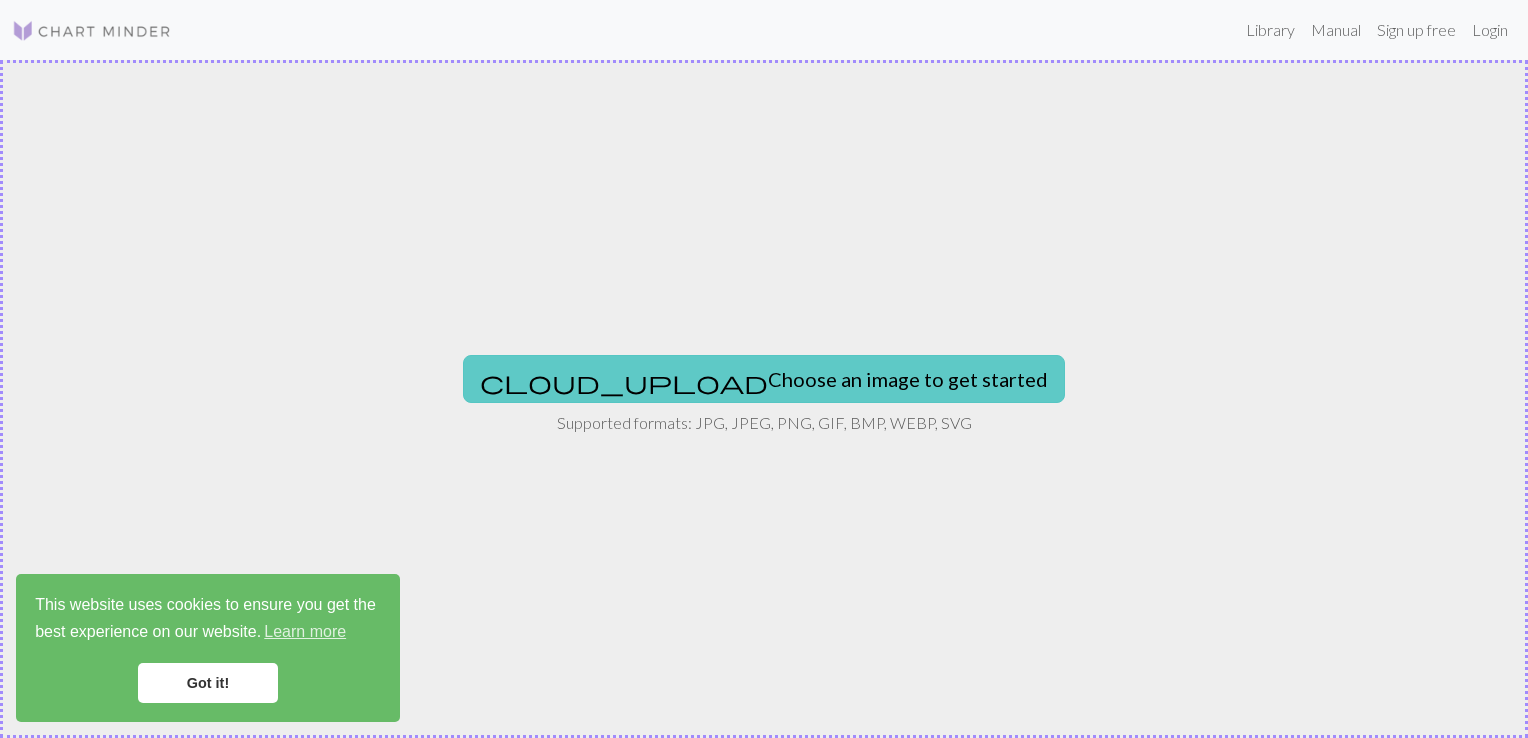 click on "cloud_upload  Choose an image to get started" at bounding box center [764, 379] 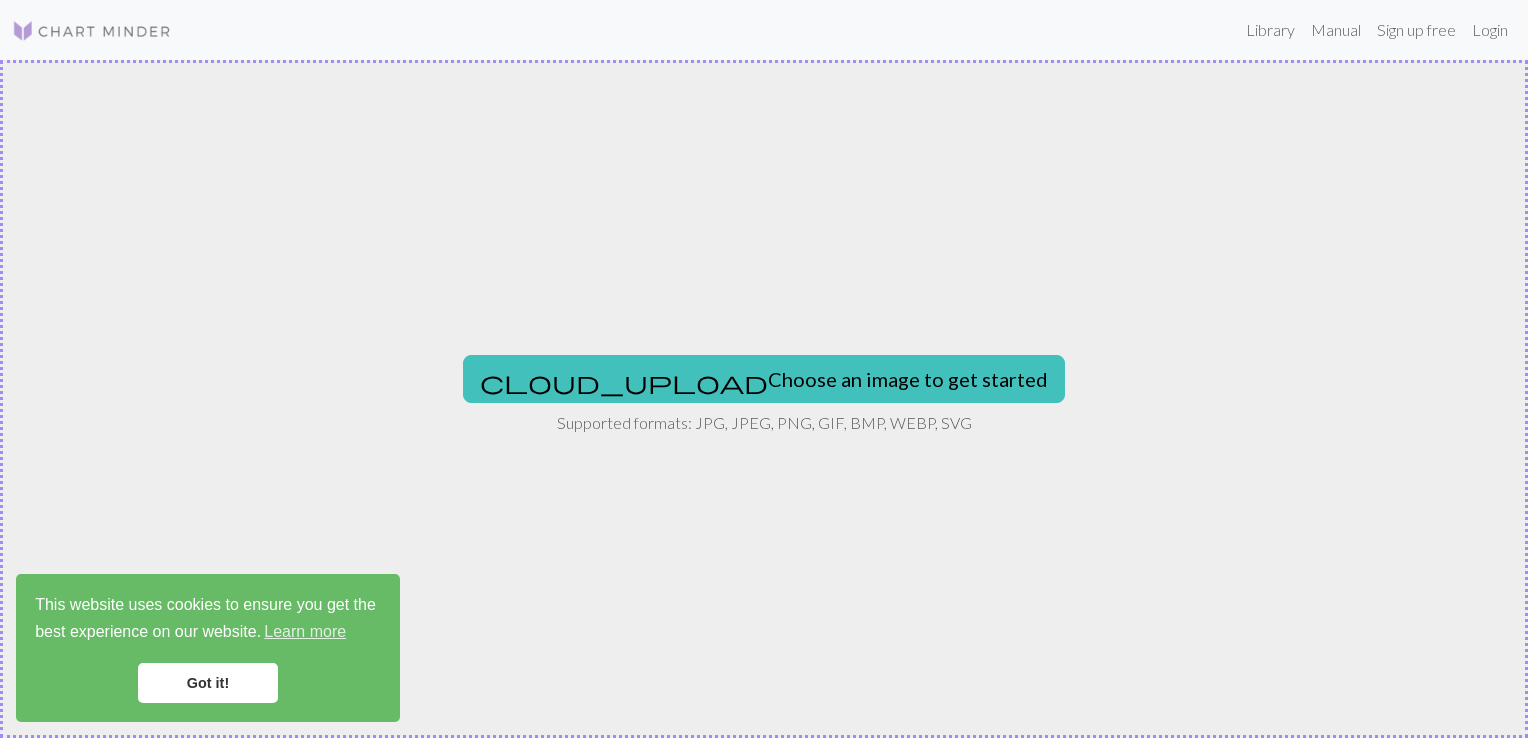 type on "C:\fakepath\[FILENAME]" 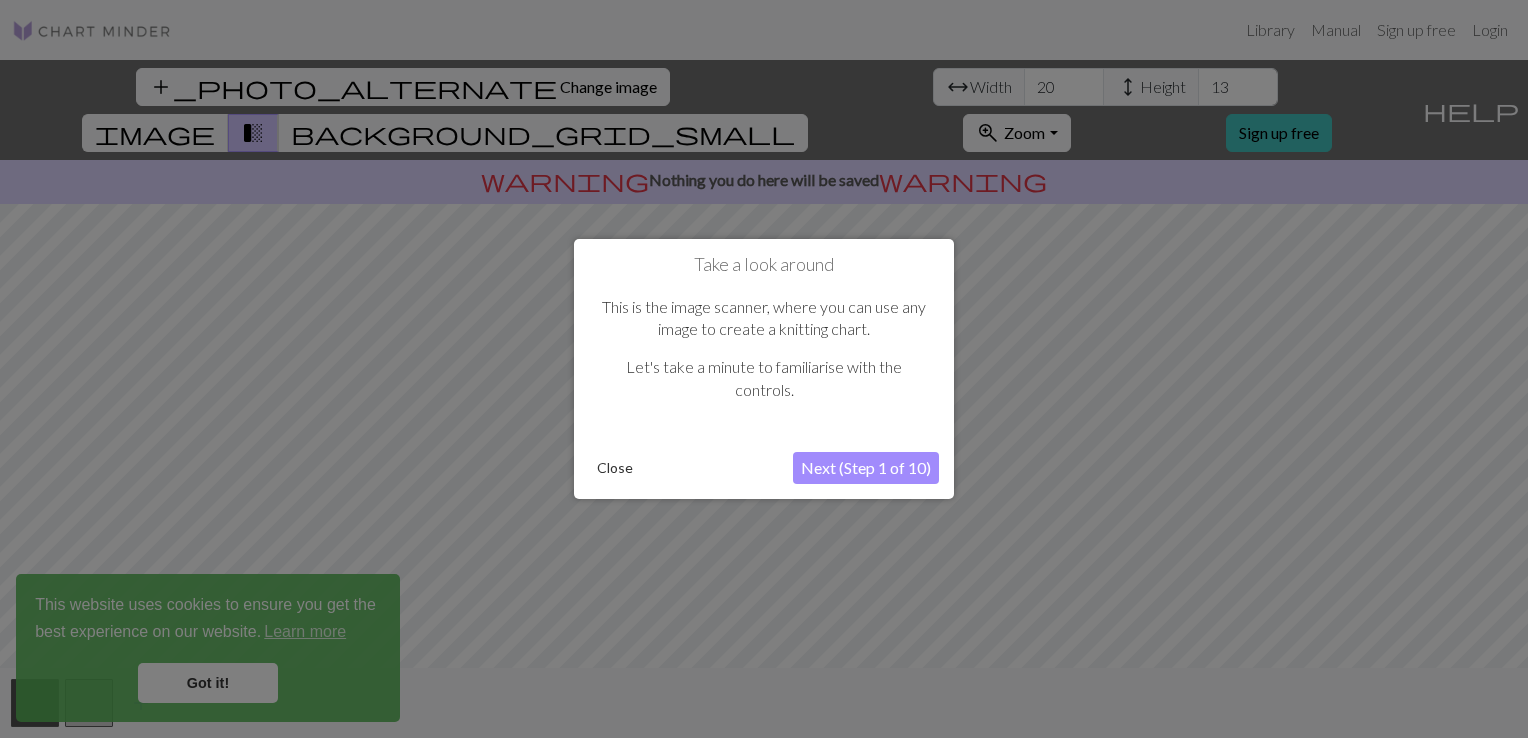 click on "Next (Step 1 of 10)" at bounding box center (866, 468) 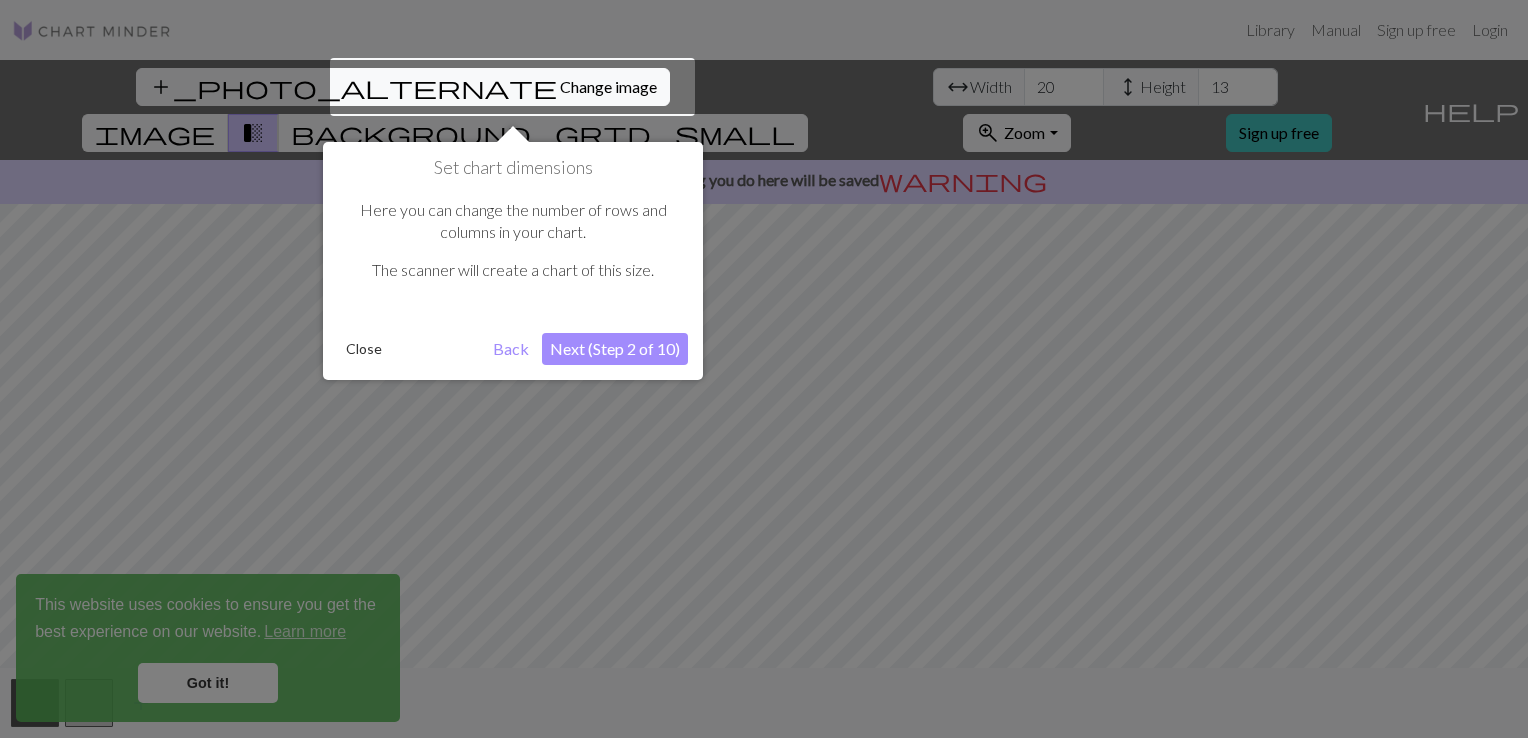 click on "Next (Step 2 of 10)" at bounding box center (615, 349) 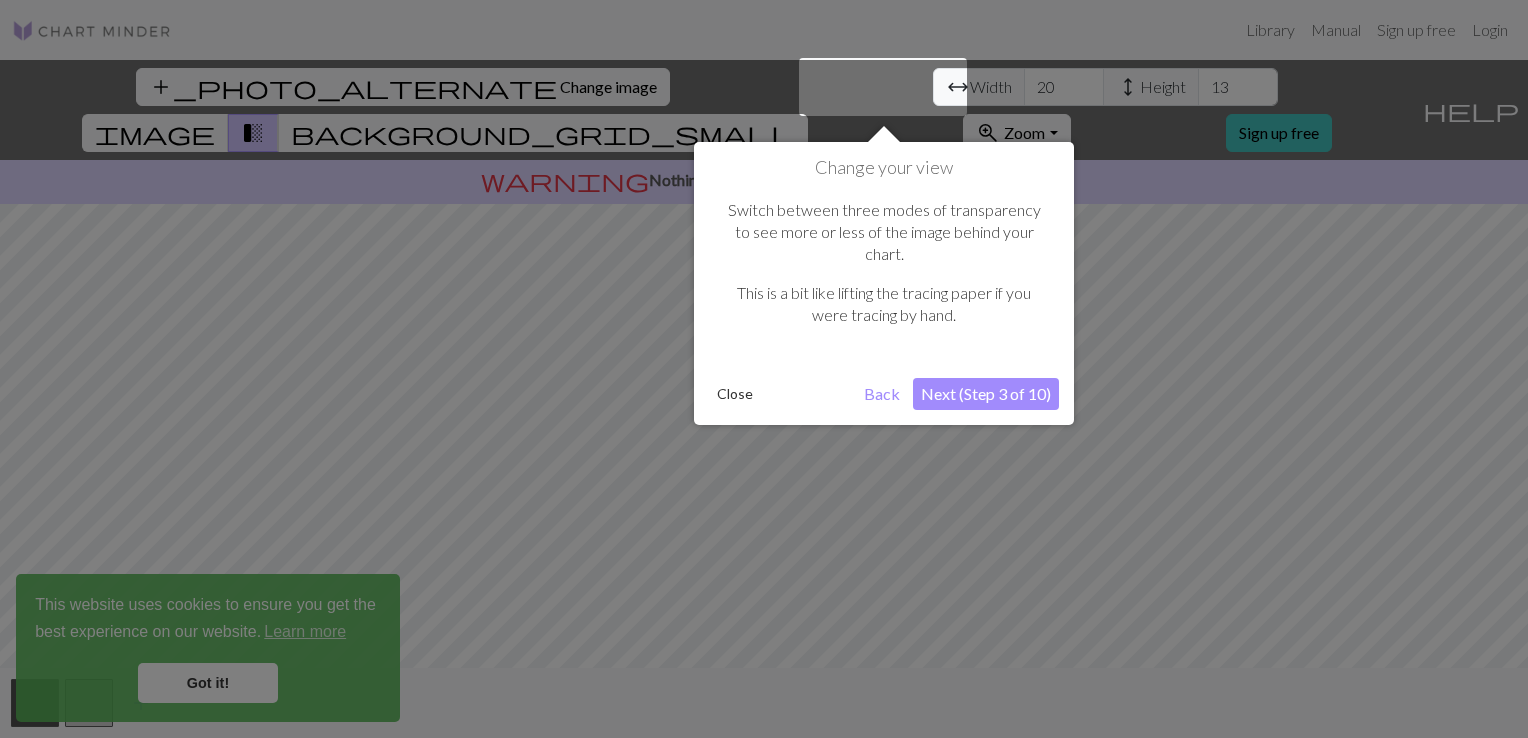 click on "Next (Step 3 of 10)" at bounding box center [986, 394] 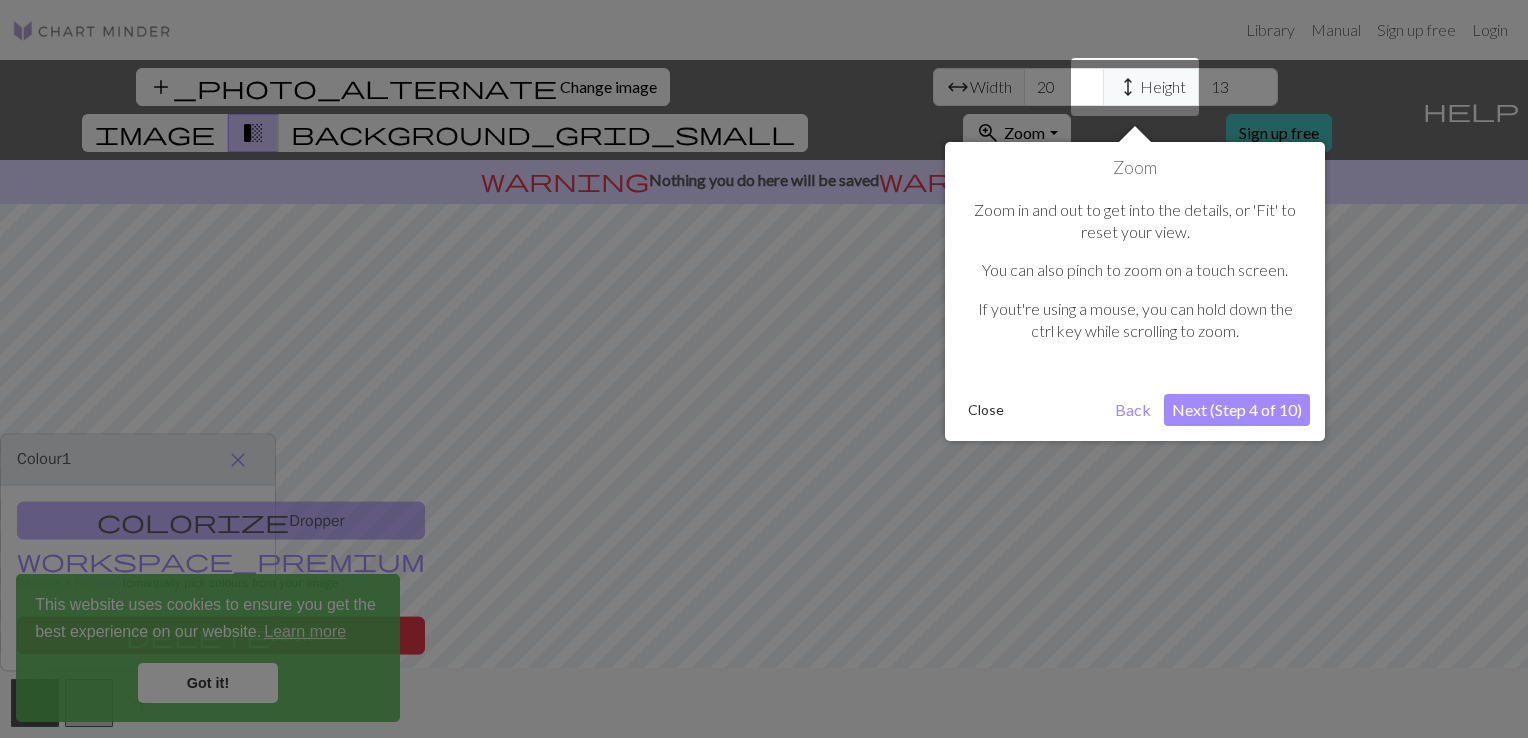 click on "Next (Step 4 of 10)" at bounding box center (1237, 410) 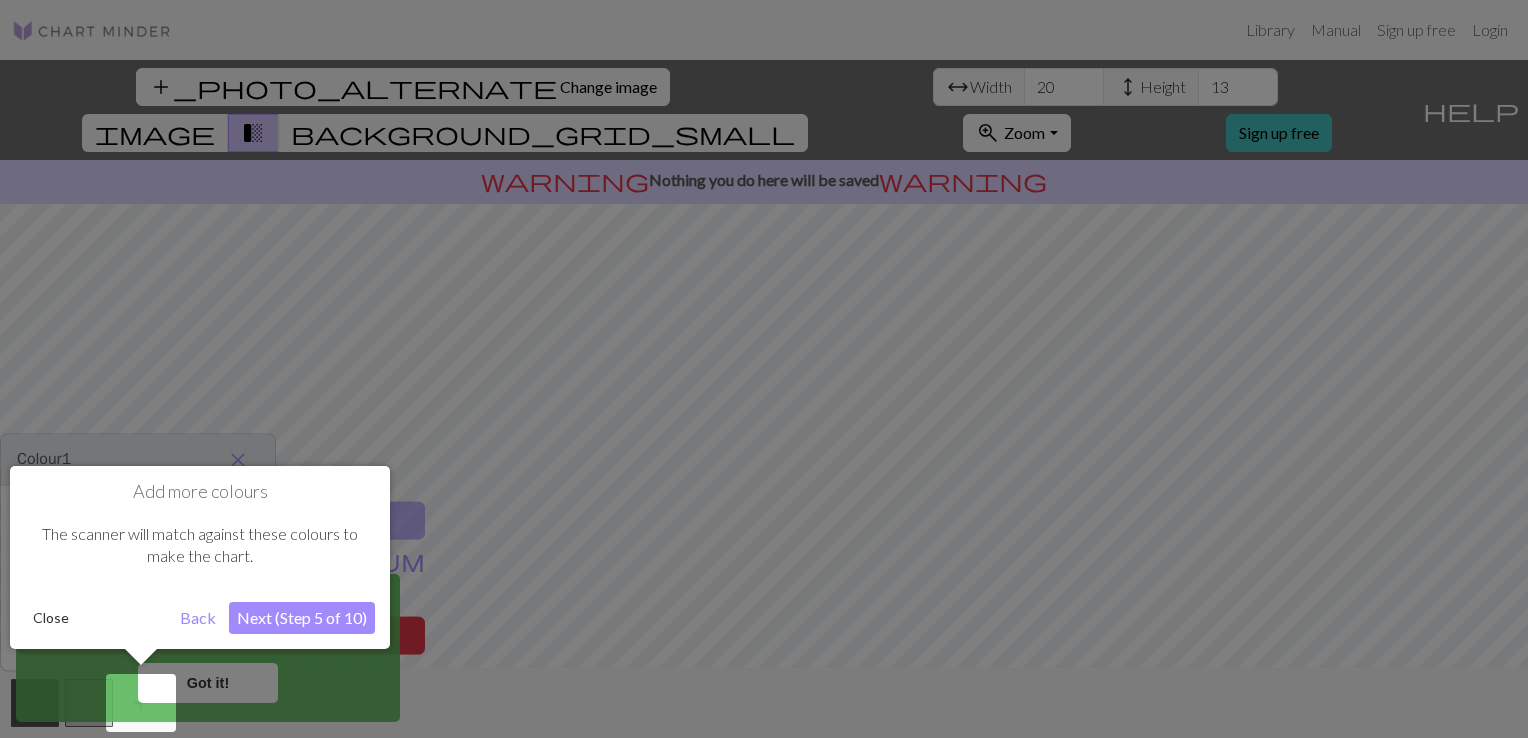 click on "Next (Step 5 of 10)" at bounding box center [302, 618] 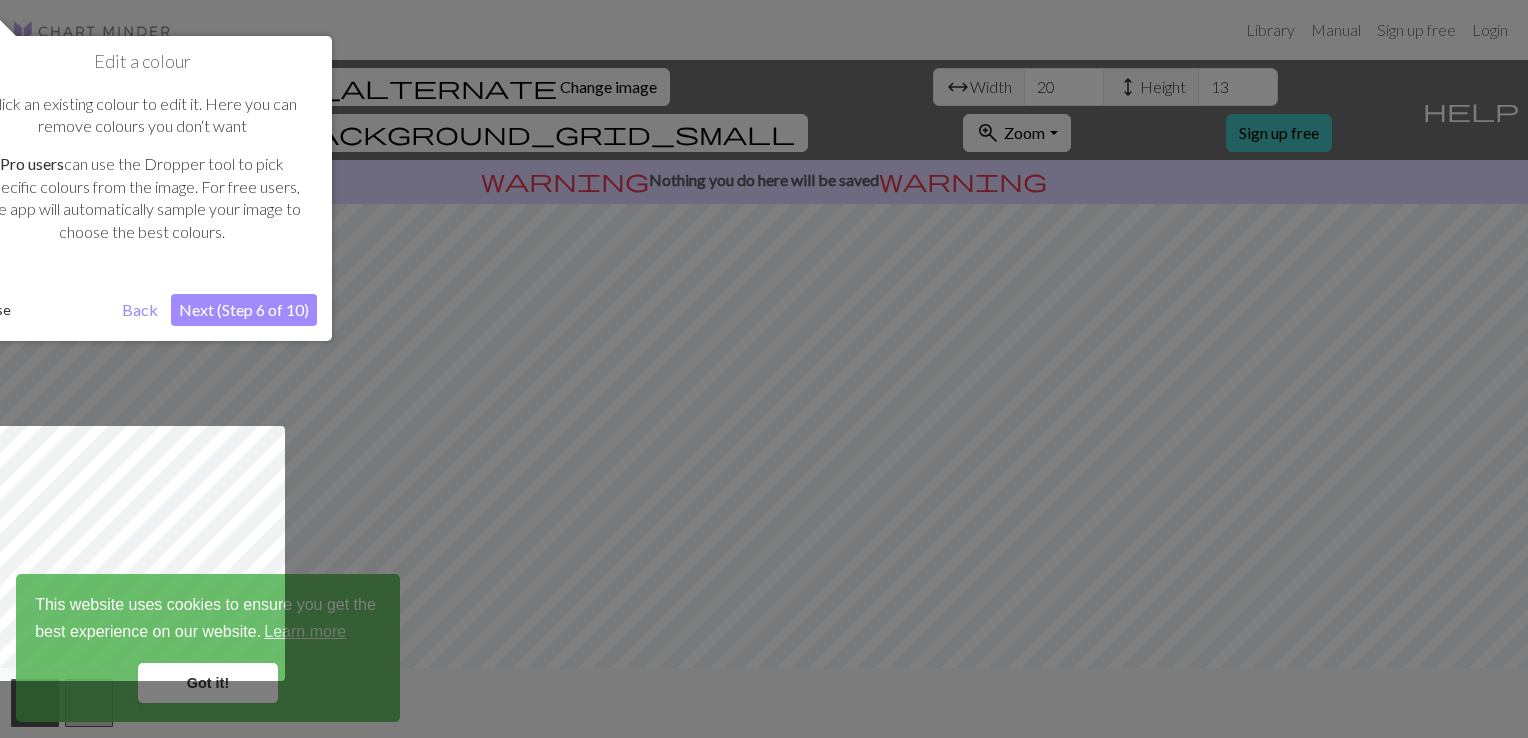 click on "Next (Step 6 of 10)" at bounding box center (244, 310) 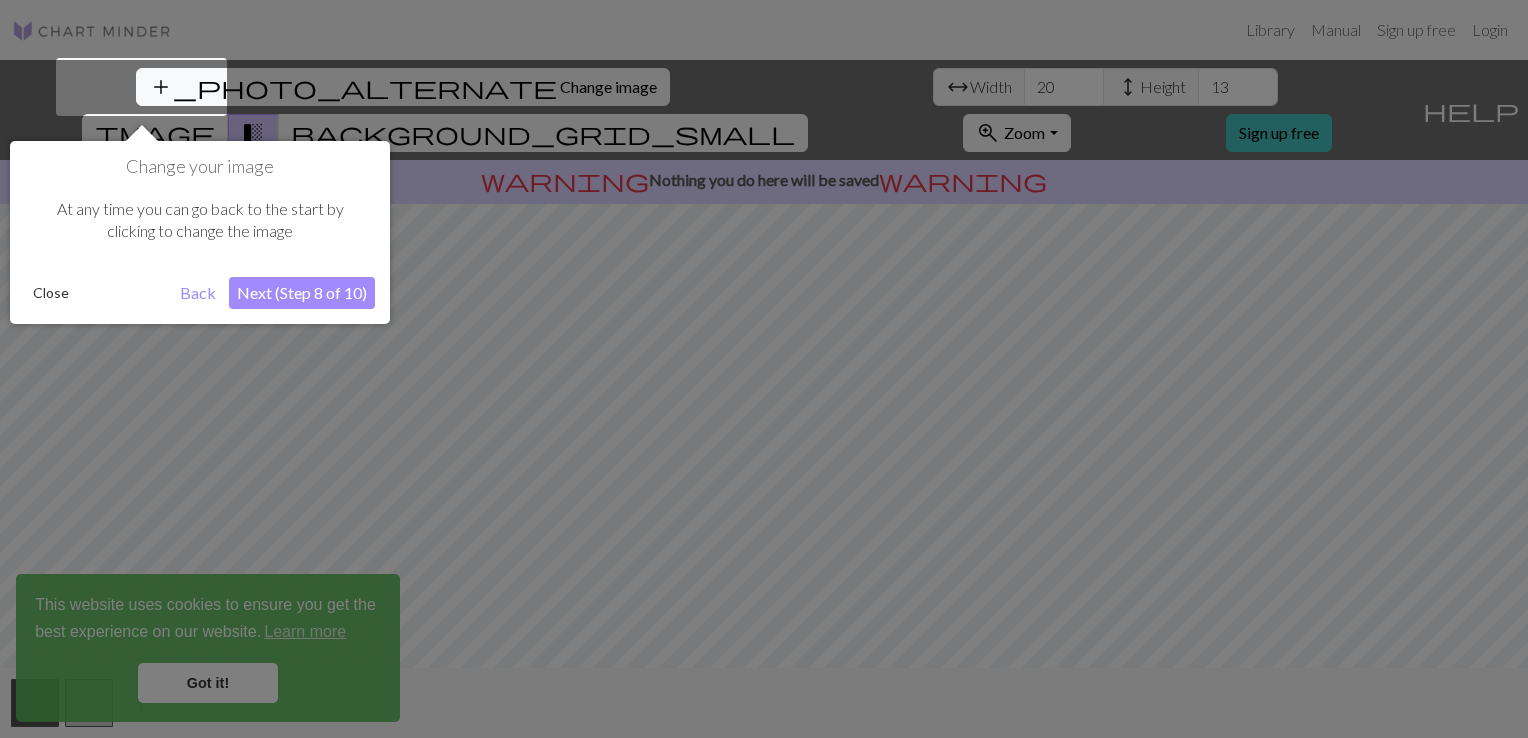 click on "Next (Step 8 of 10)" at bounding box center (302, 293) 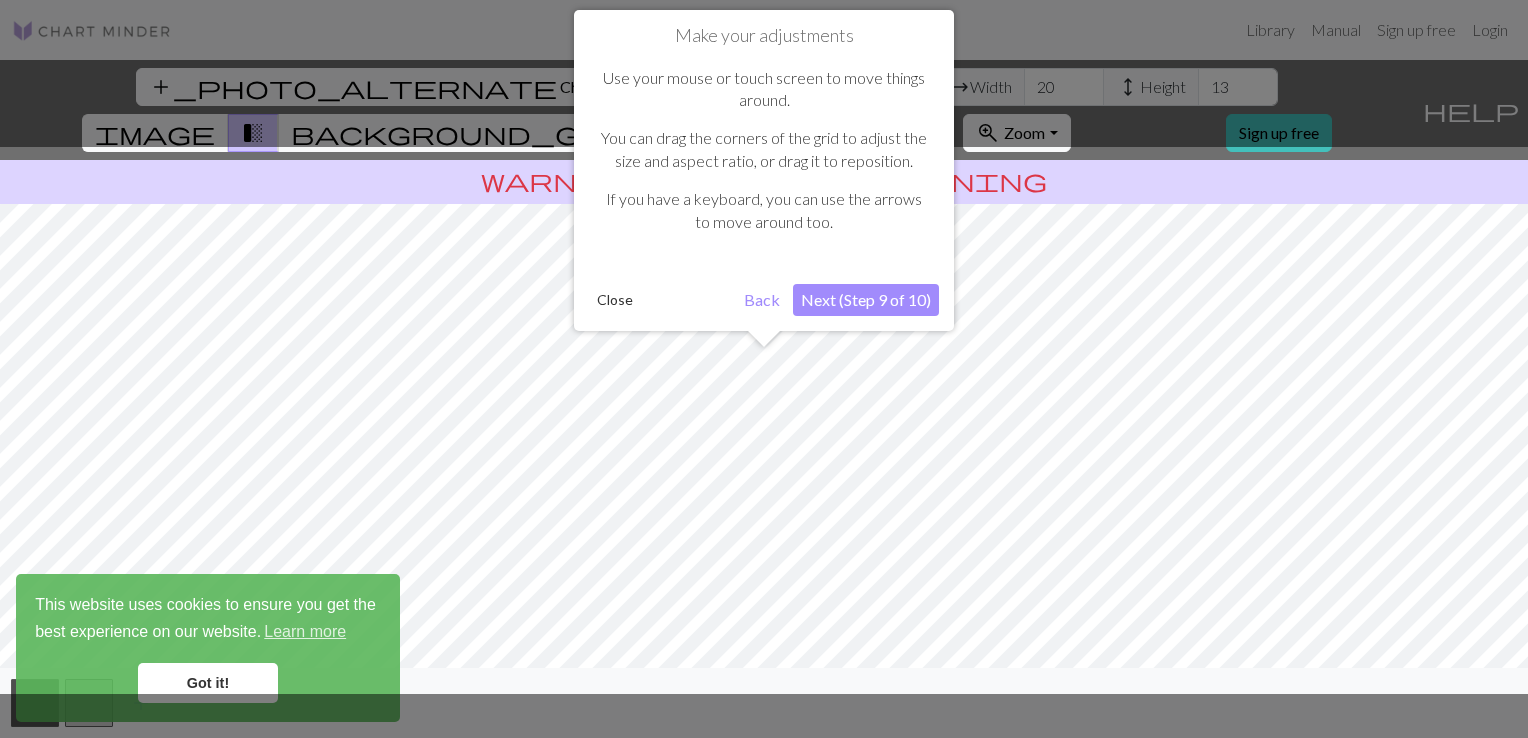 click on "Next (Step 9 of 10)" at bounding box center [866, 300] 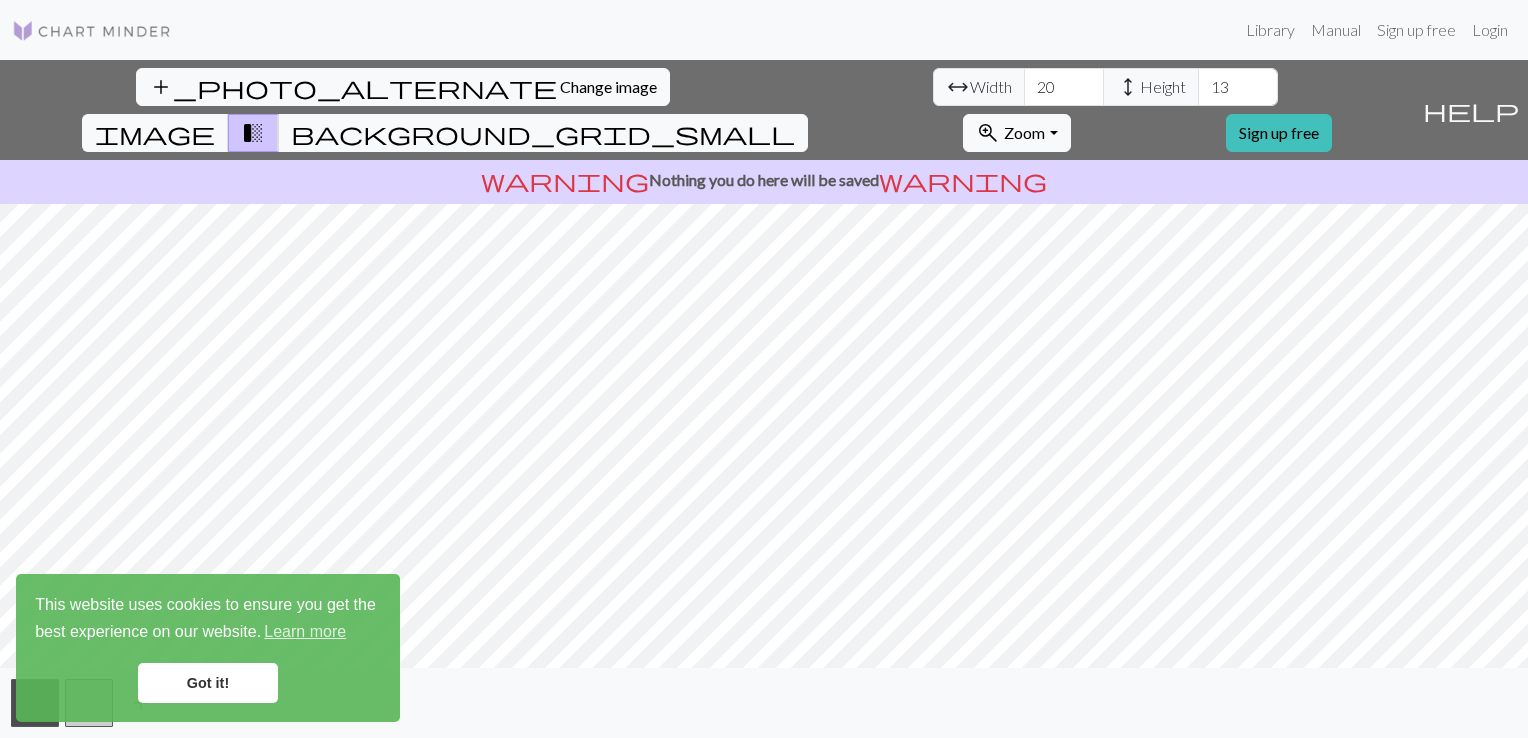 click on "arrow_range" at bounding box center (958, 87) 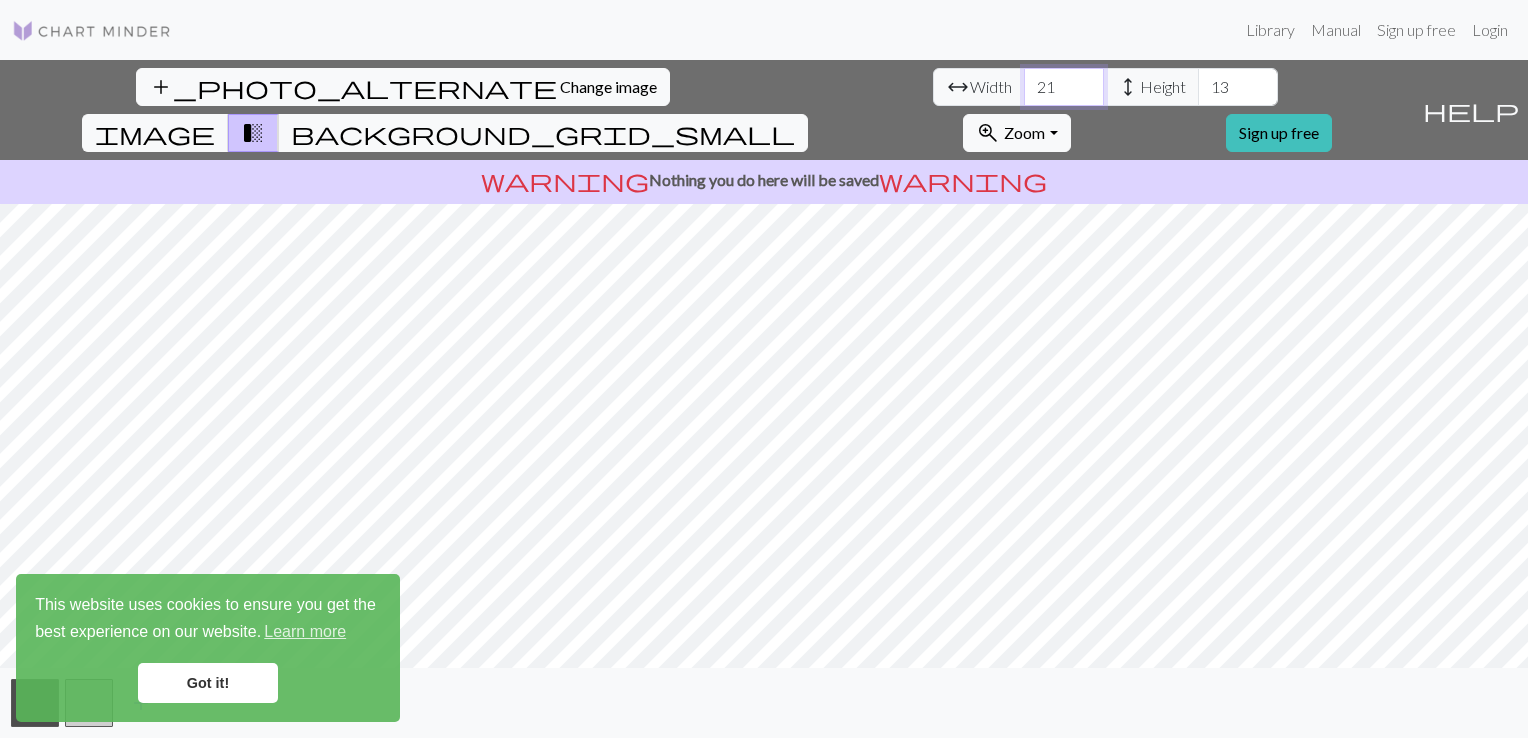 click on "21" at bounding box center (1064, 87) 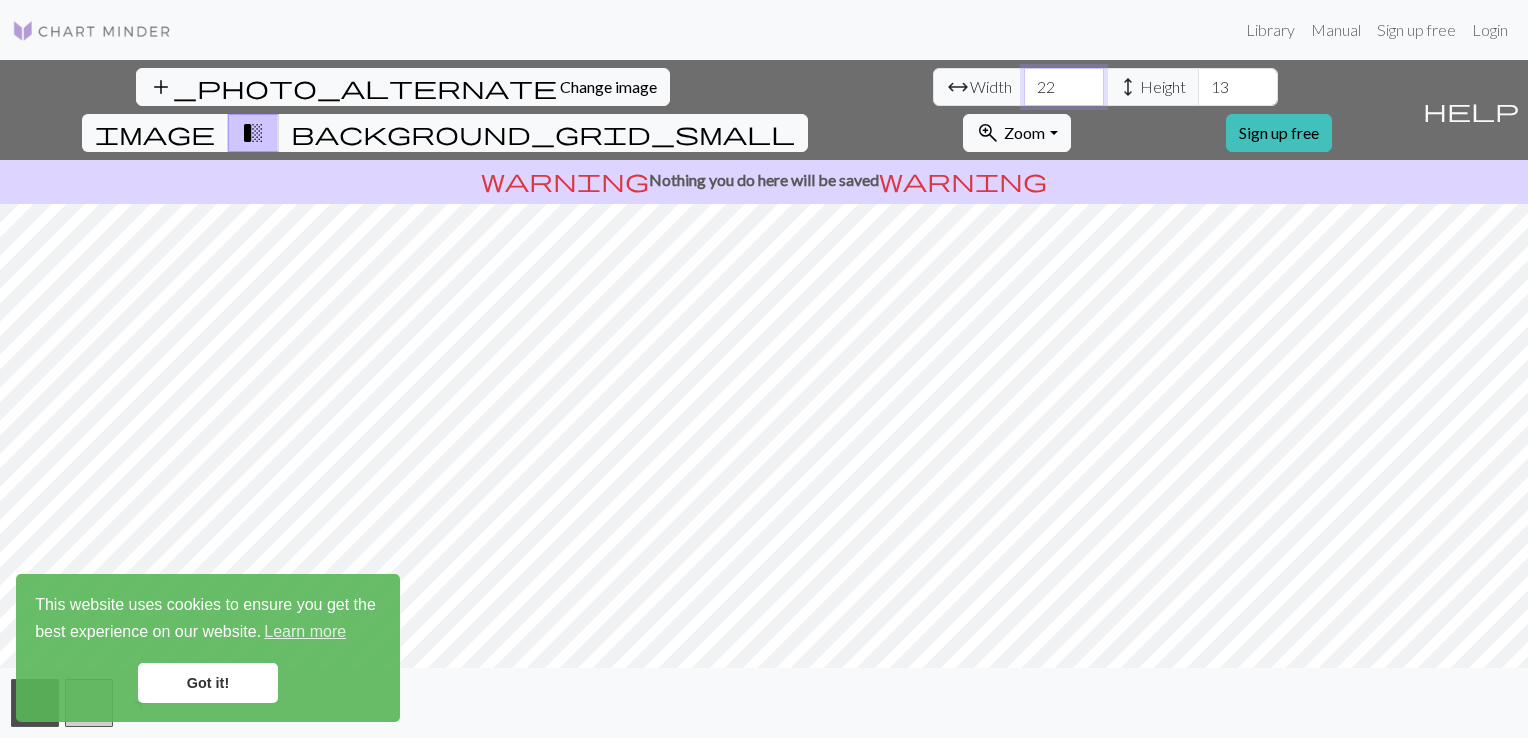click on "22" at bounding box center [1064, 87] 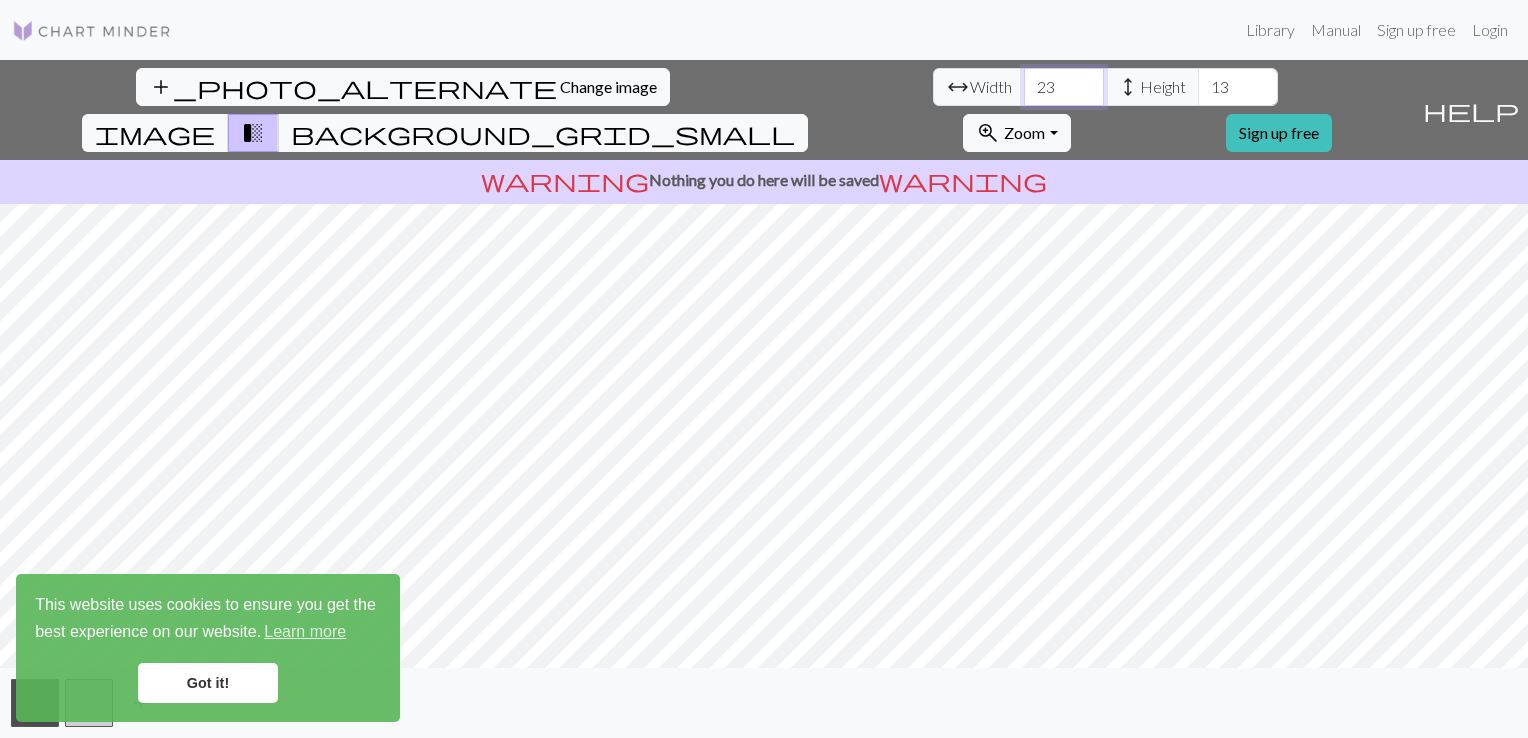 click on "23" at bounding box center (1064, 87) 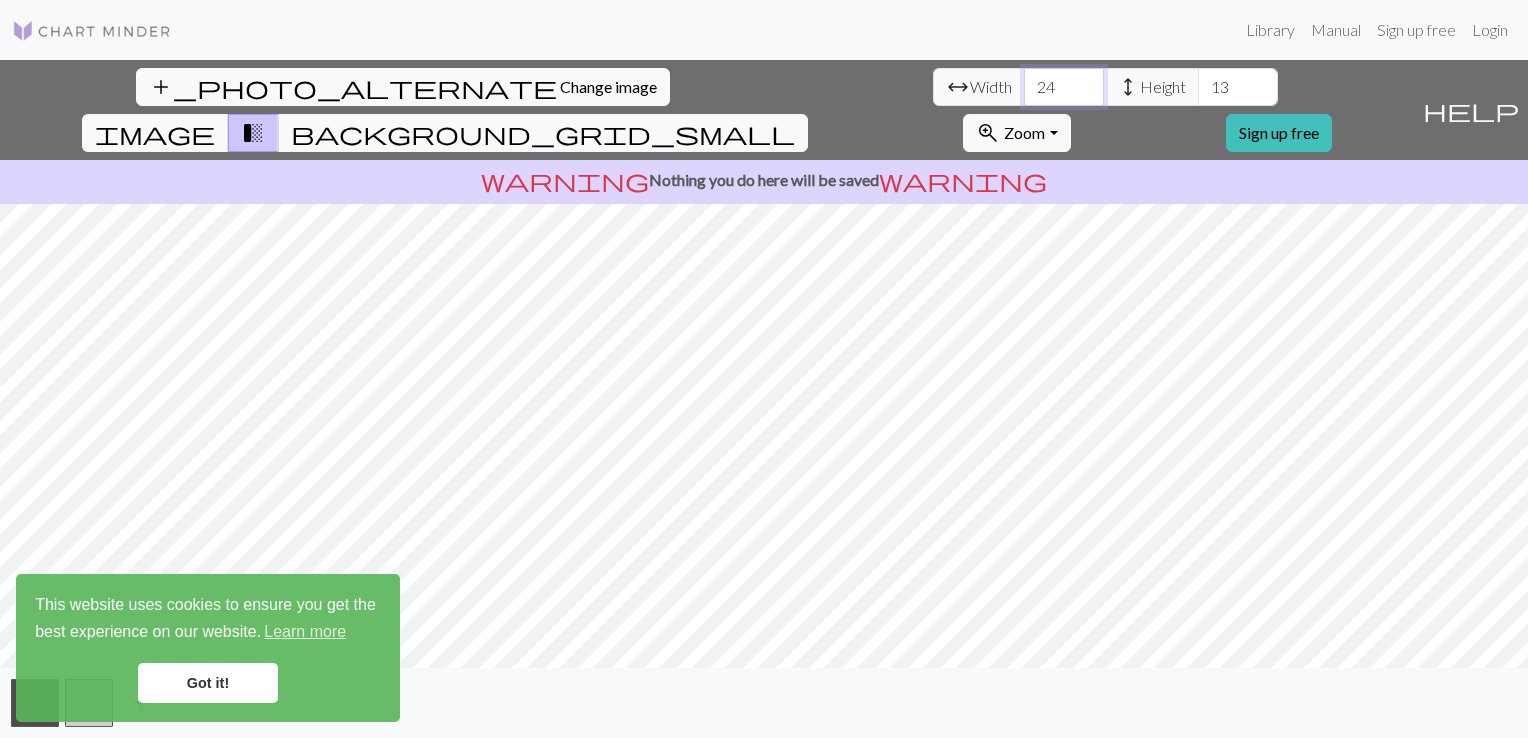 click on "24" at bounding box center [1064, 87] 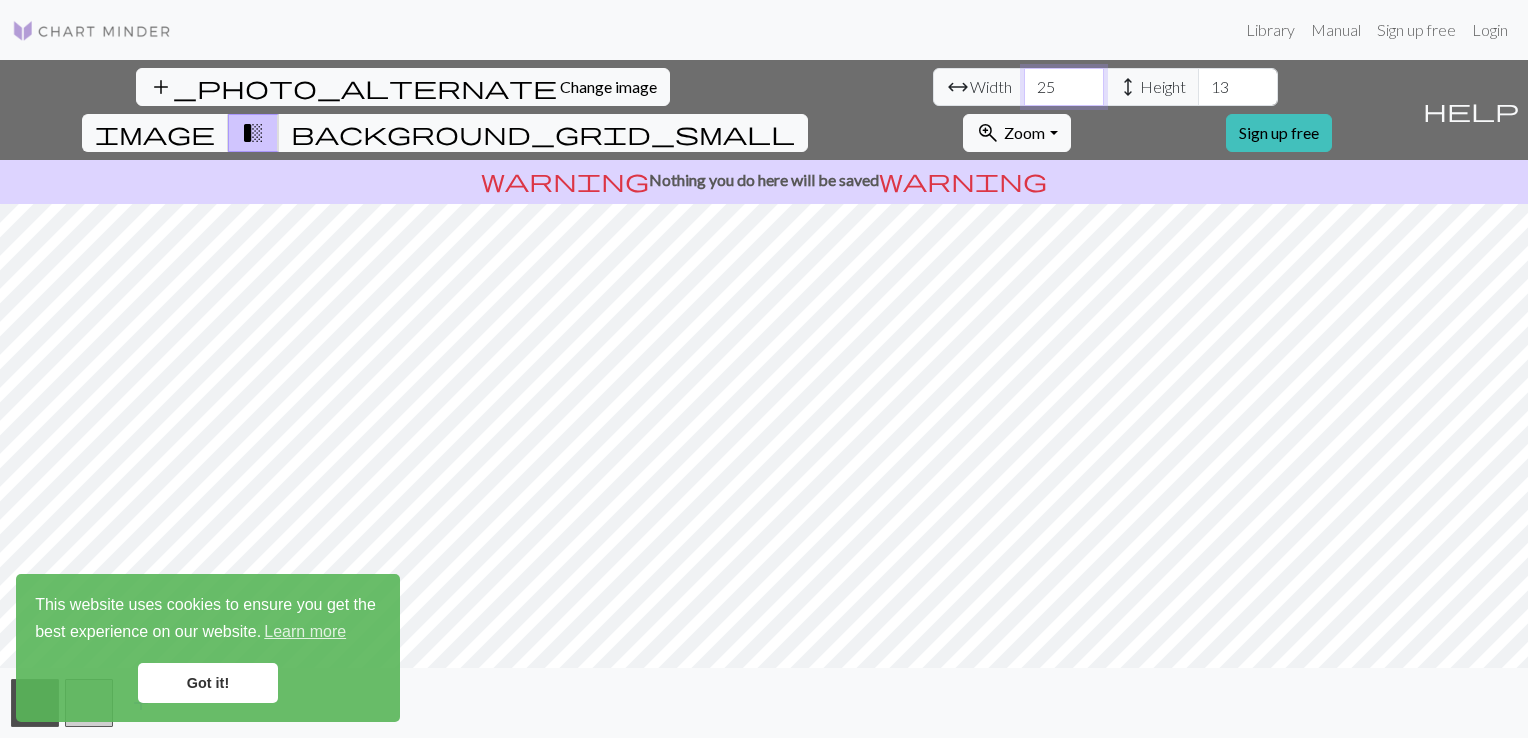click on "25" at bounding box center (1064, 87) 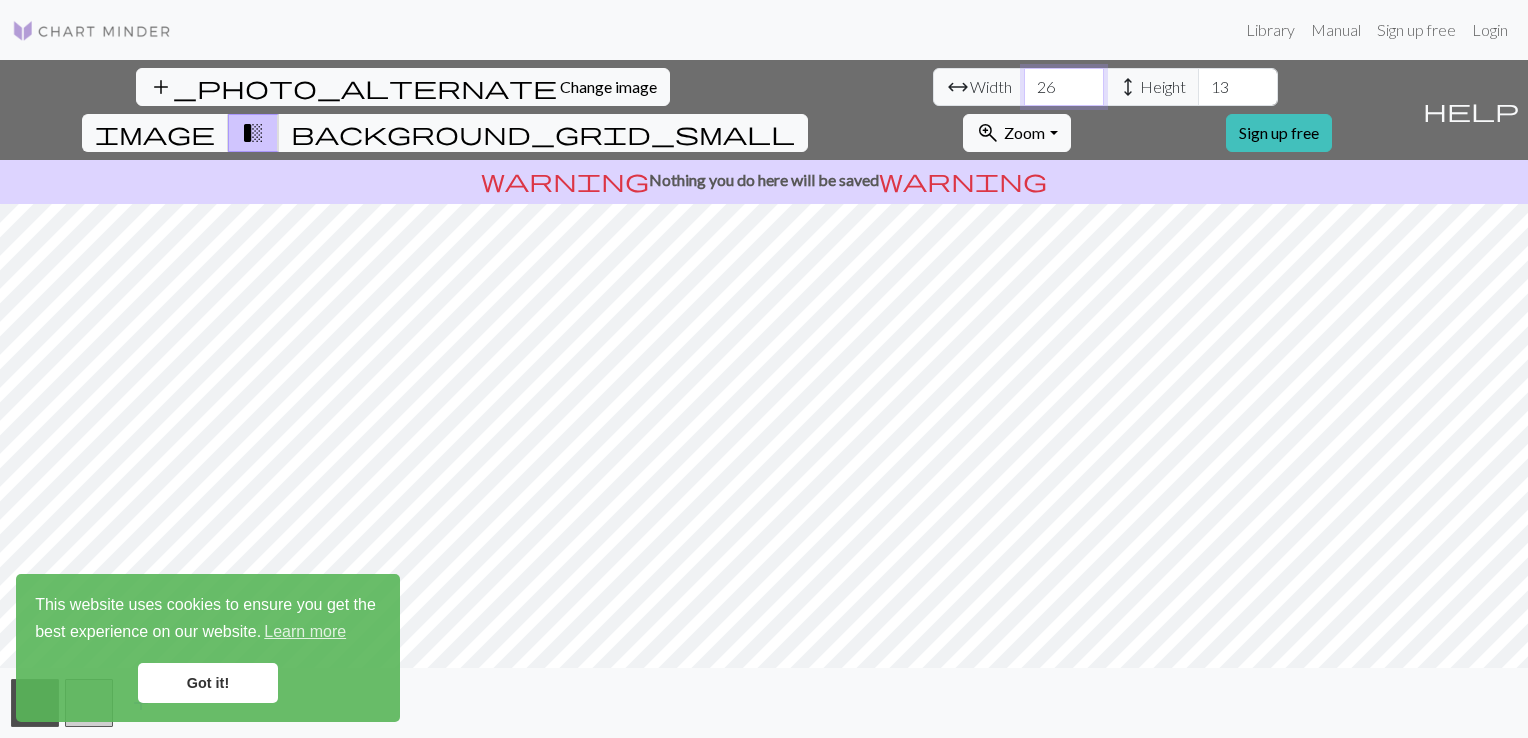 click on "26" at bounding box center (1064, 87) 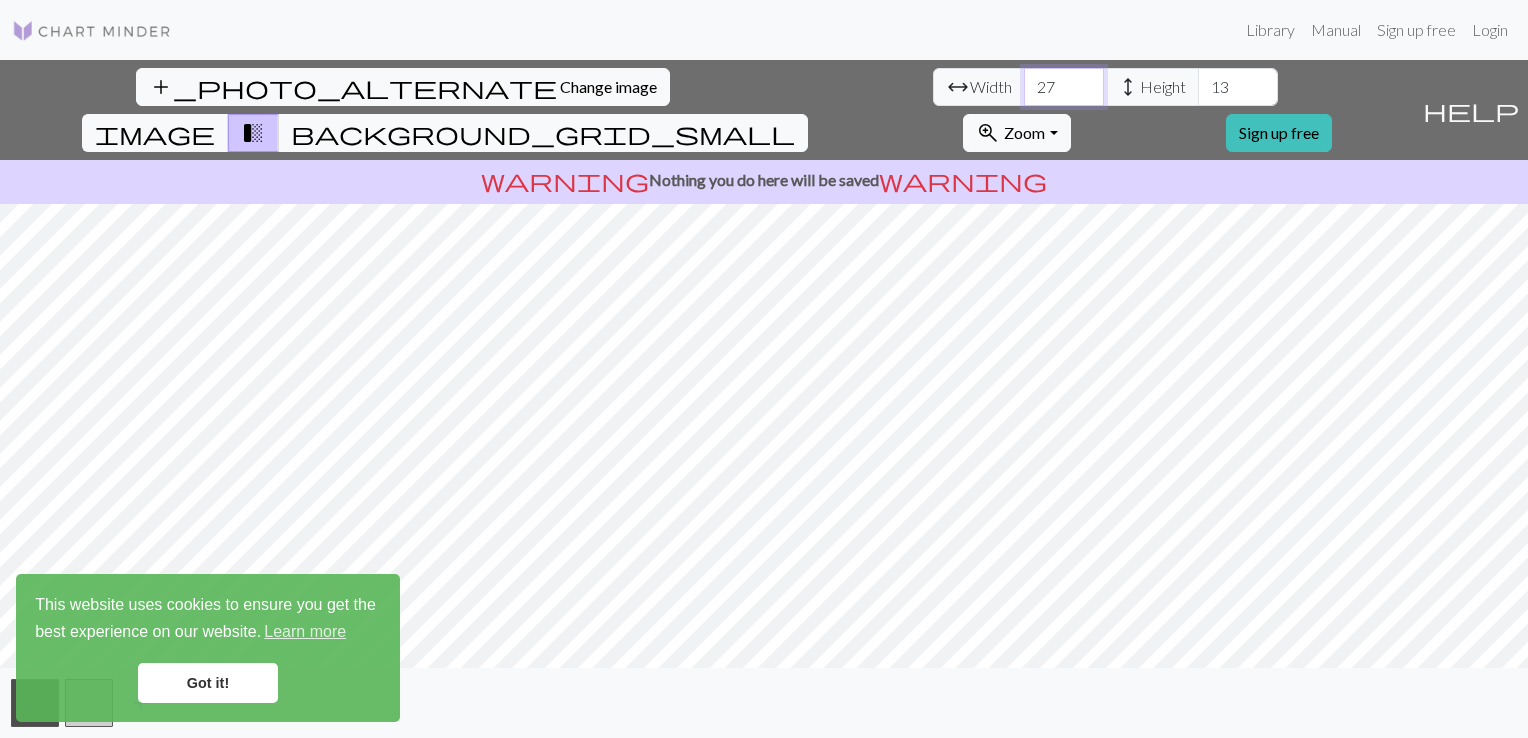 click on "27" at bounding box center [1064, 87] 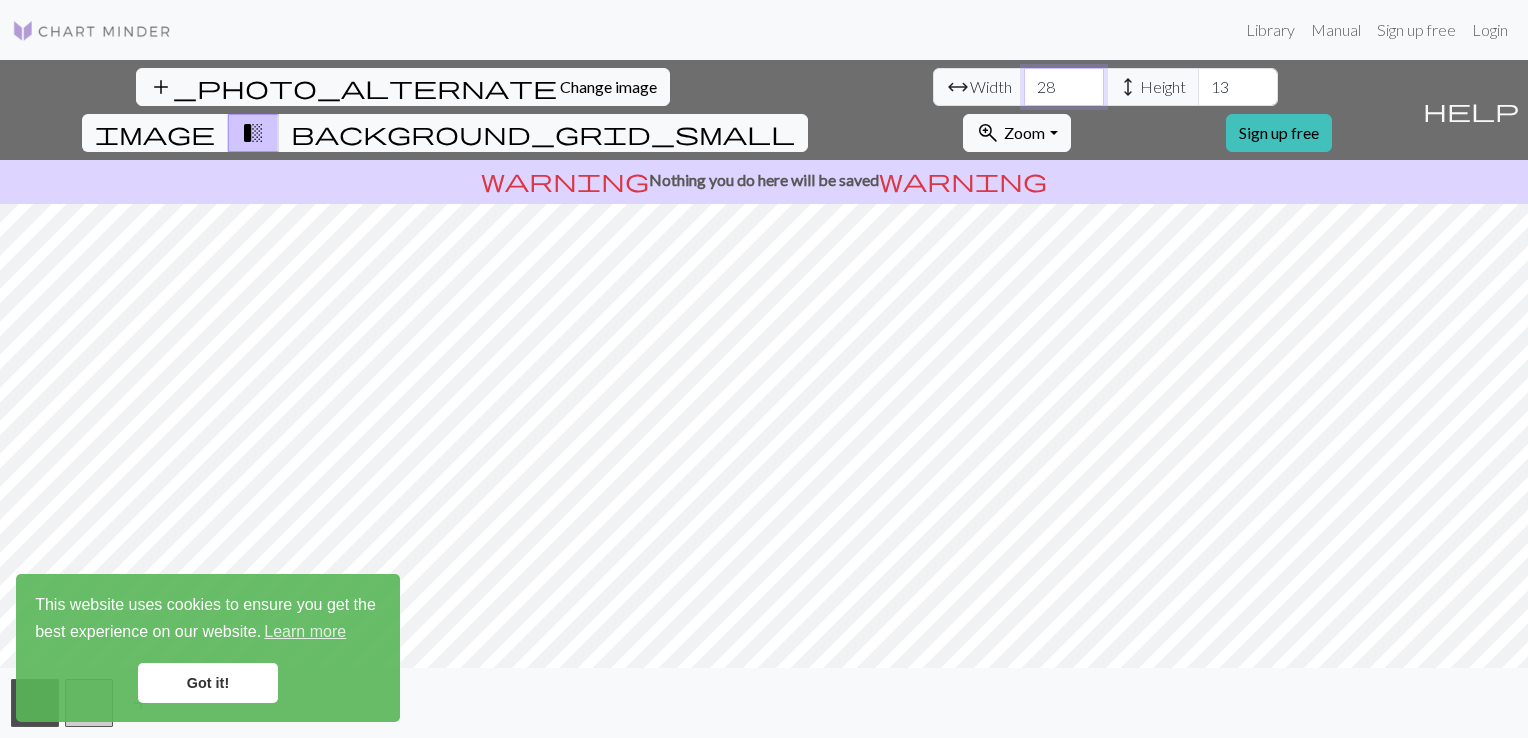 click on "28" at bounding box center [1064, 87] 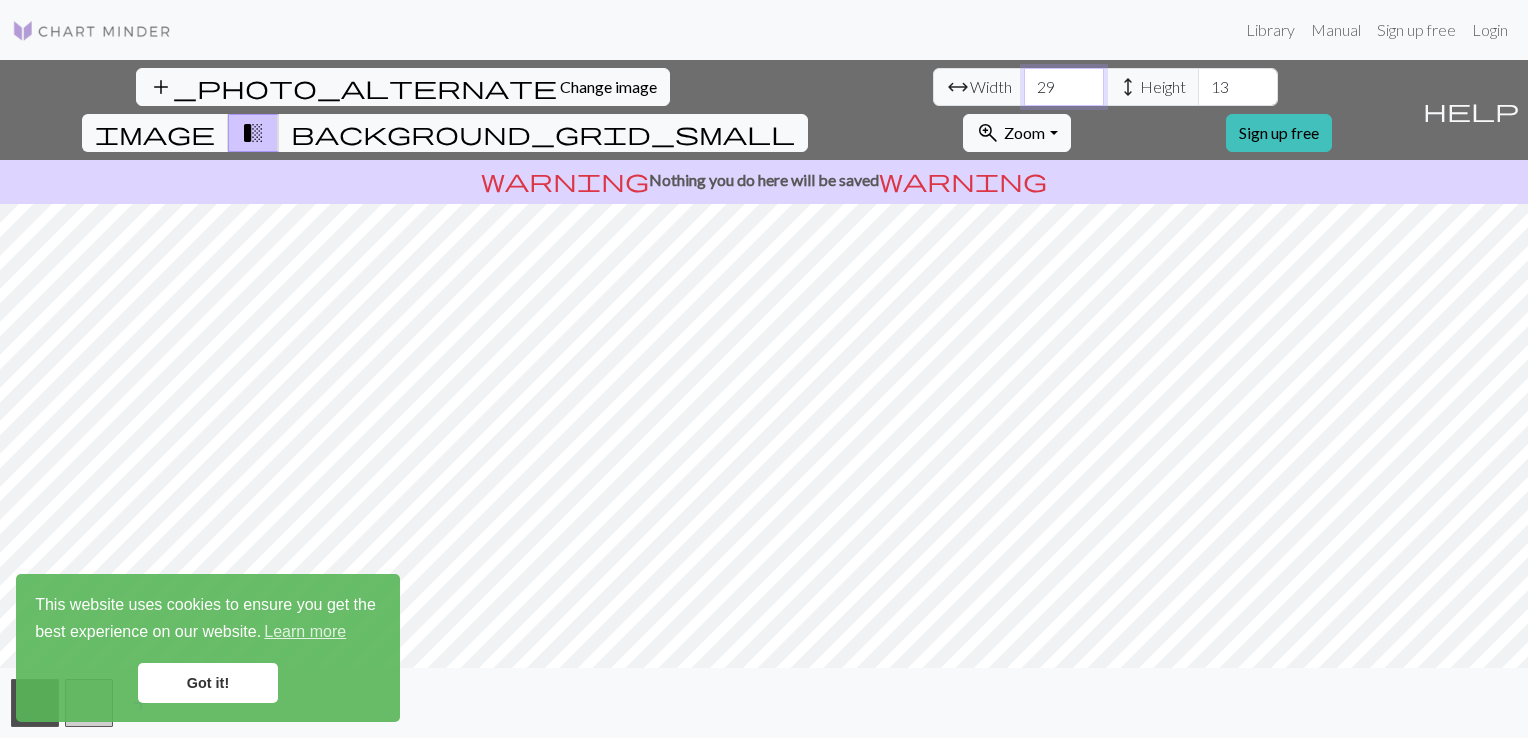 click on "29" at bounding box center (1064, 87) 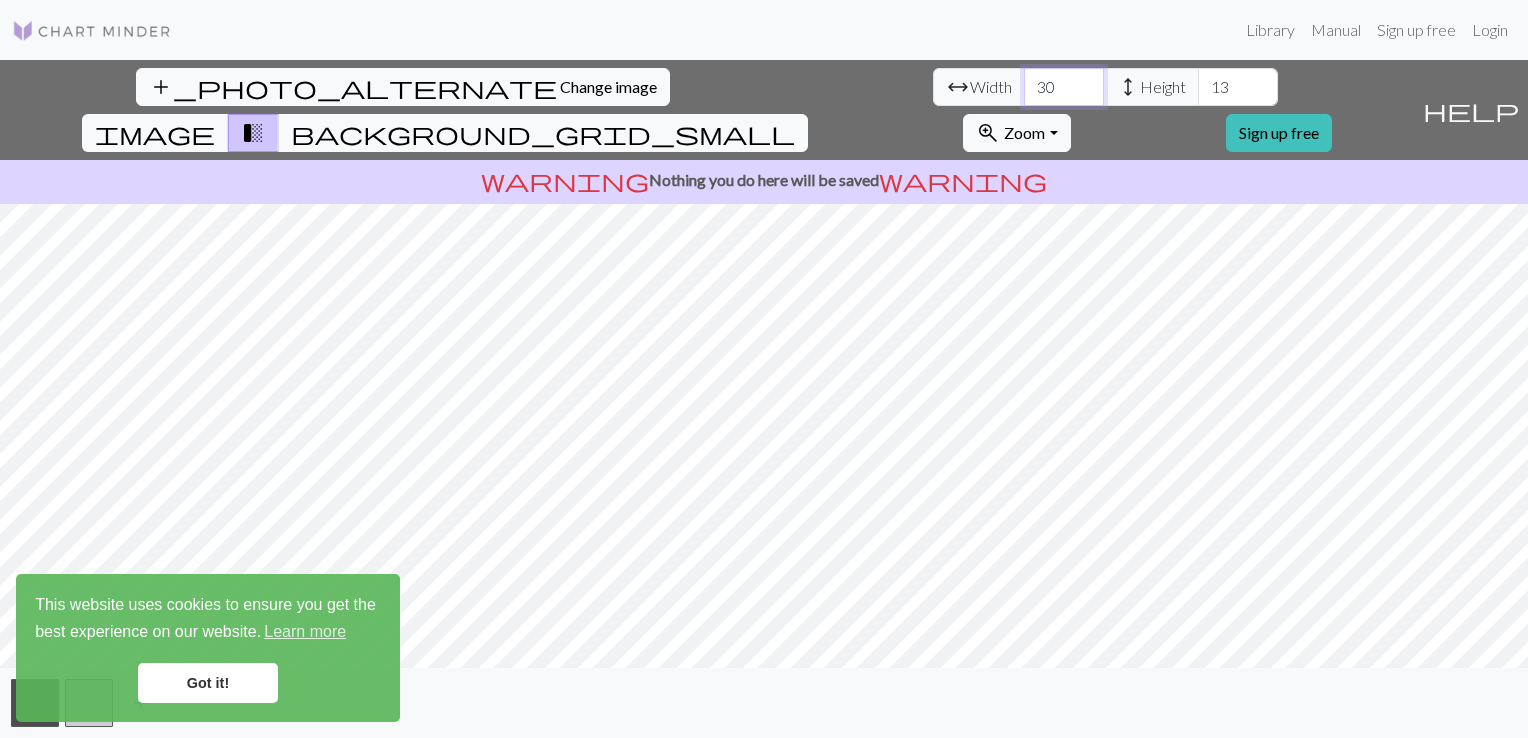 click on "30" at bounding box center (1064, 87) 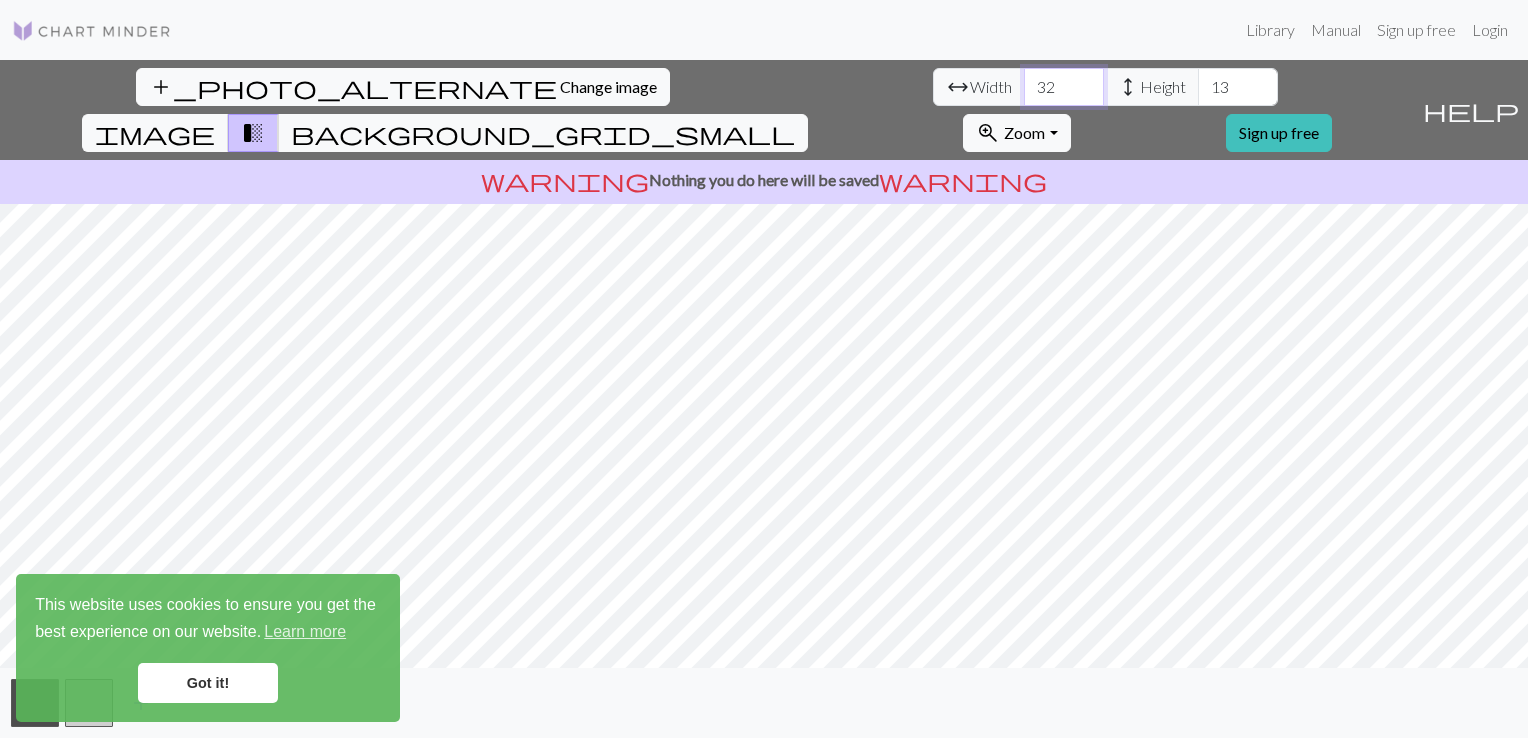 click on "32" at bounding box center [1064, 87] 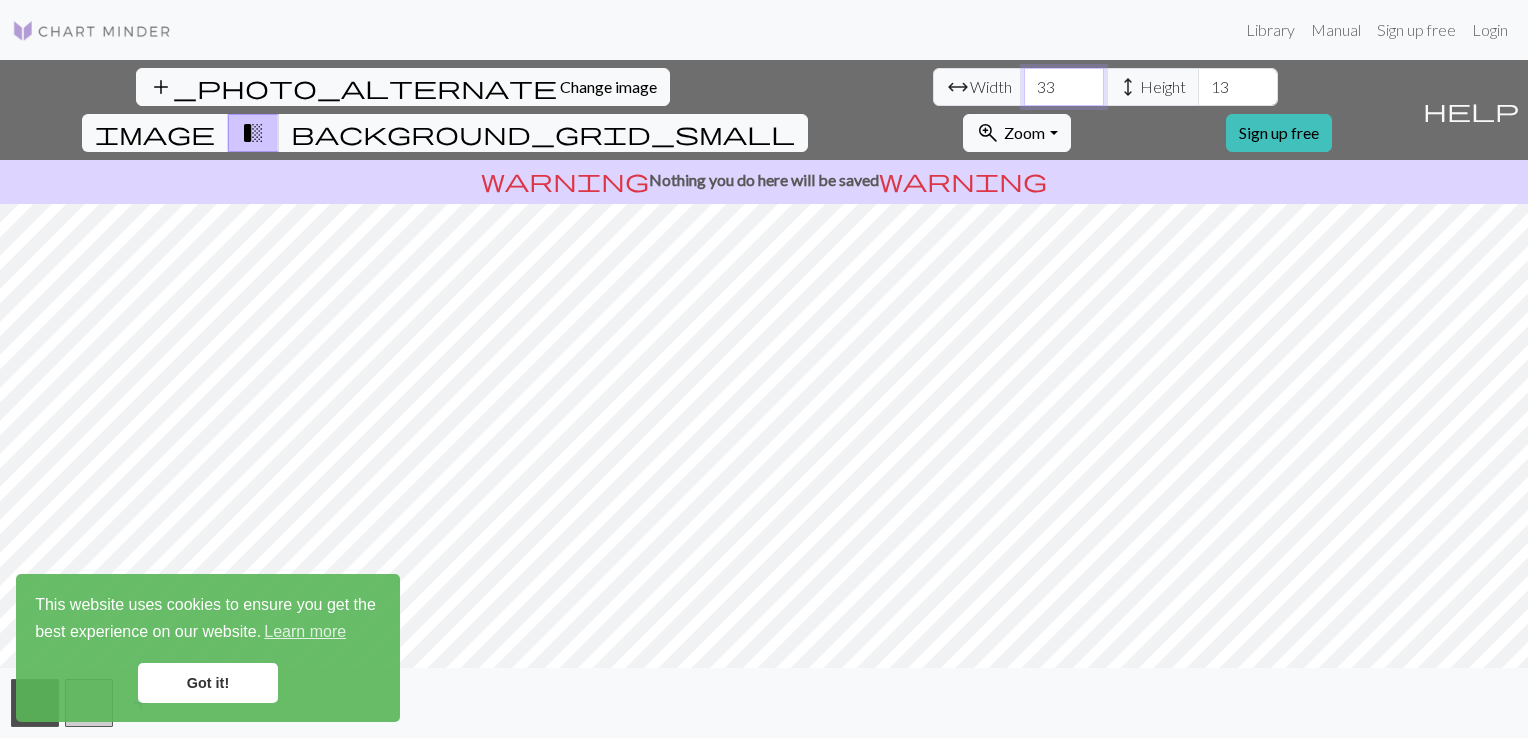 click on "33" at bounding box center (1064, 87) 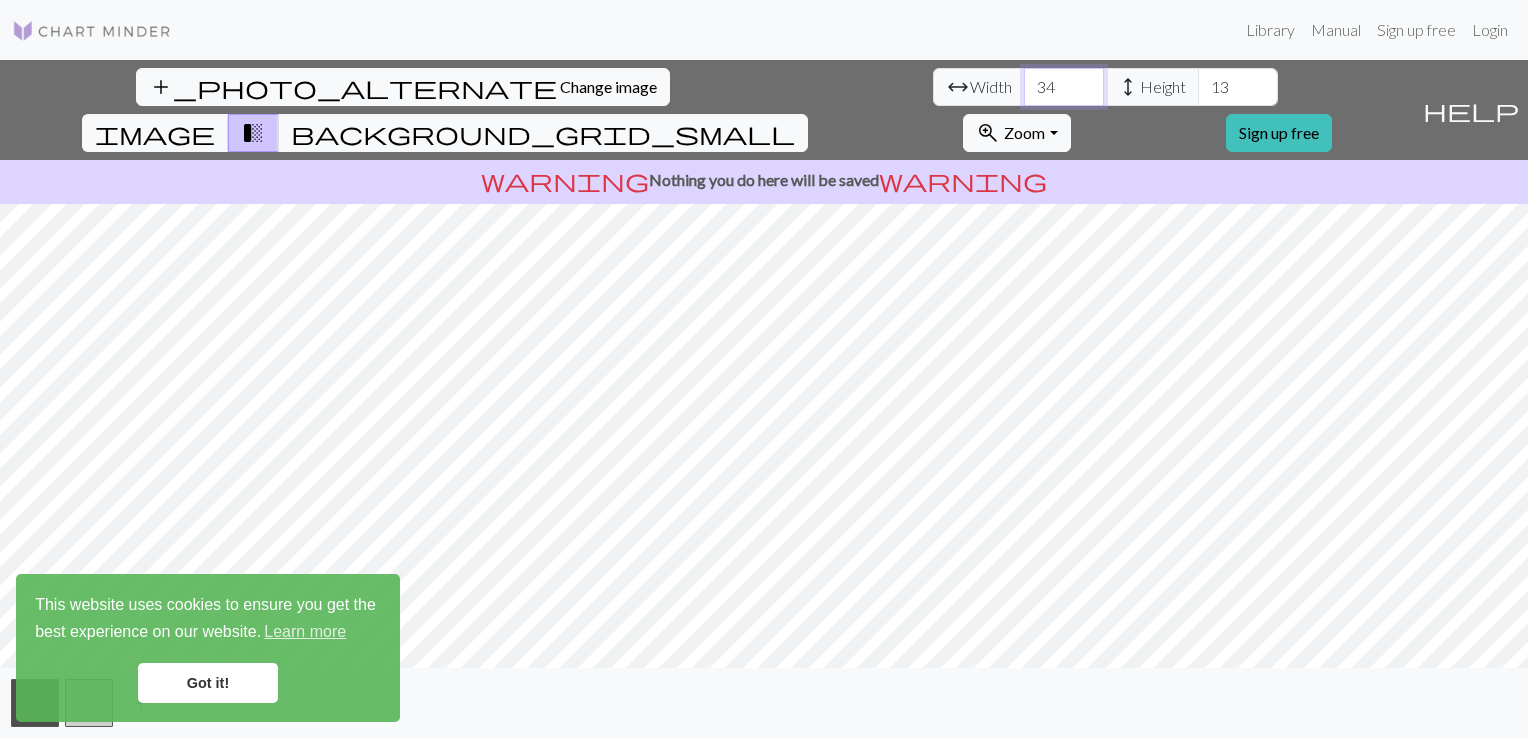 click on "34" at bounding box center (1064, 87) 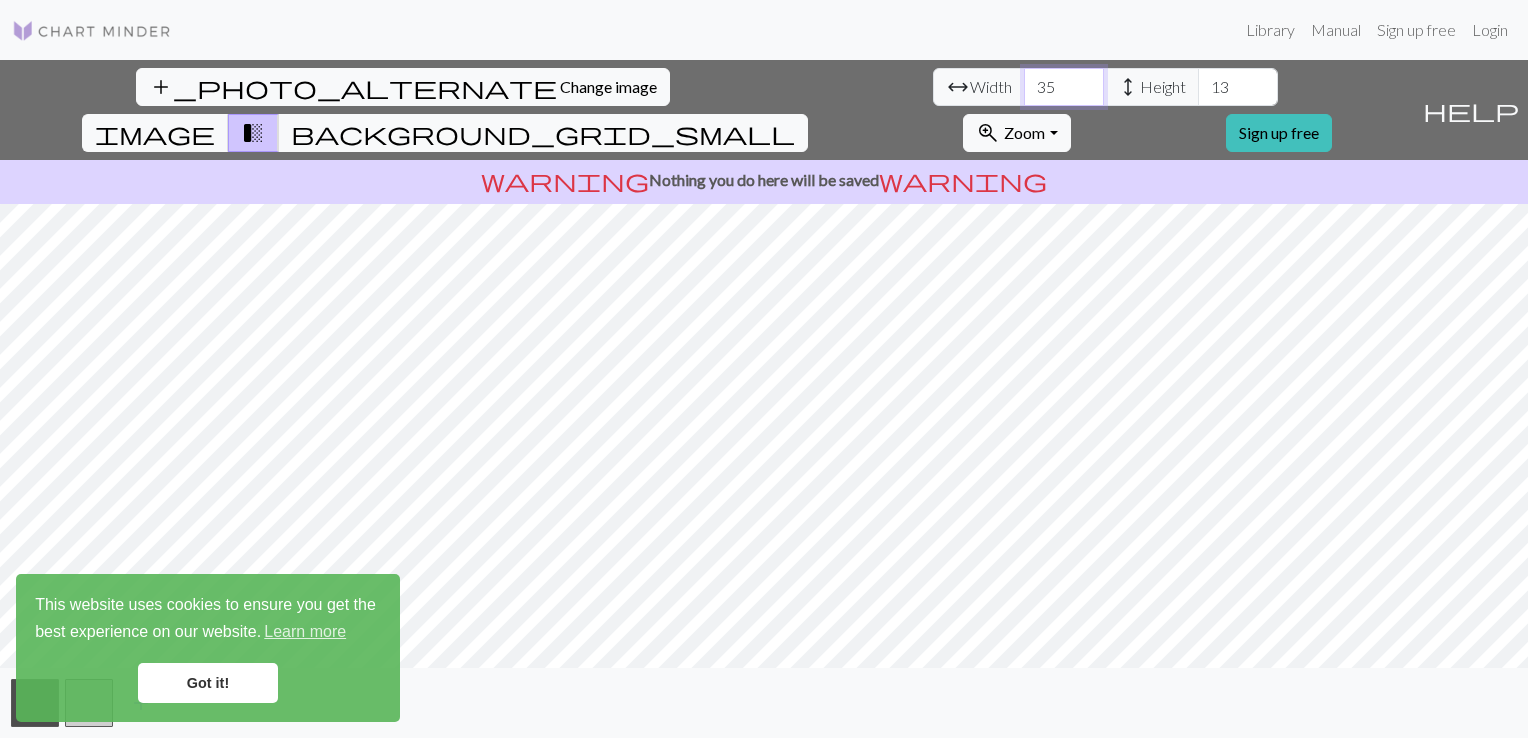 click on "35" at bounding box center [1064, 87] 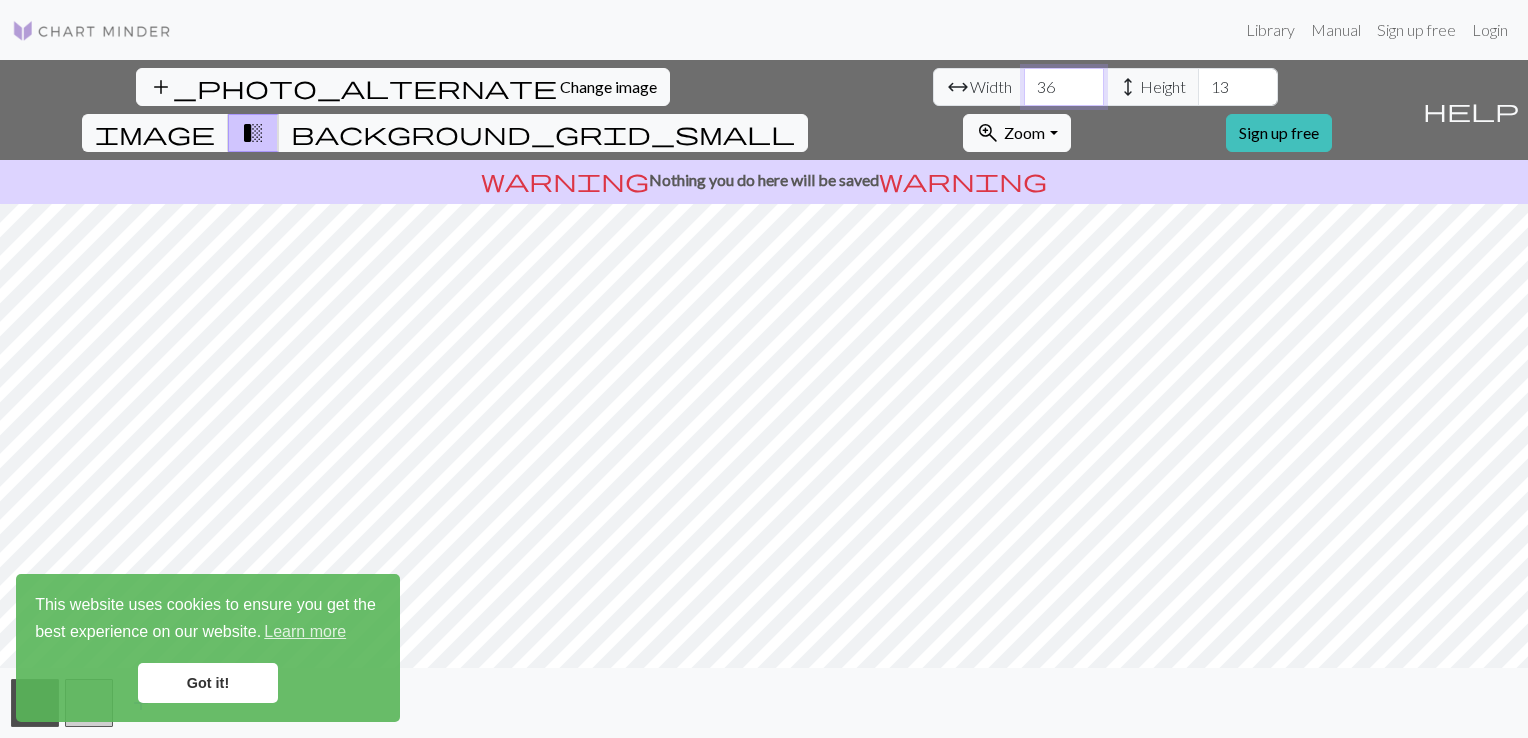 click on "36" at bounding box center (1064, 87) 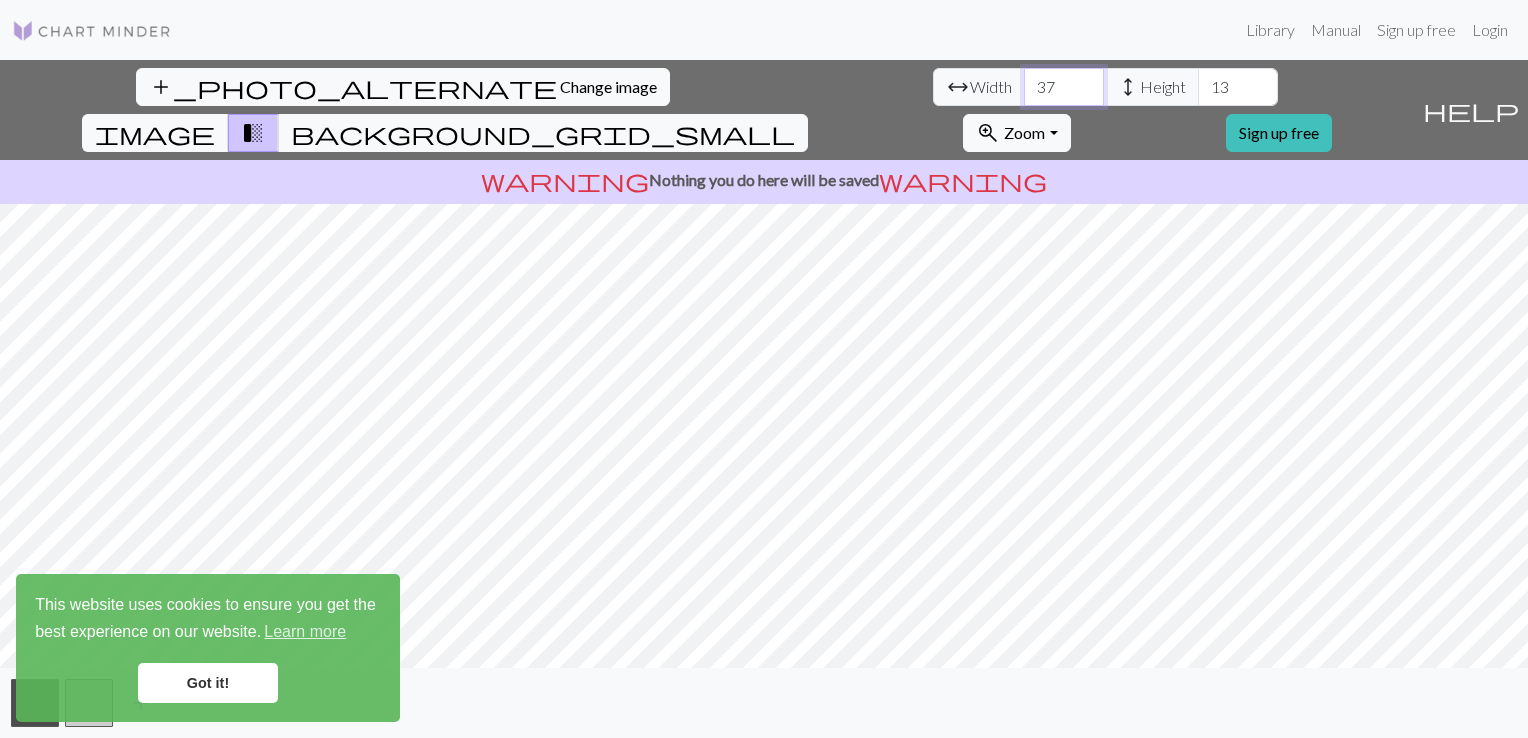 click on "37" at bounding box center [1064, 87] 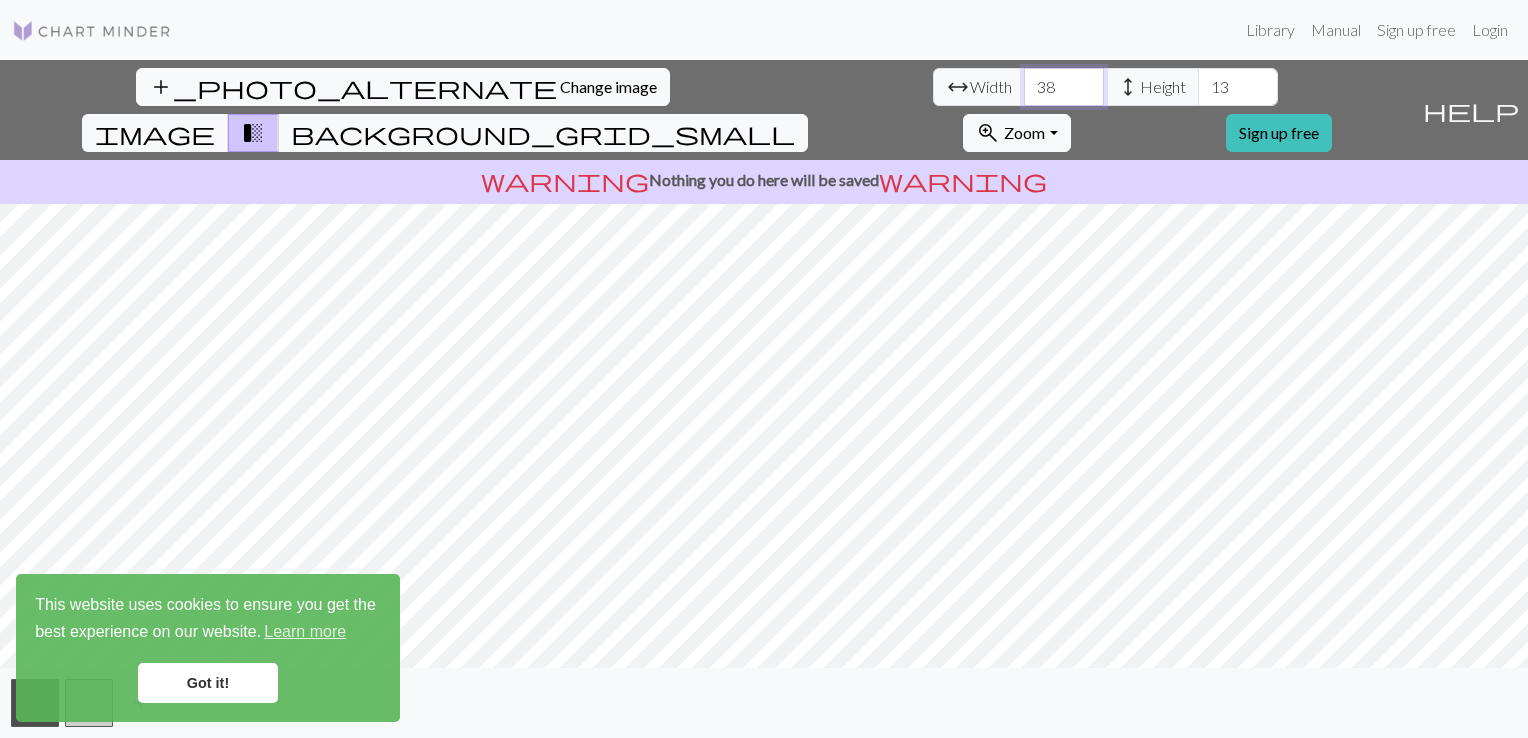click on "38" at bounding box center (1064, 87) 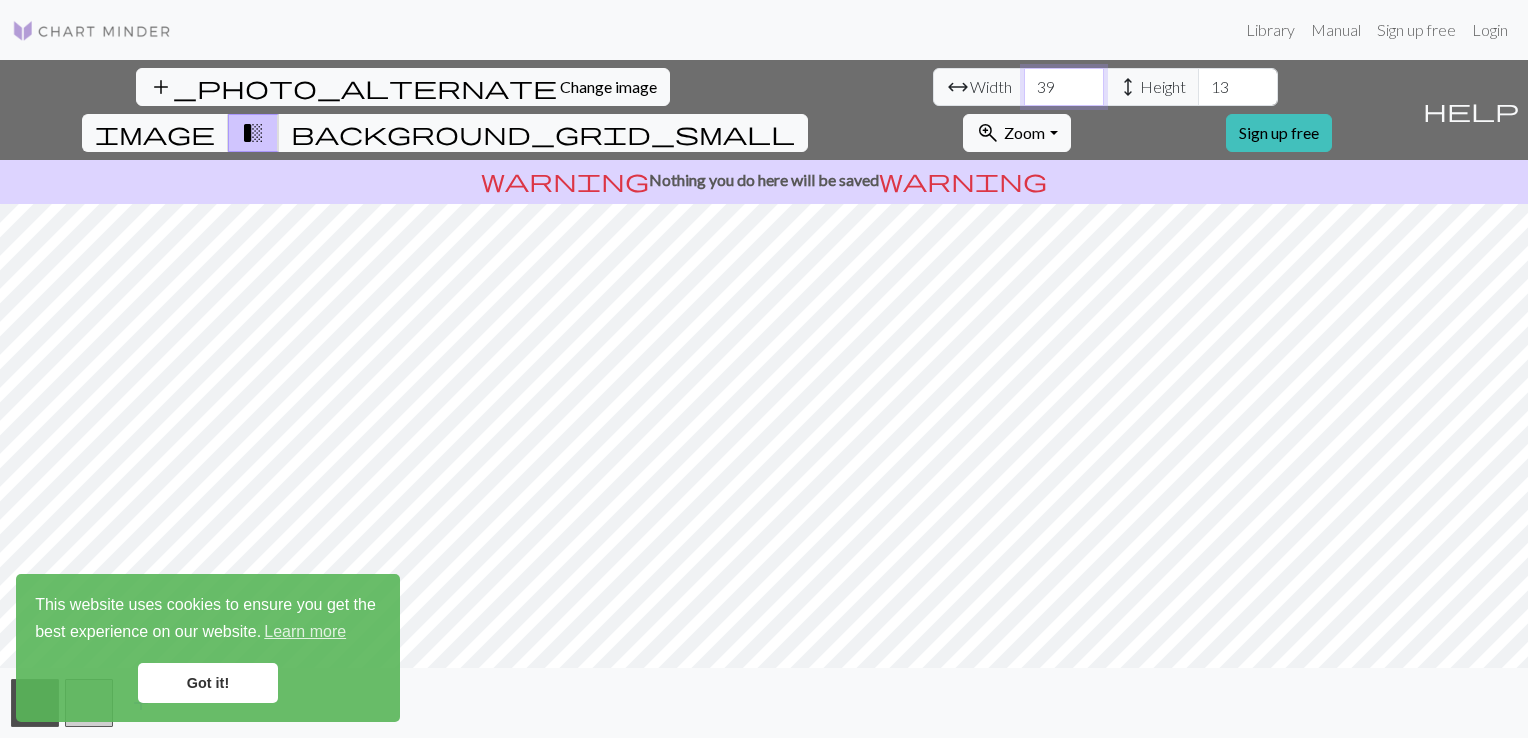 click on "39" at bounding box center [1064, 87] 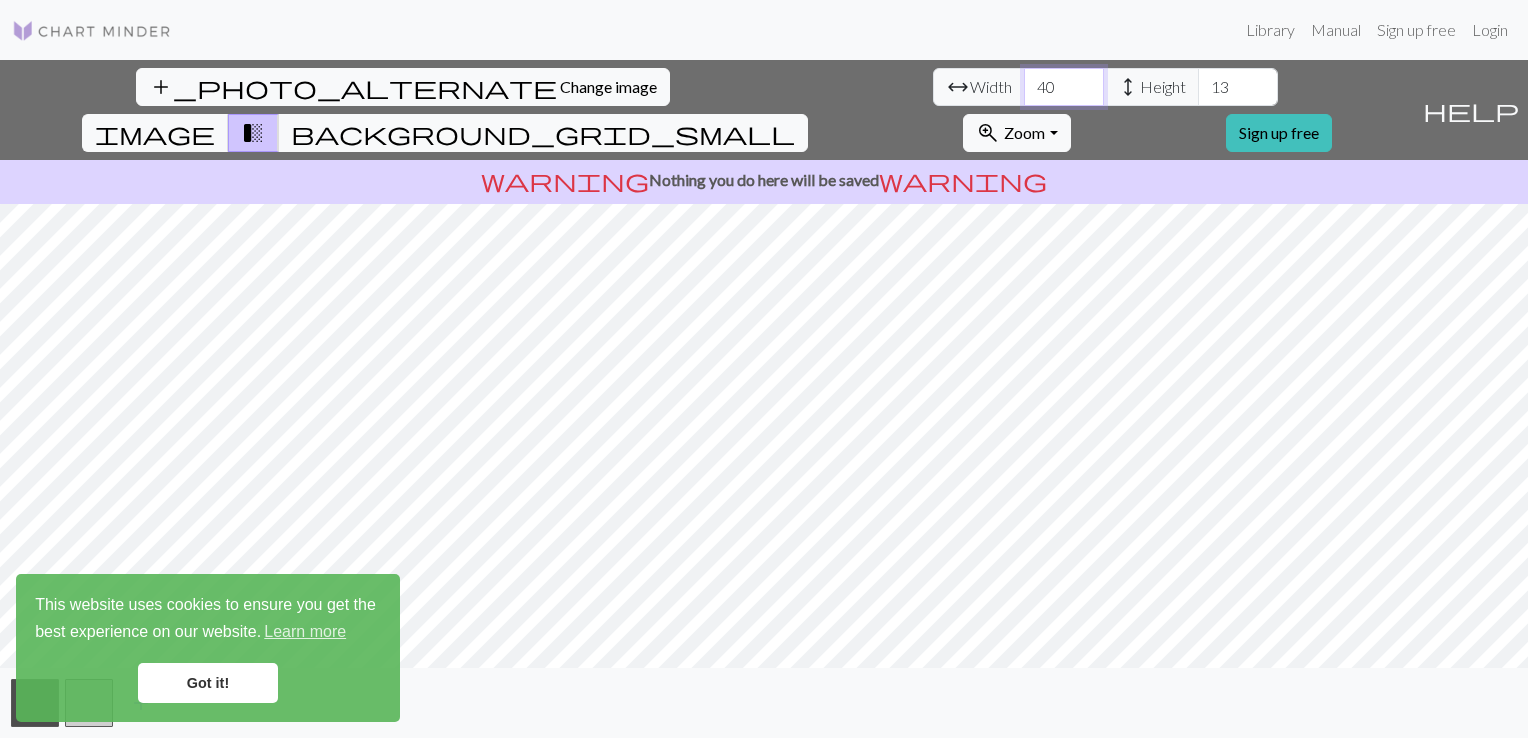 click on "40" at bounding box center [1064, 87] 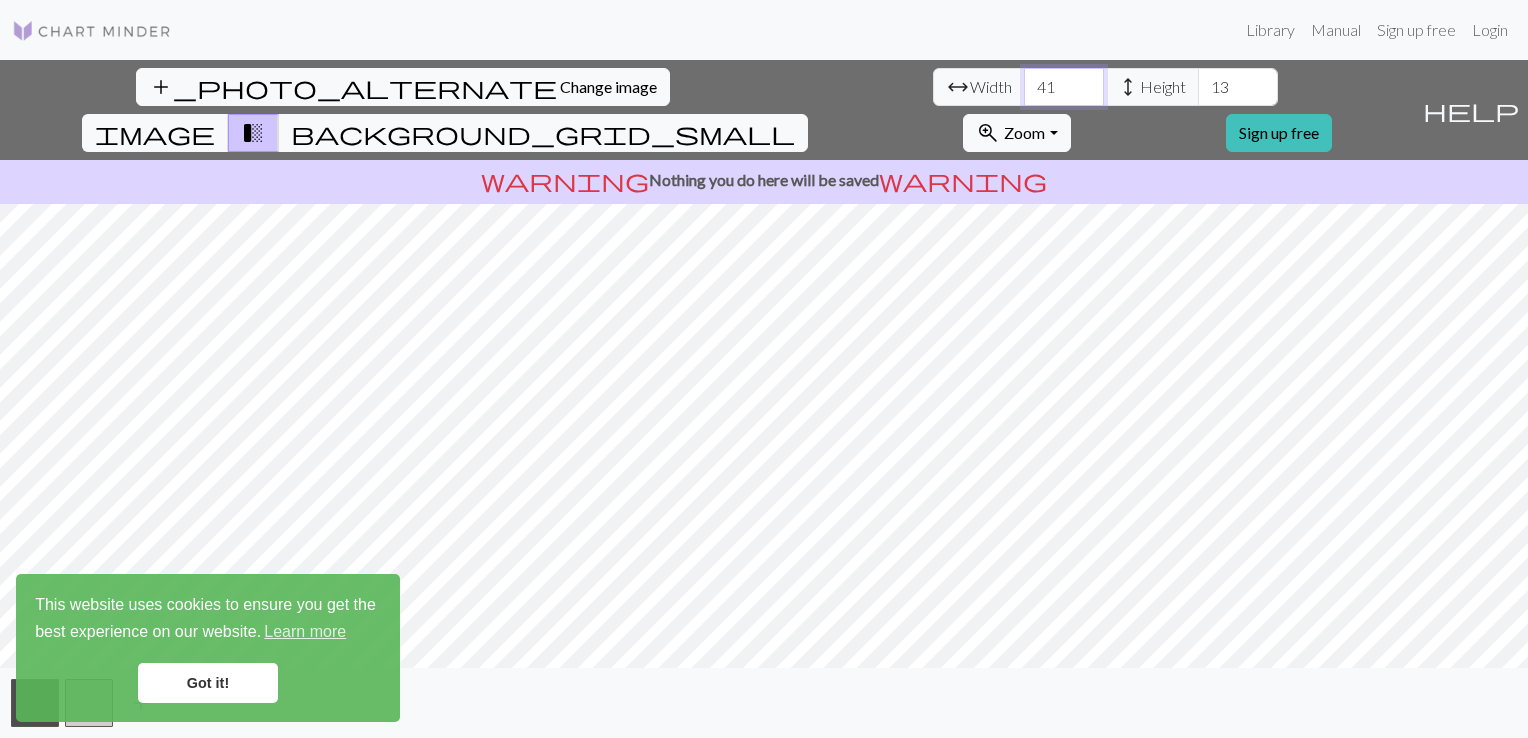 click on "41" at bounding box center (1064, 87) 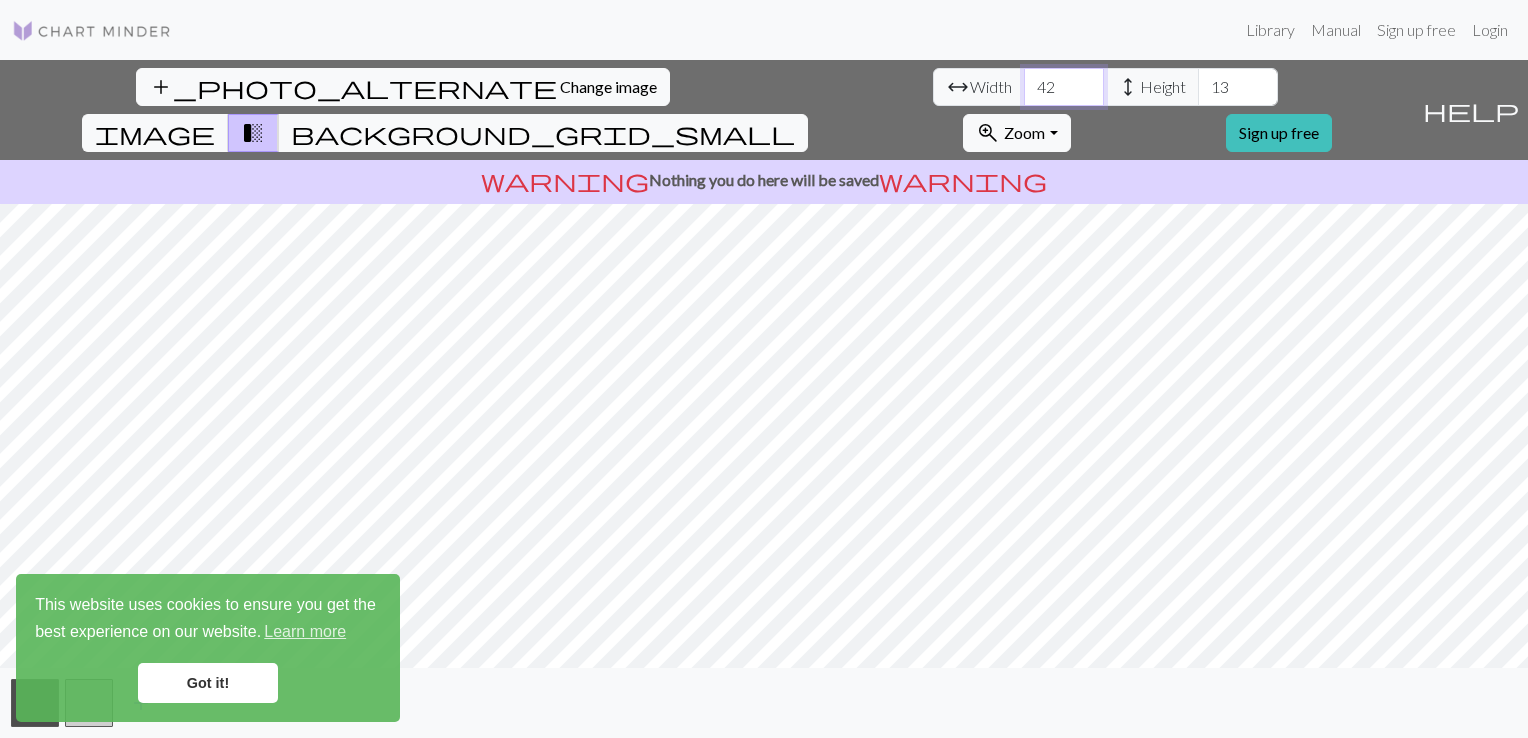 click on "42" at bounding box center [1064, 87] 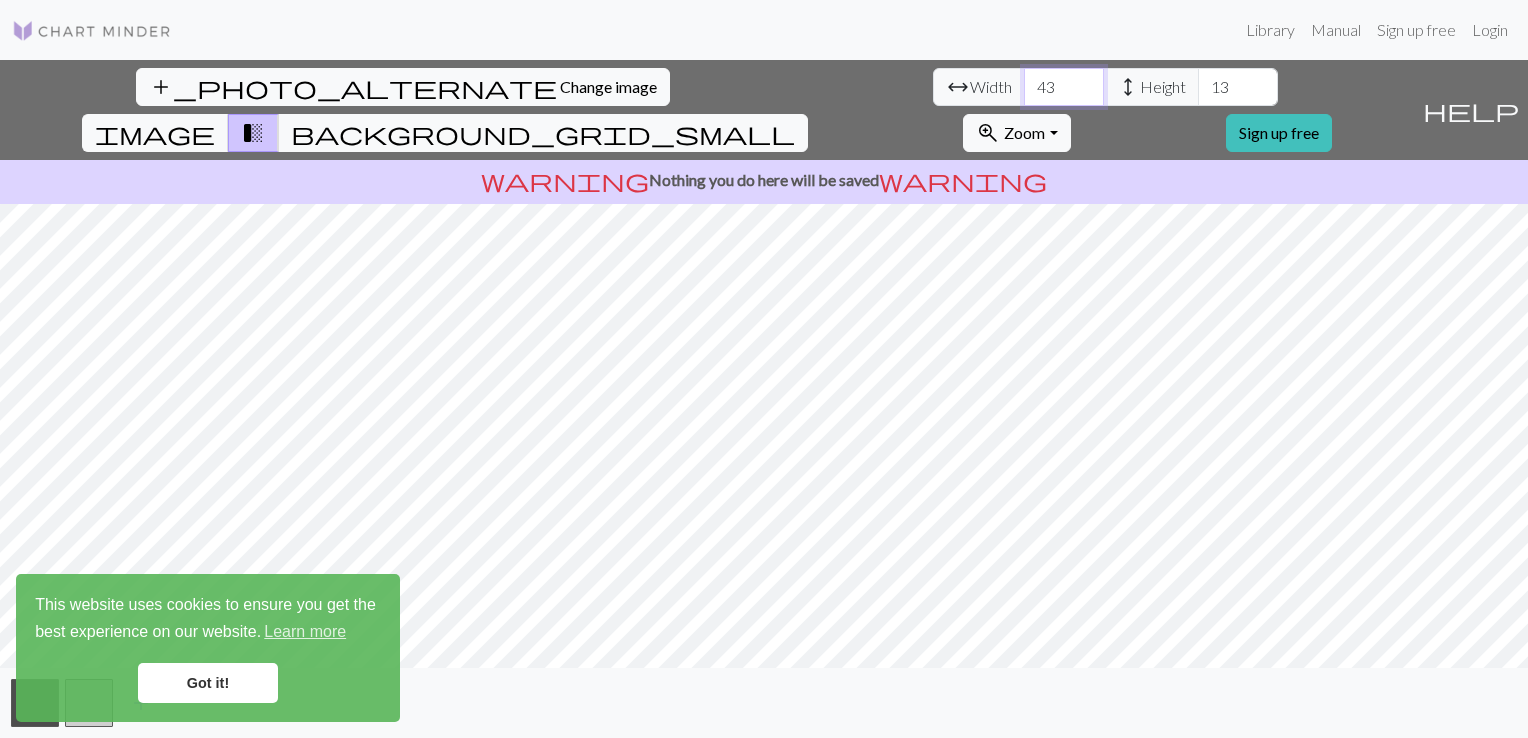 click on "43" at bounding box center [1064, 87] 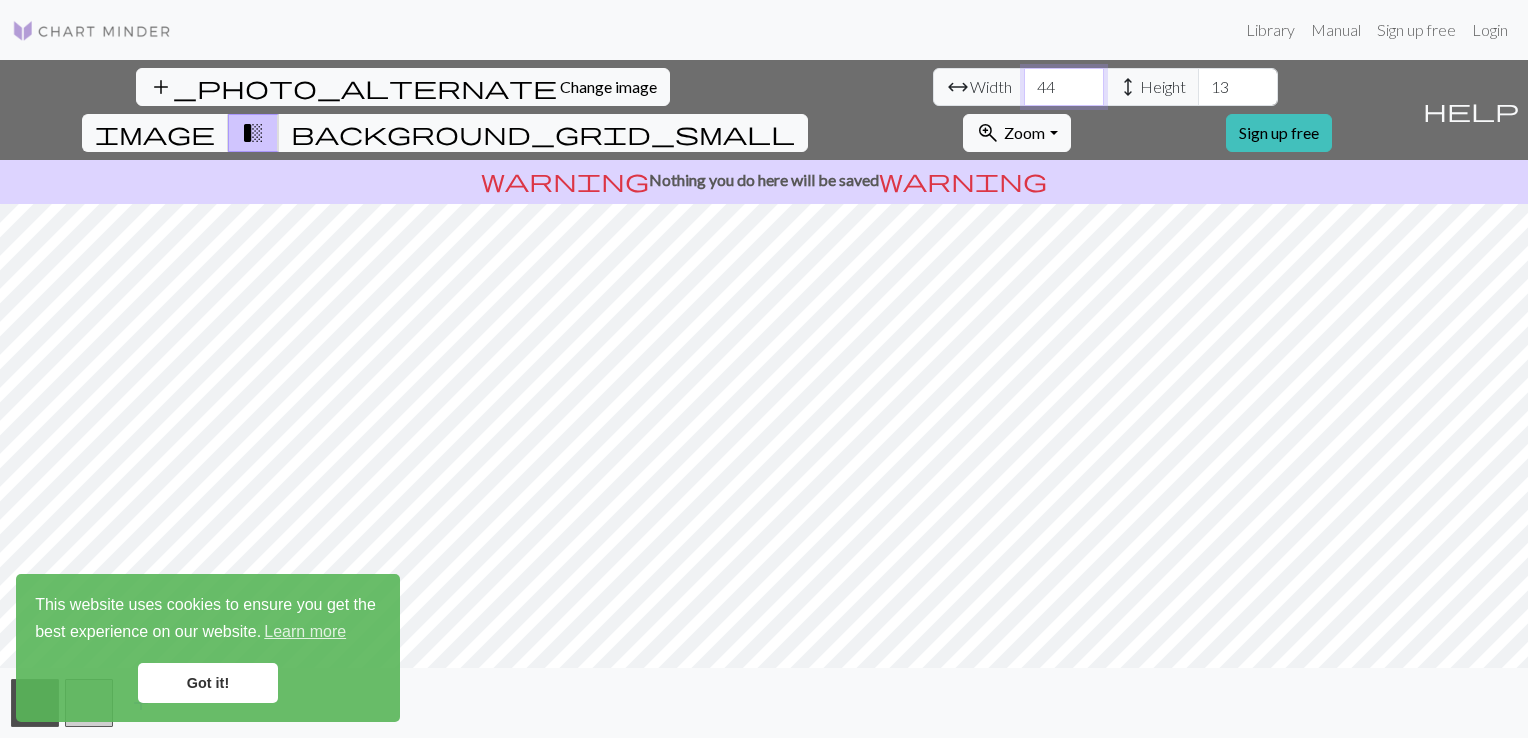 click on "44" at bounding box center [1064, 87] 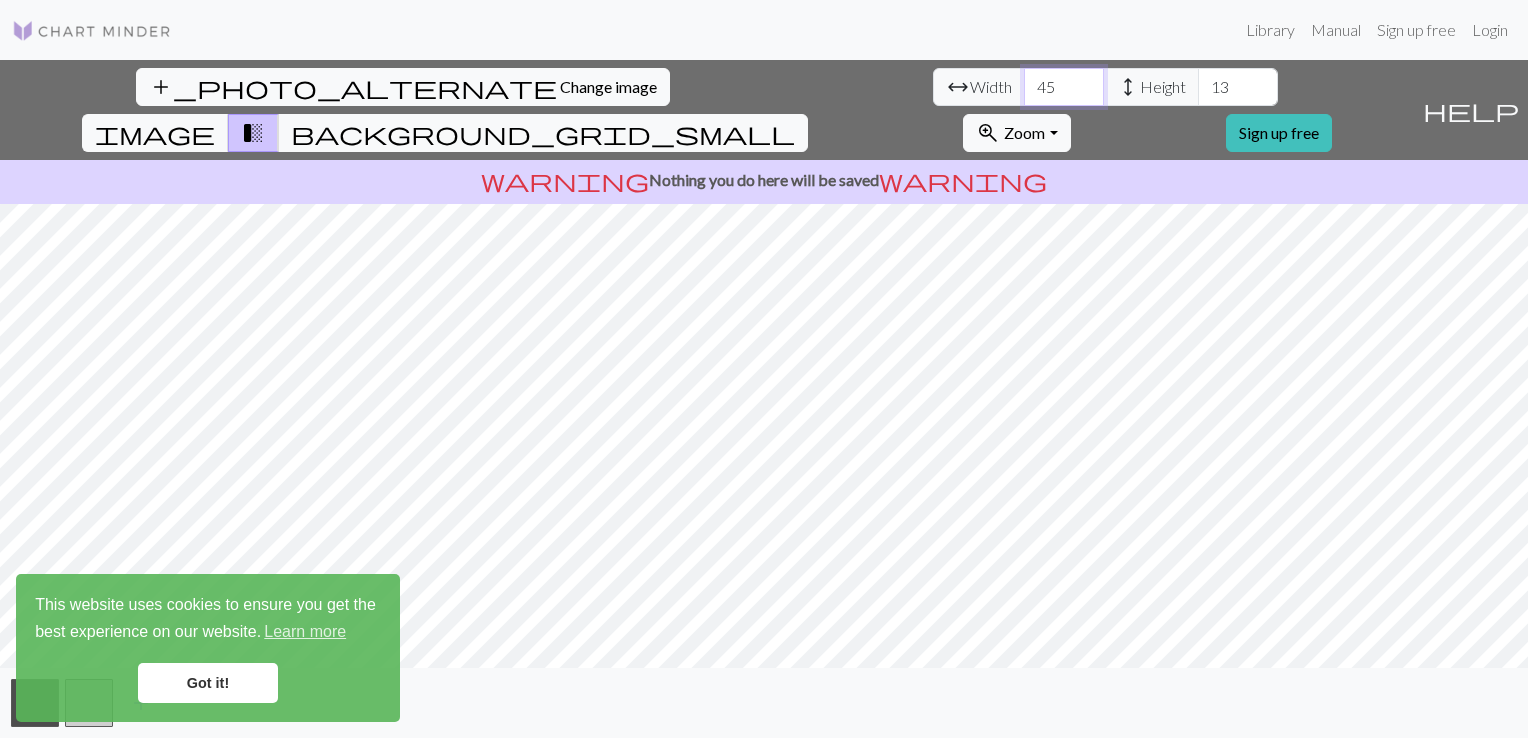 click on "45" at bounding box center [1064, 87] 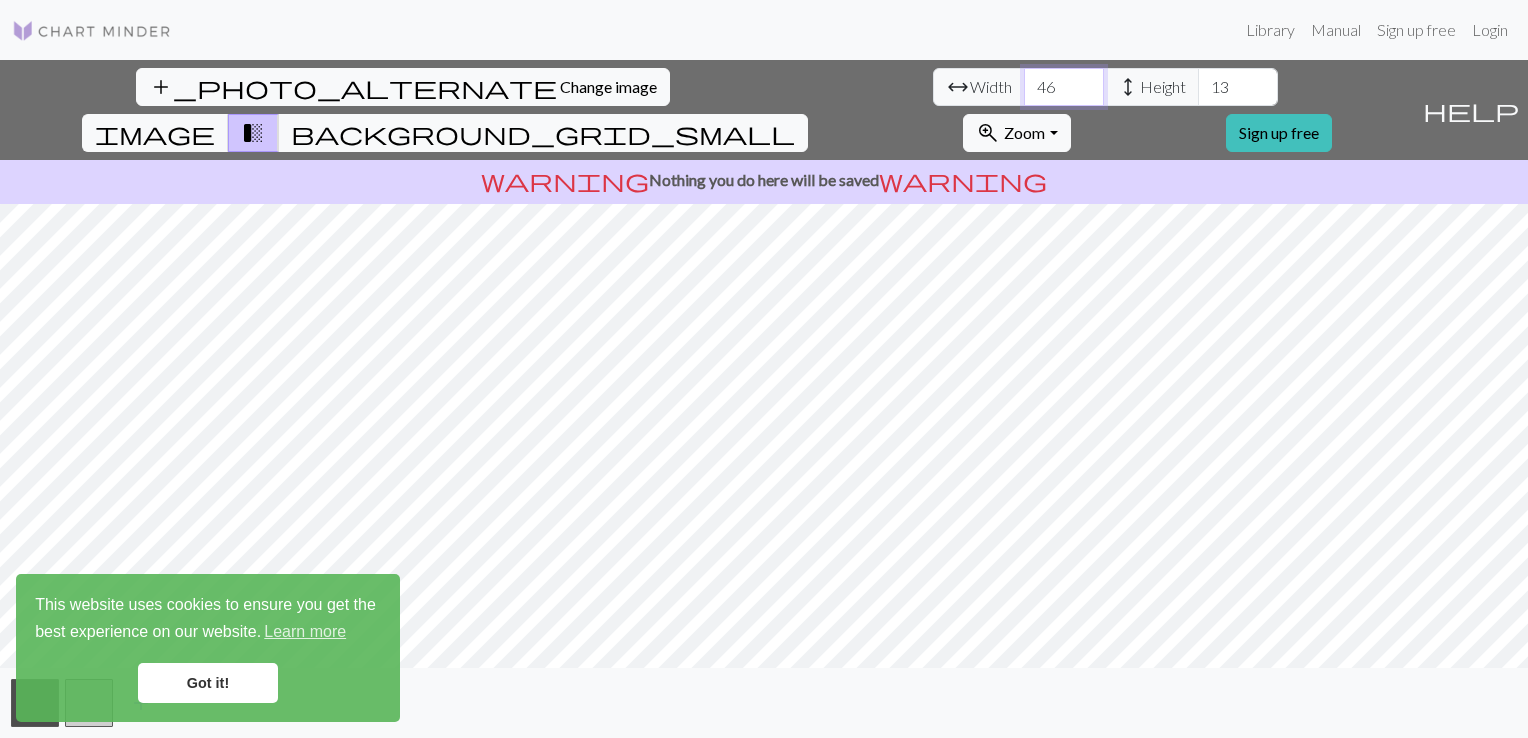 click on "46" at bounding box center [1064, 87] 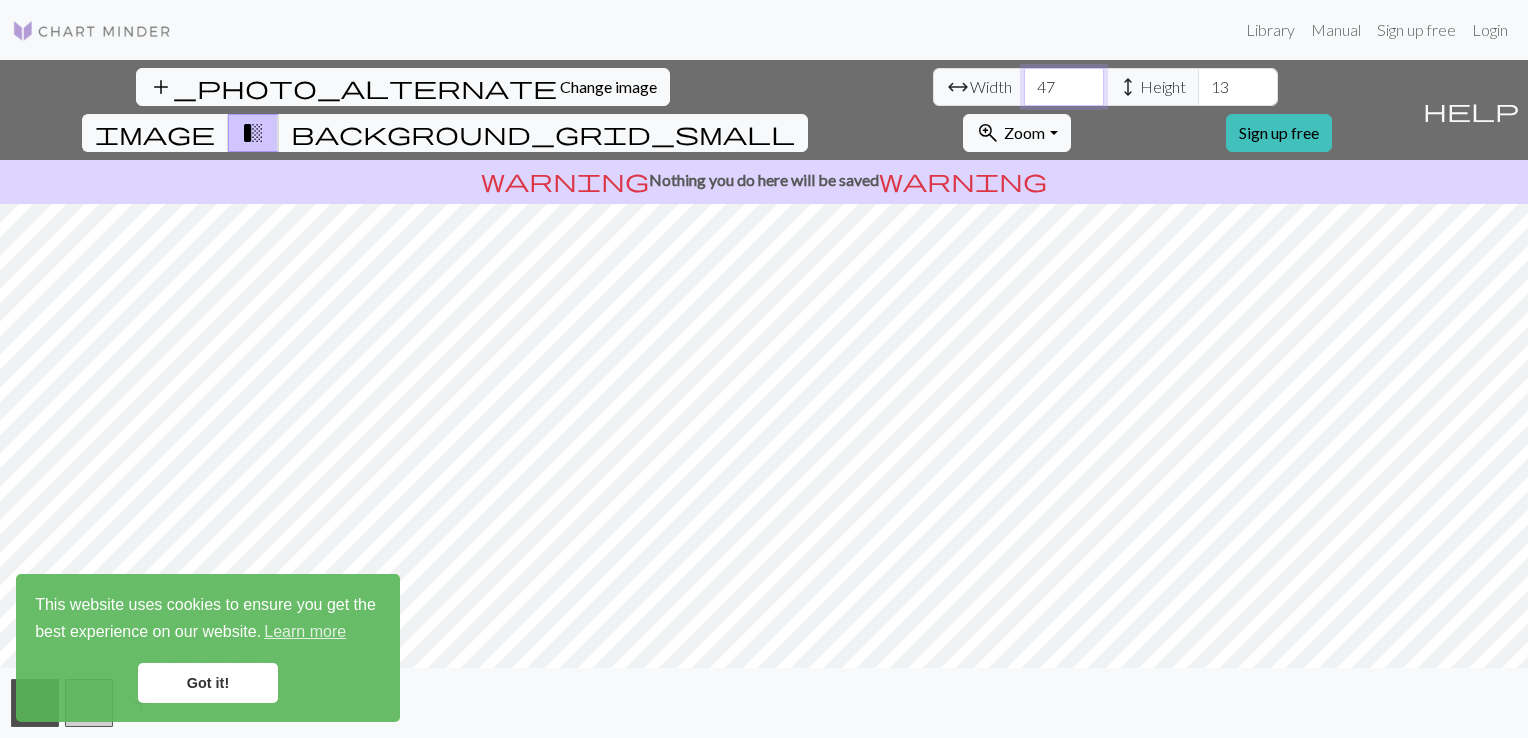 click on "47" at bounding box center (1064, 87) 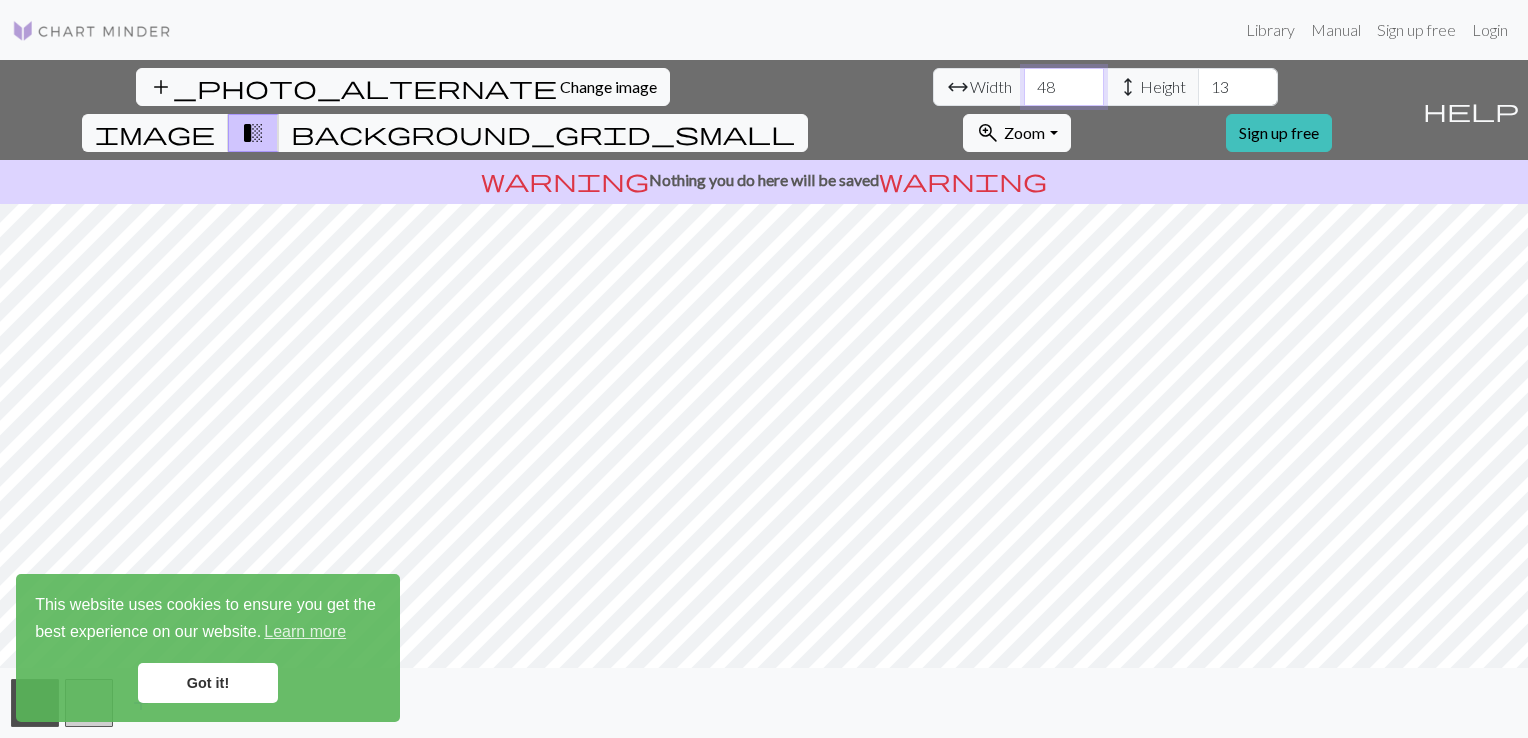 click on "48" at bounding box center (1064, 87) 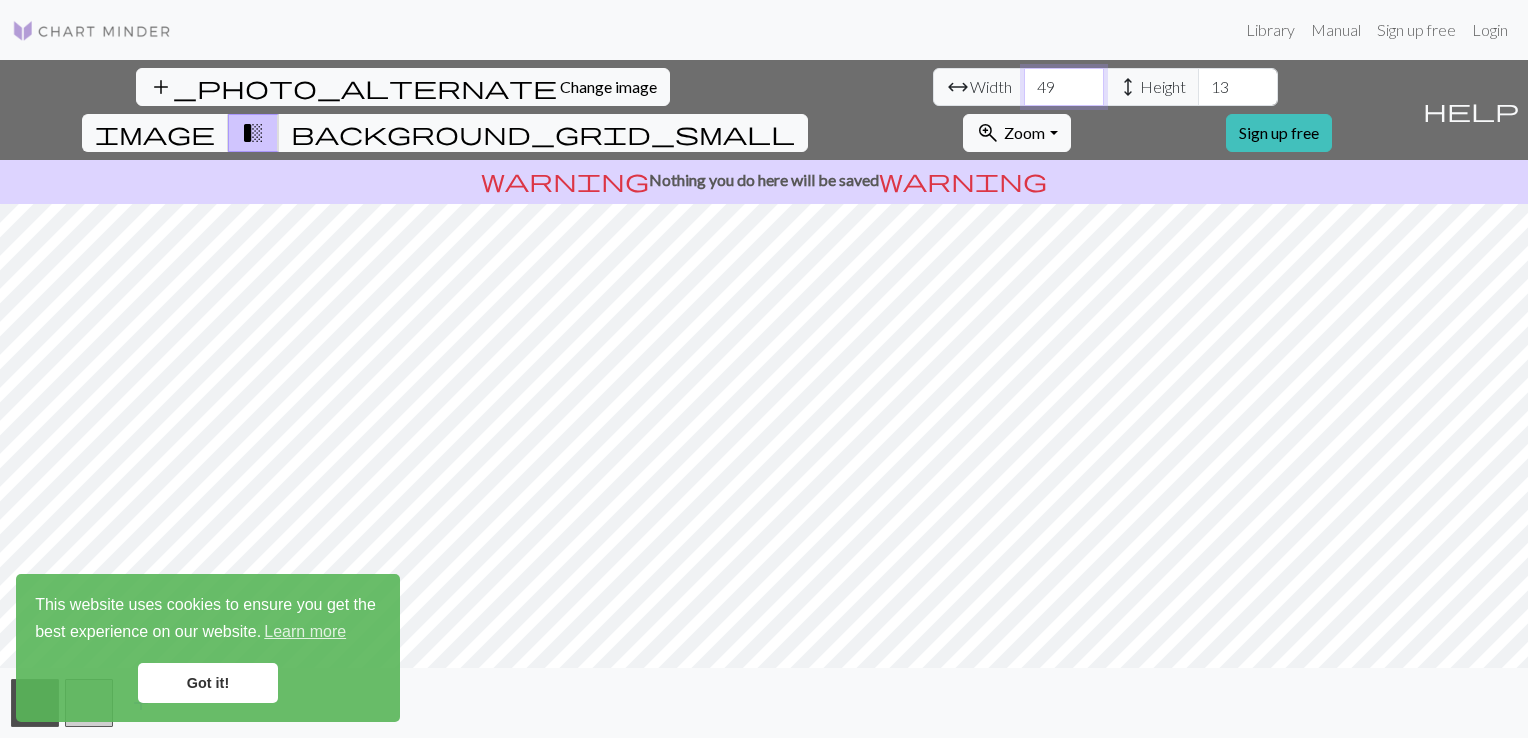 click on "49" at bounding box center [1064, 87] 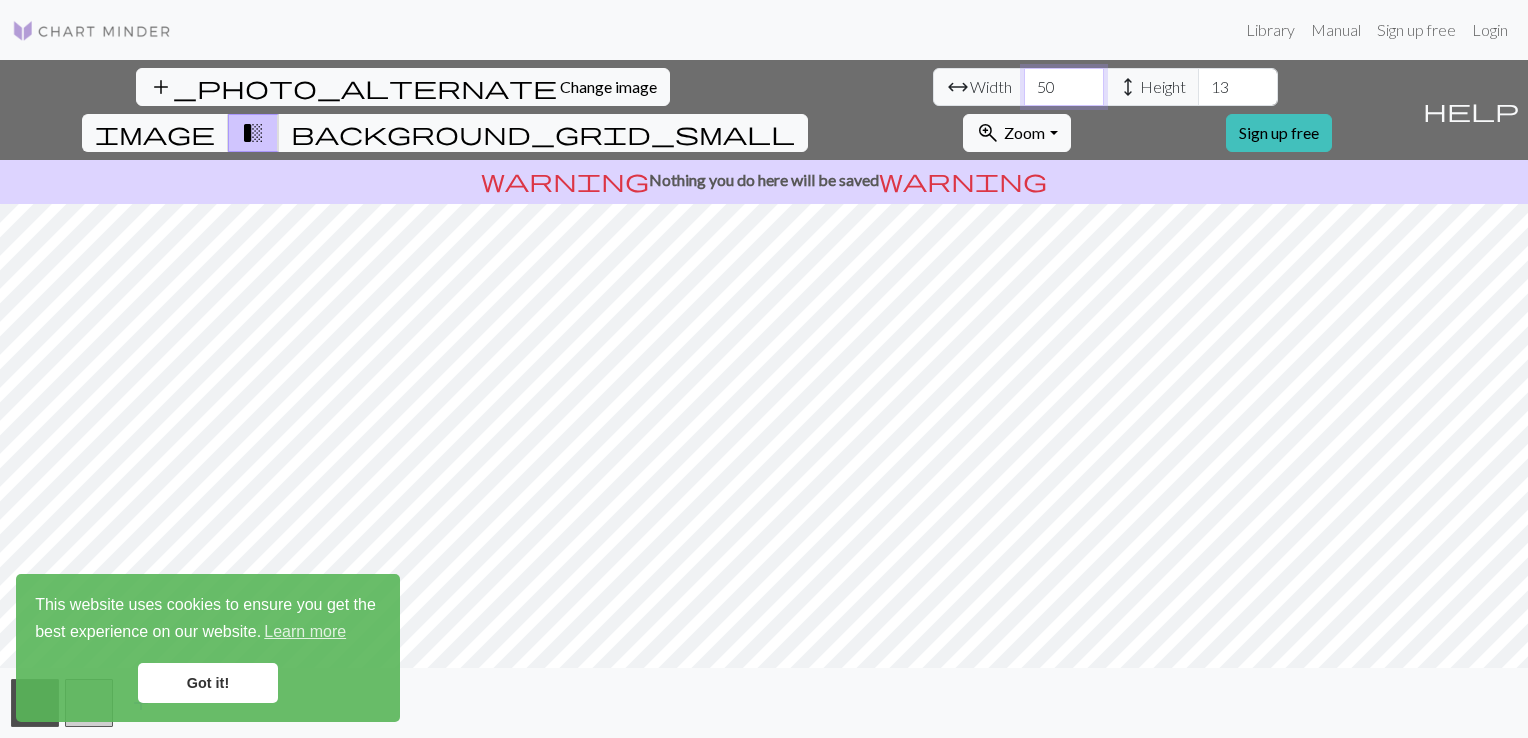 type on "50" 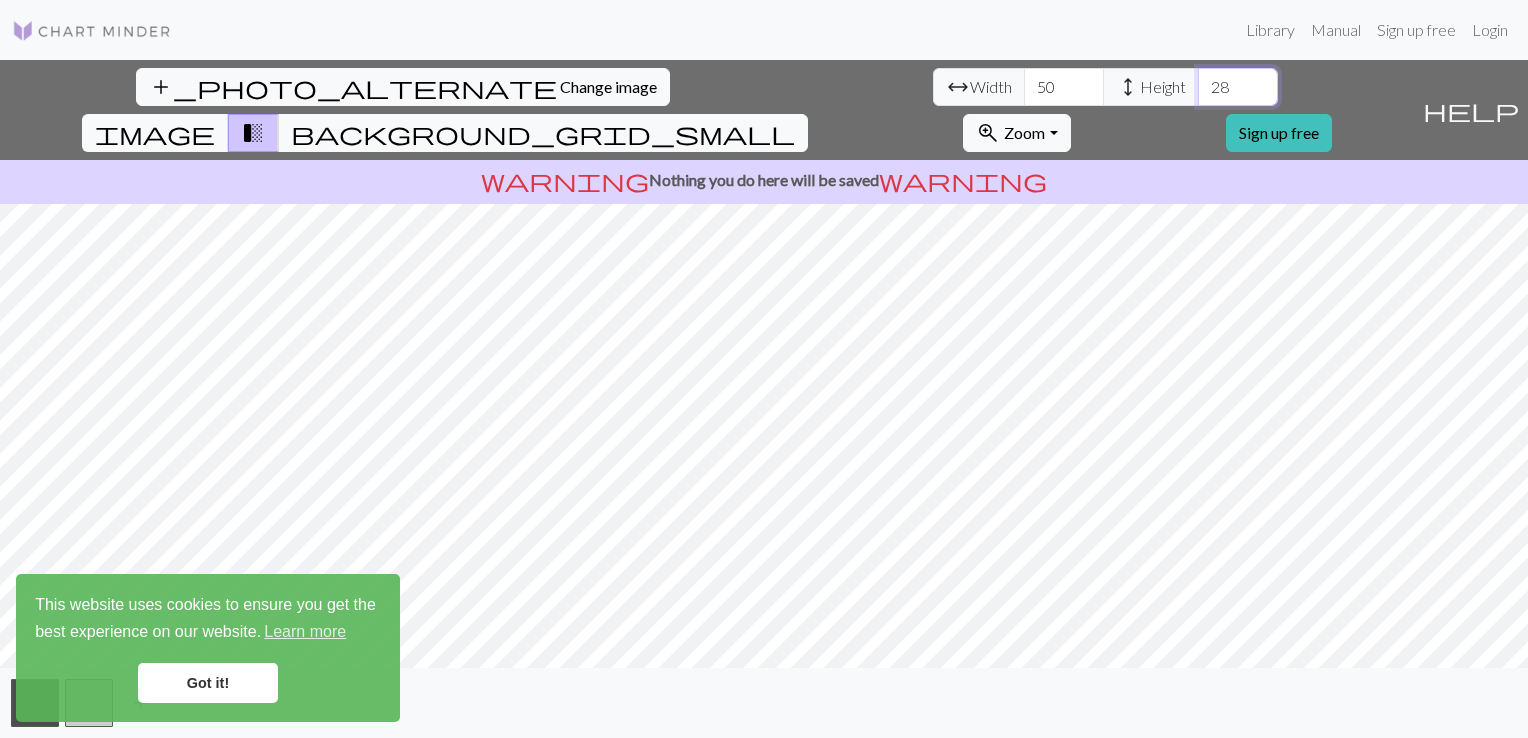 click on "29" at bounding box center (1238, 87) 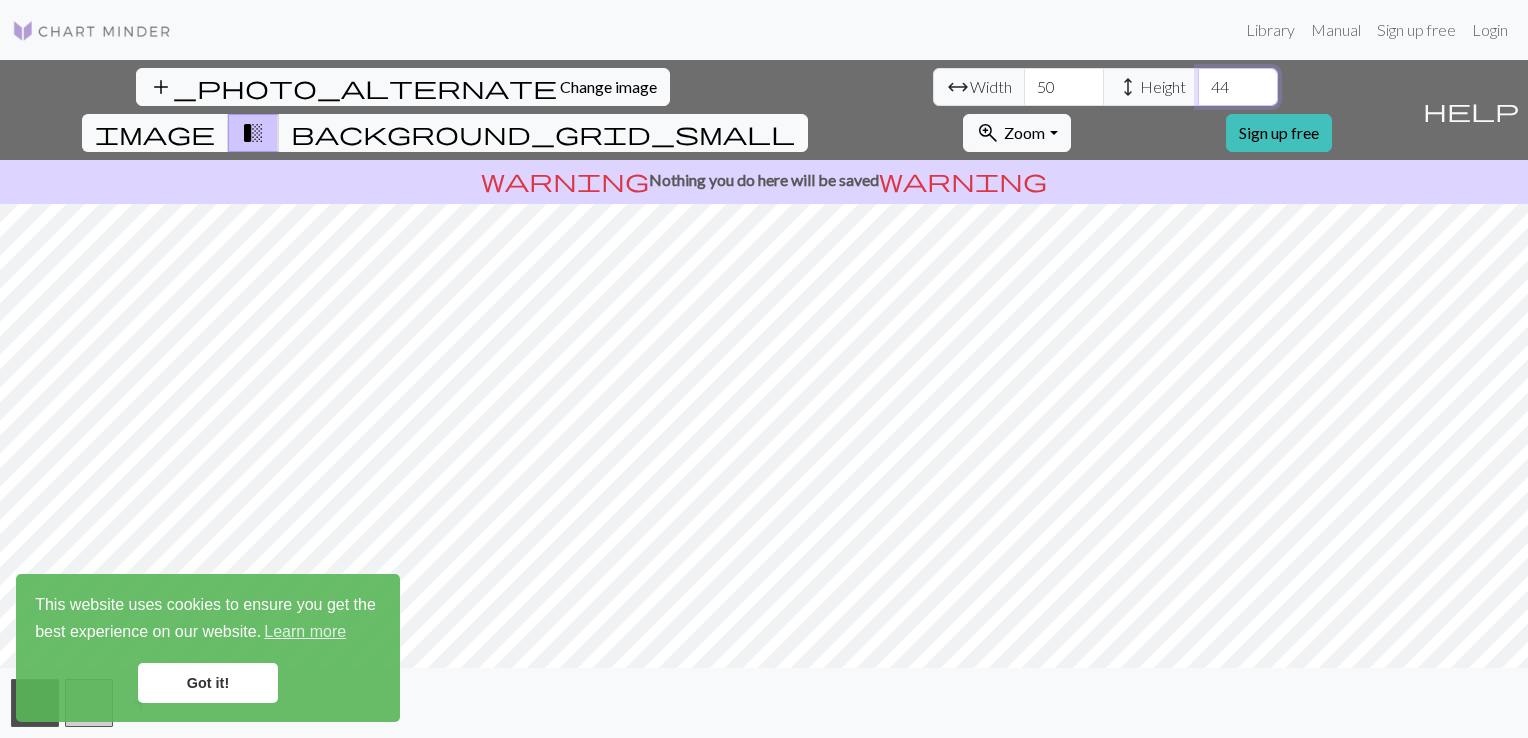 type on "45" 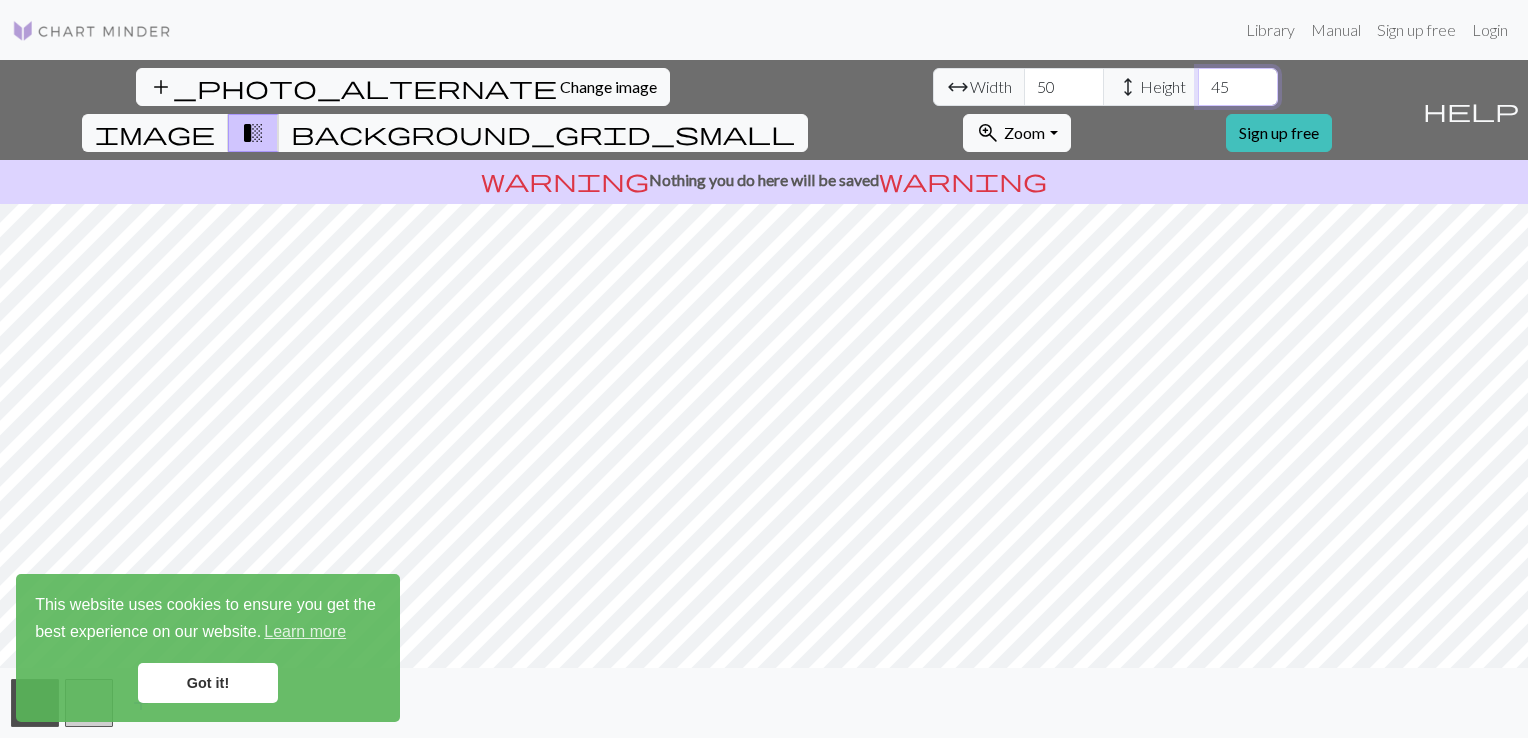 click on "45" at bounding box center (1238, 87) 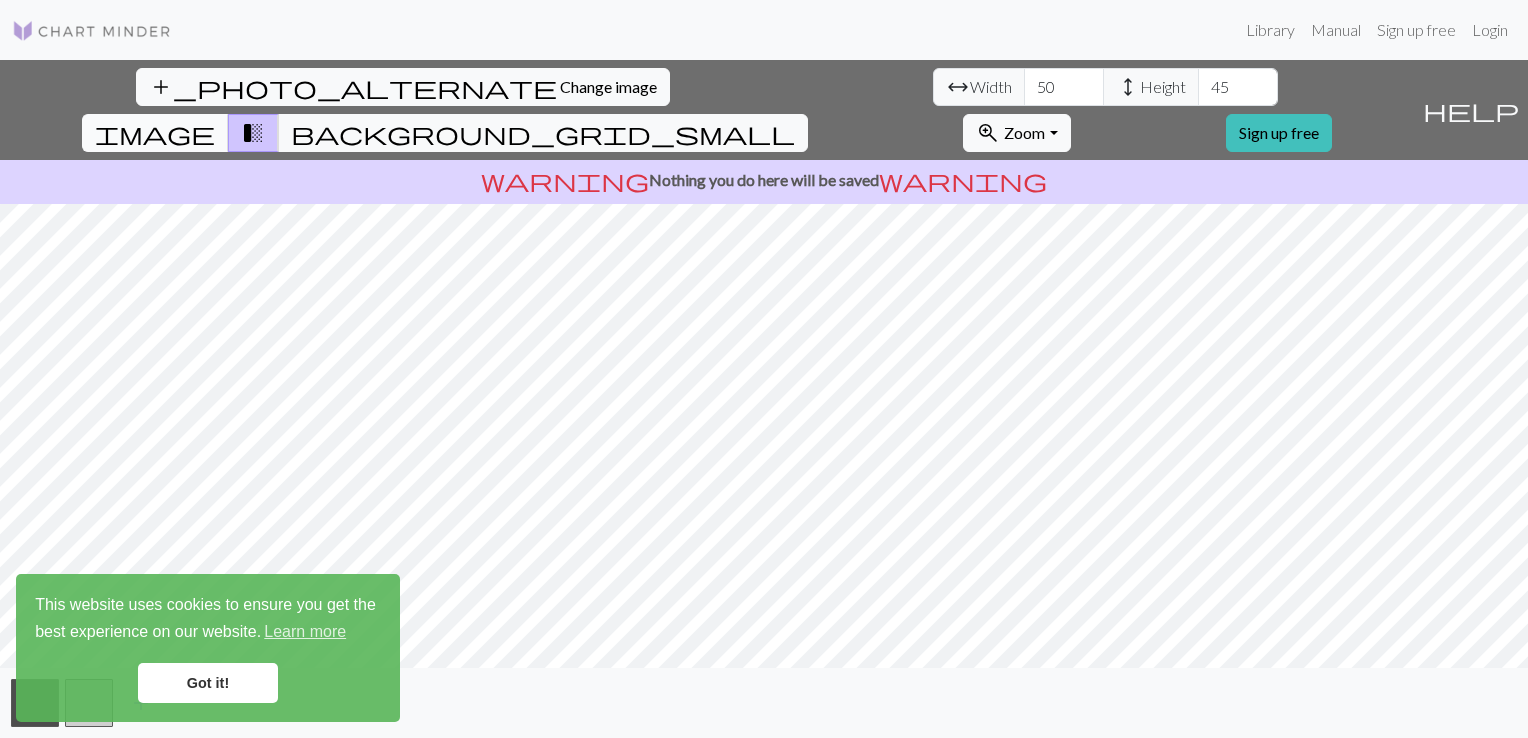 click on "image" at bounding box center (155, 133) 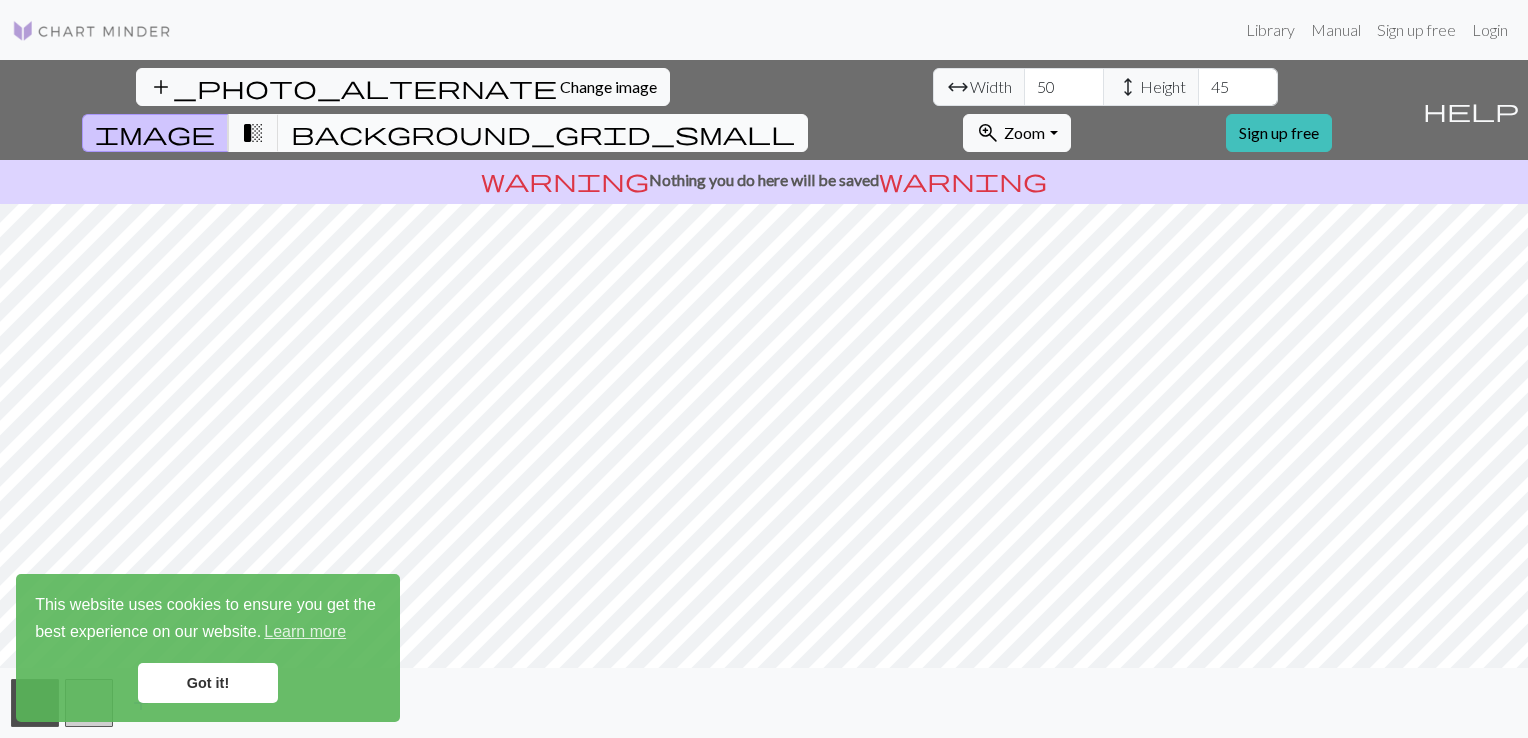 click on "background_grid_small" at bounding box center (543, 133) 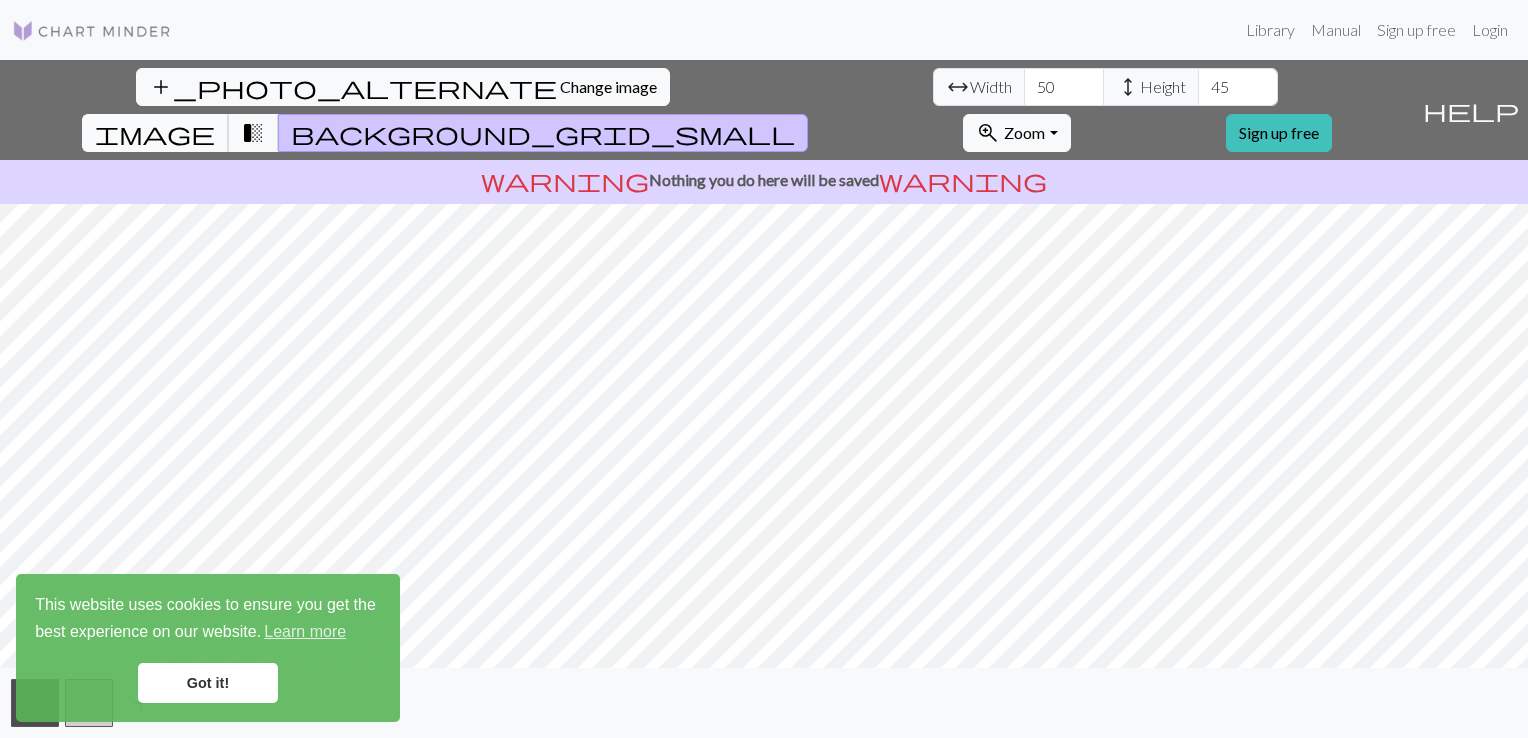 click on "image" at bounding box center (155, 133) 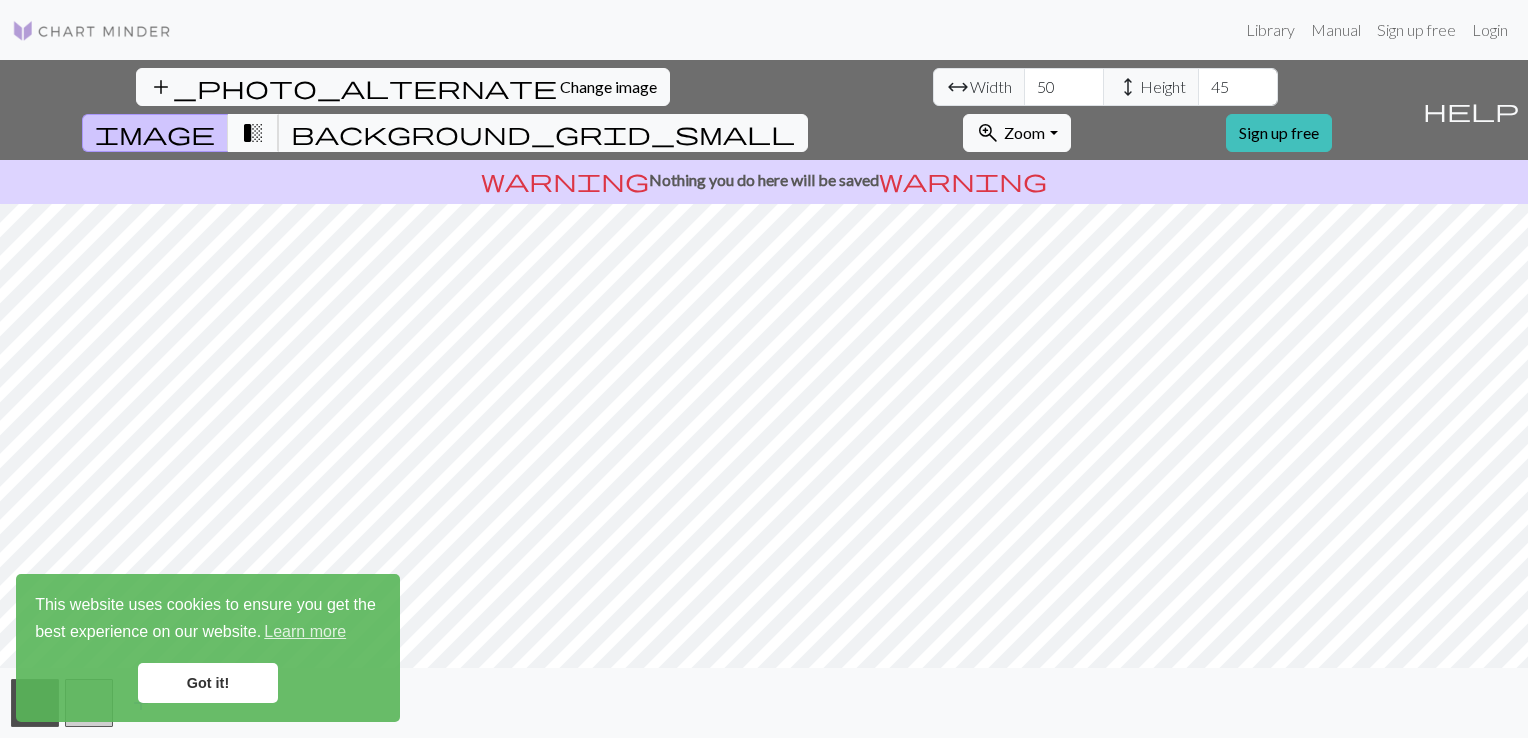 click on "transition_fade" at bounding box center (253, 133) 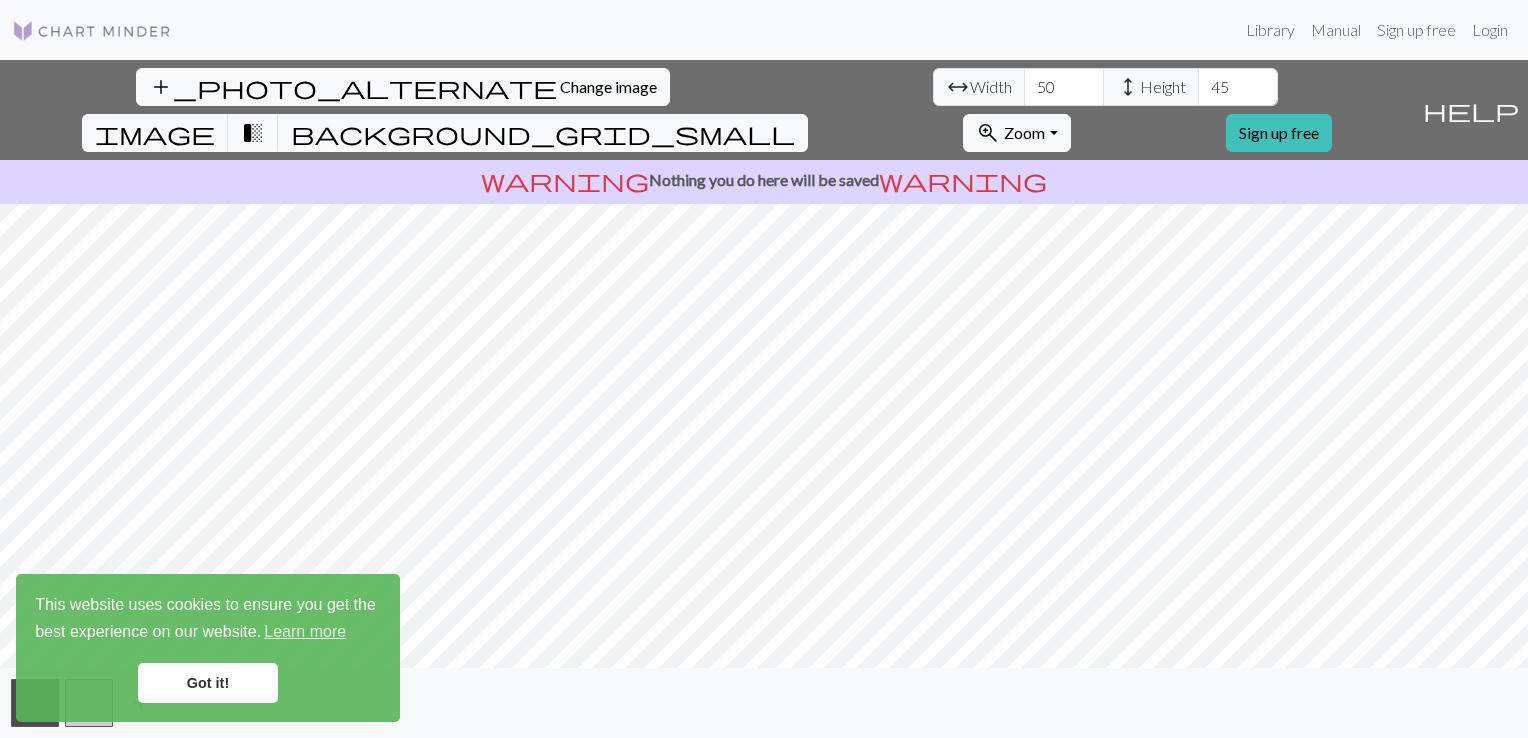 click on "Got it!" at bounding box center (208, 683) 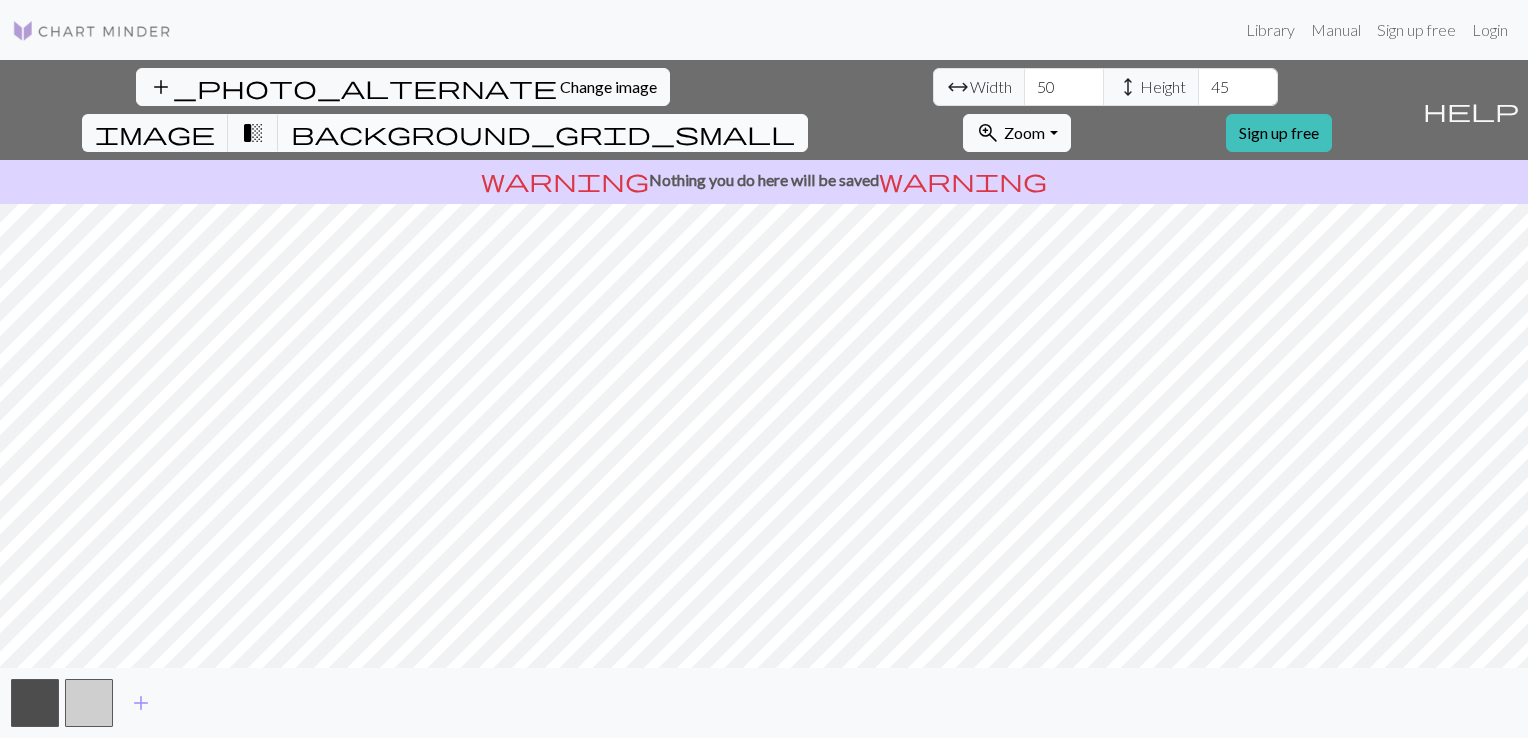 click on "background_grid_small" at bounding box center [543, 133] 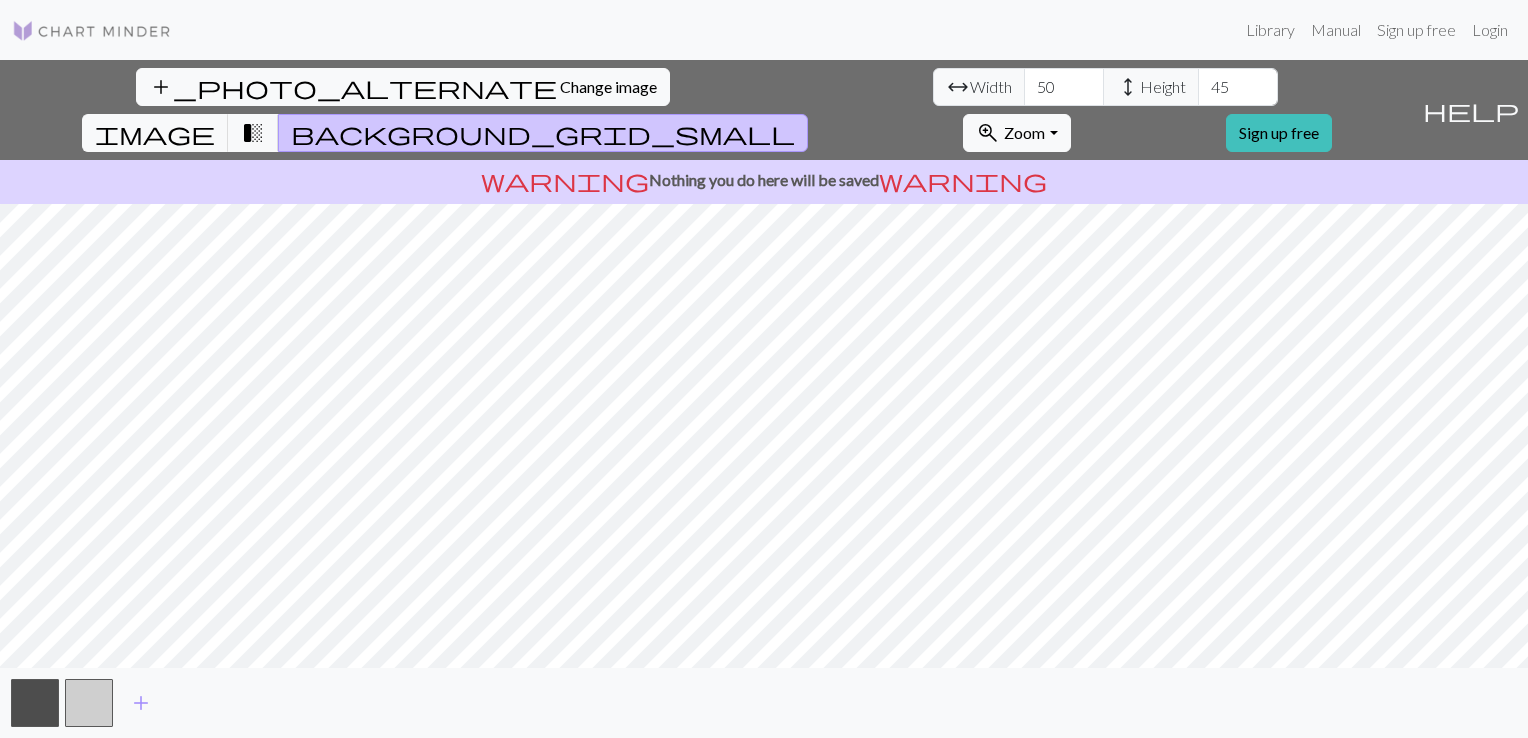 click on "background_grid_small" at bounding box center [543, 133] 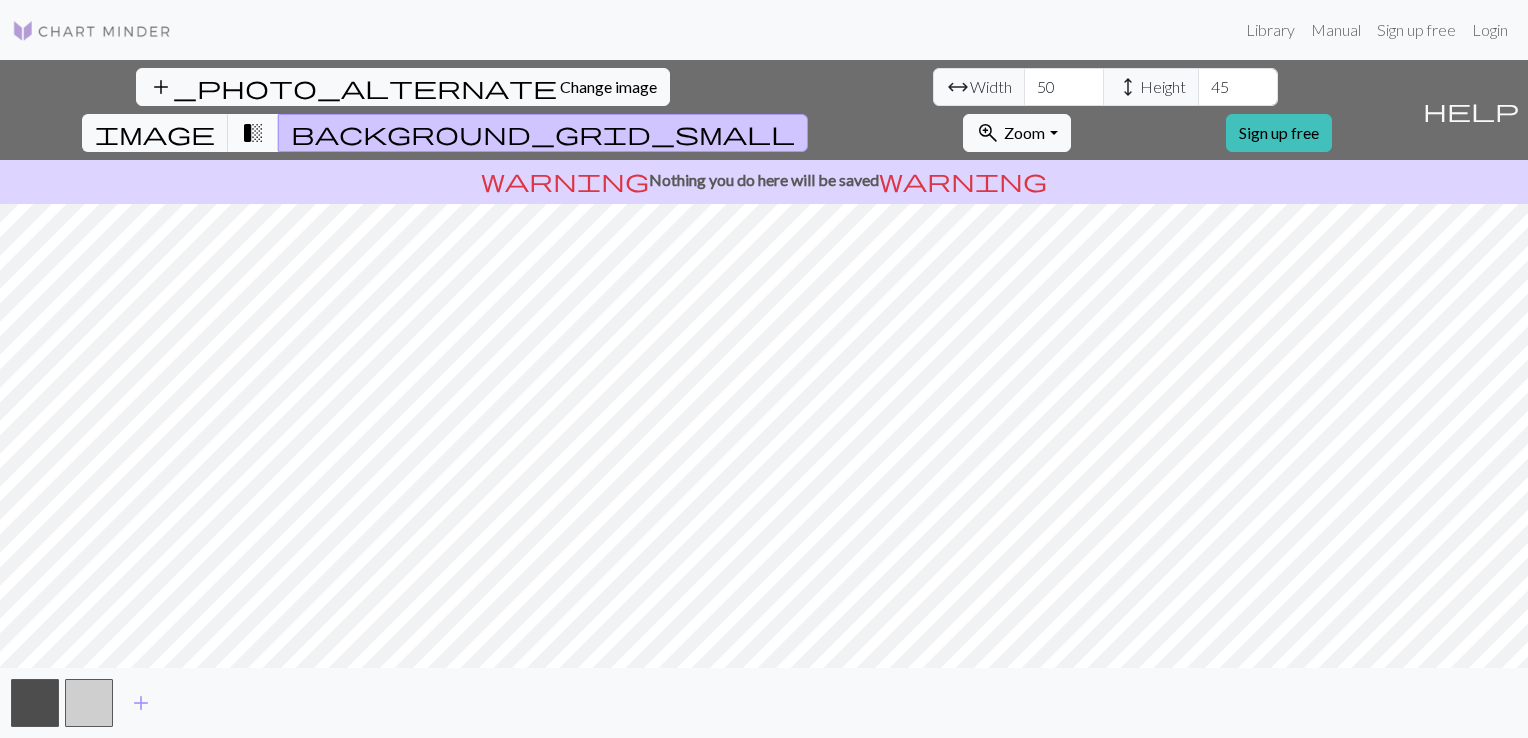 click on "transition_fade" at bounding box center [253, 133] 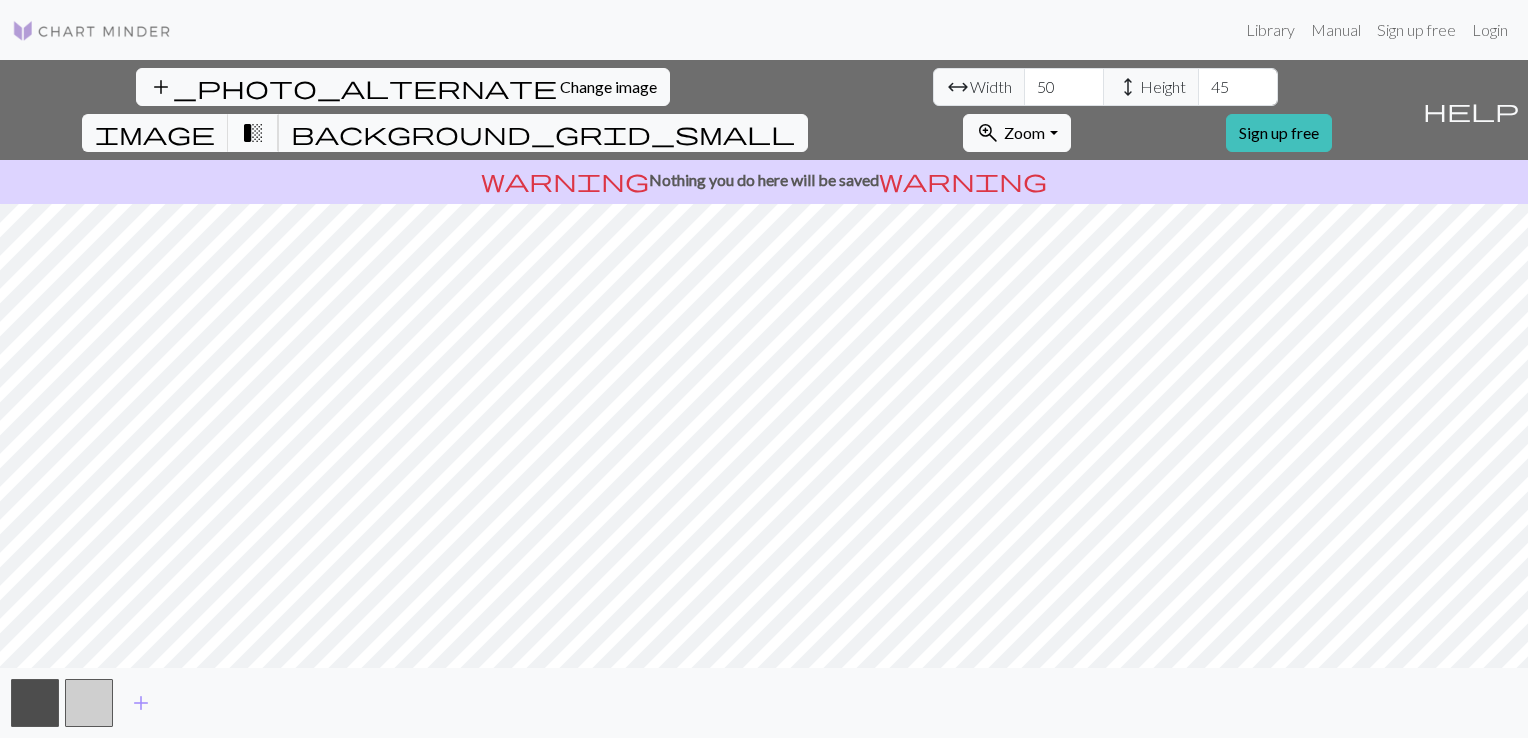 click on "transition_fade" at bounding box center [253, 133] 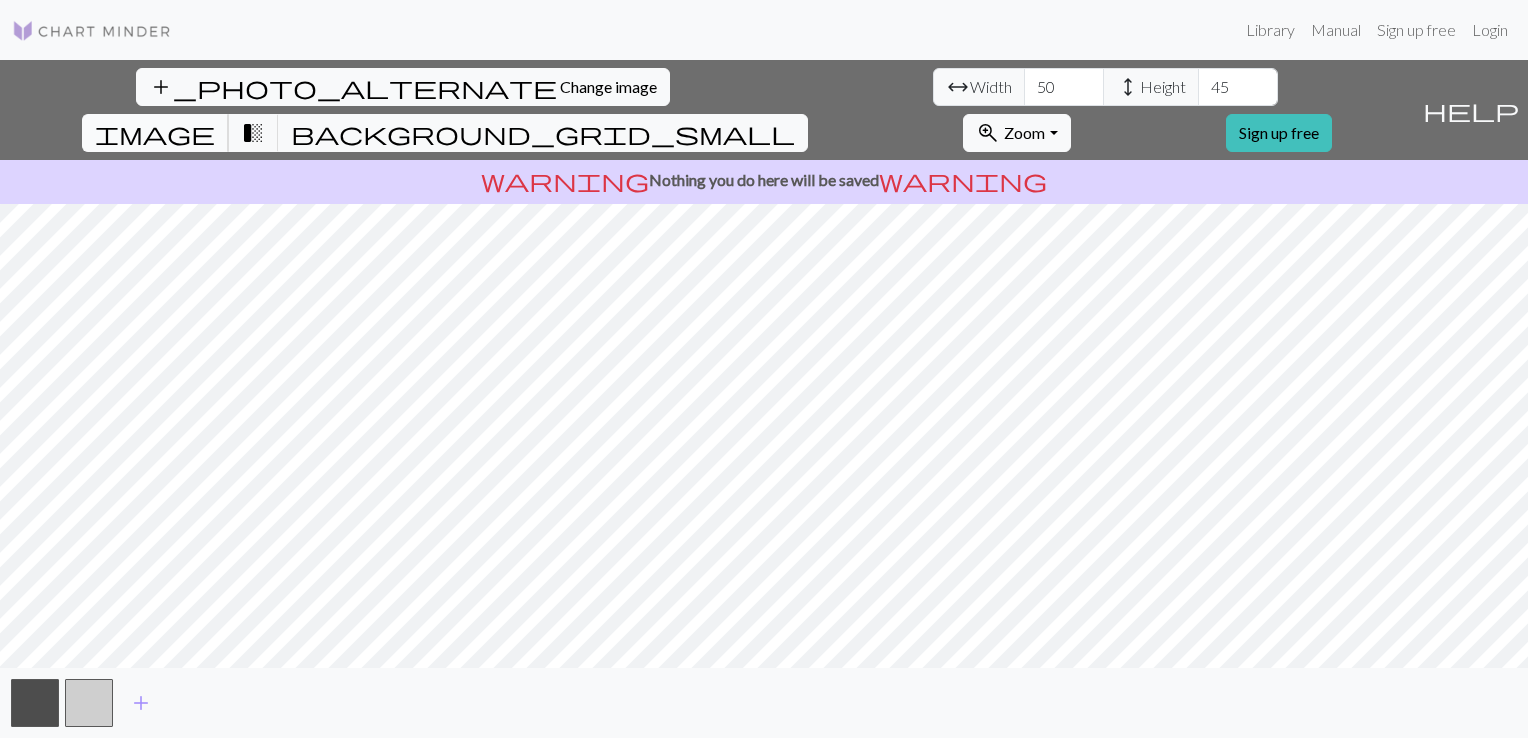 click on "image" at bounding box center (155, 133) 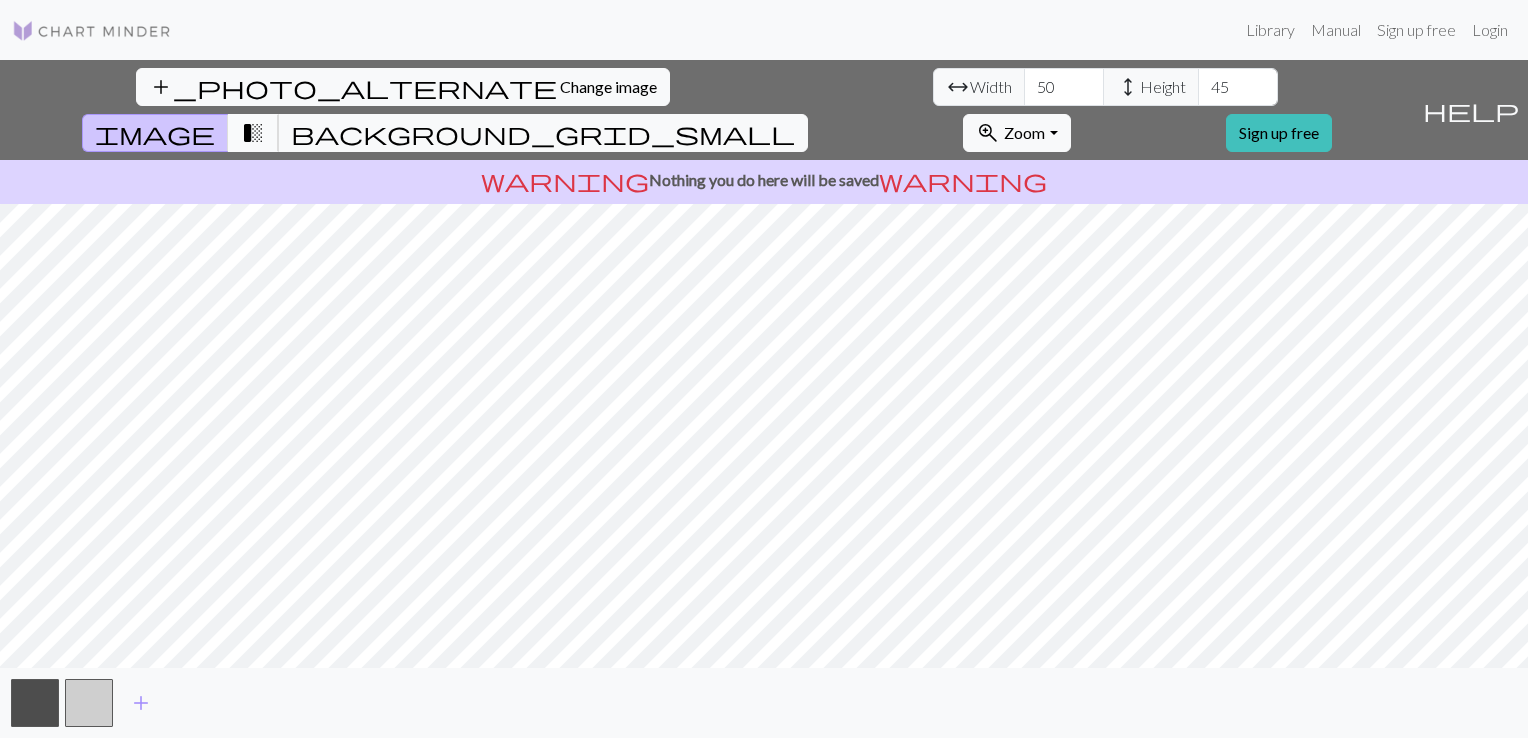 click on "transition_fade" at bounding box center (253, 133) 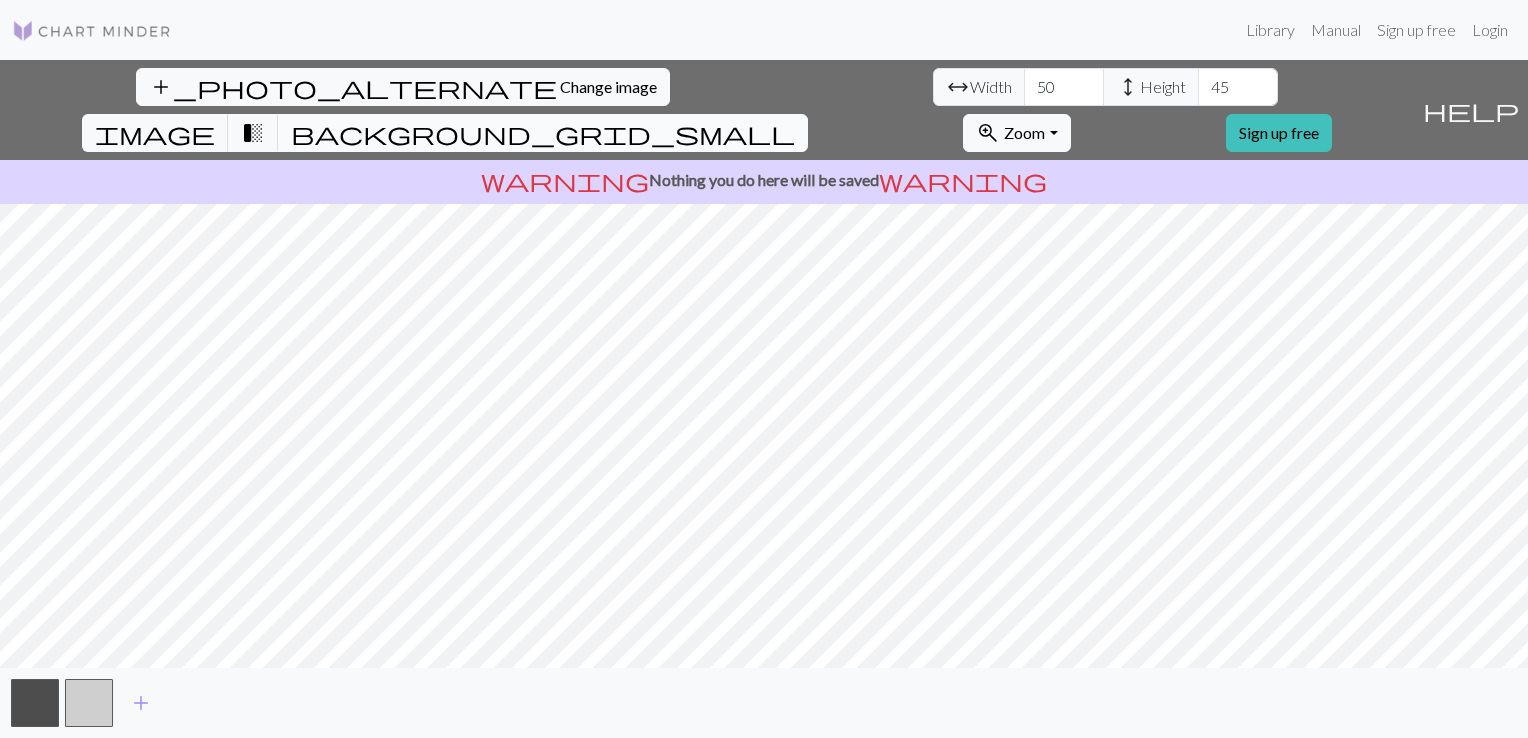 click on "background_grid_small" at bounding box center (543, 133) 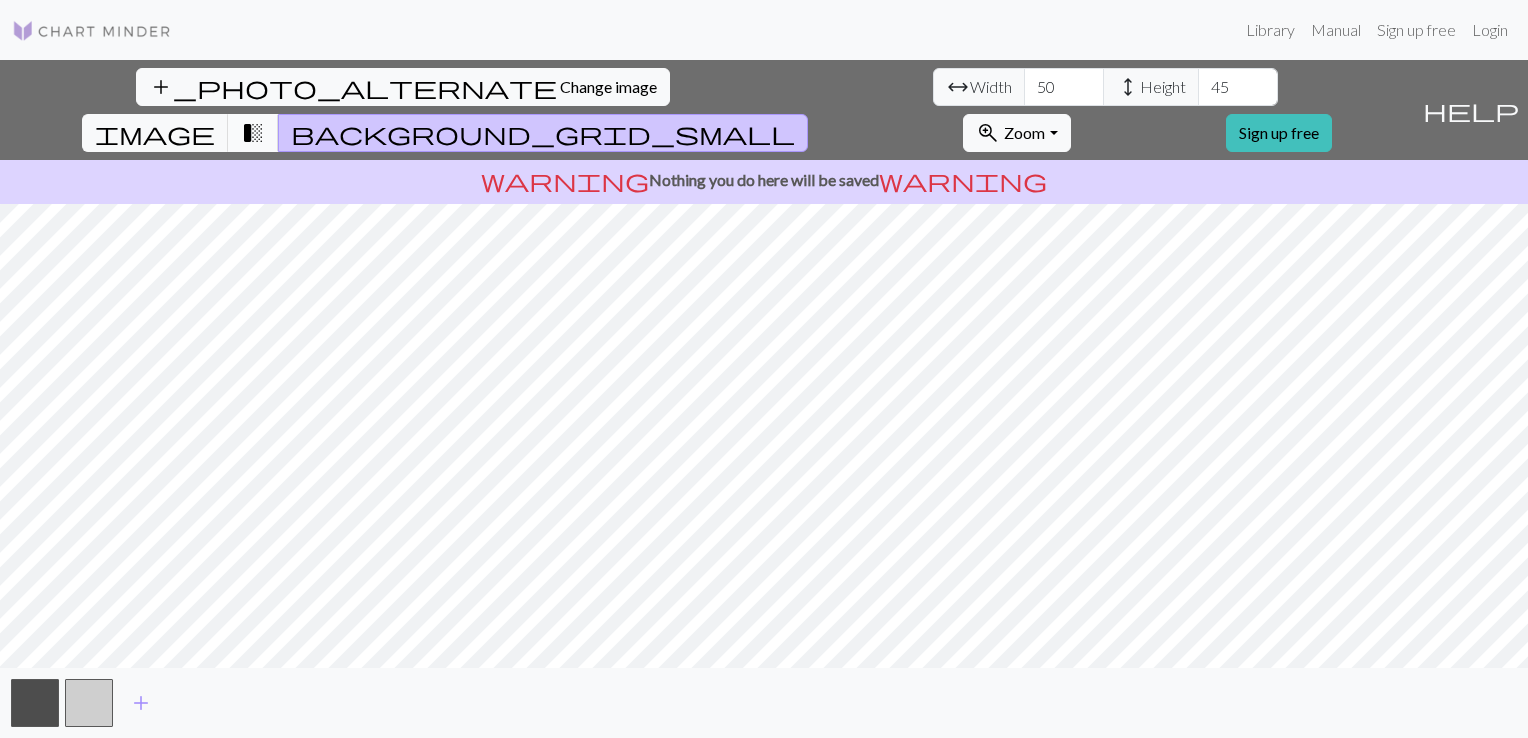 click on "transition_fade" at bounding box center [253, 133] 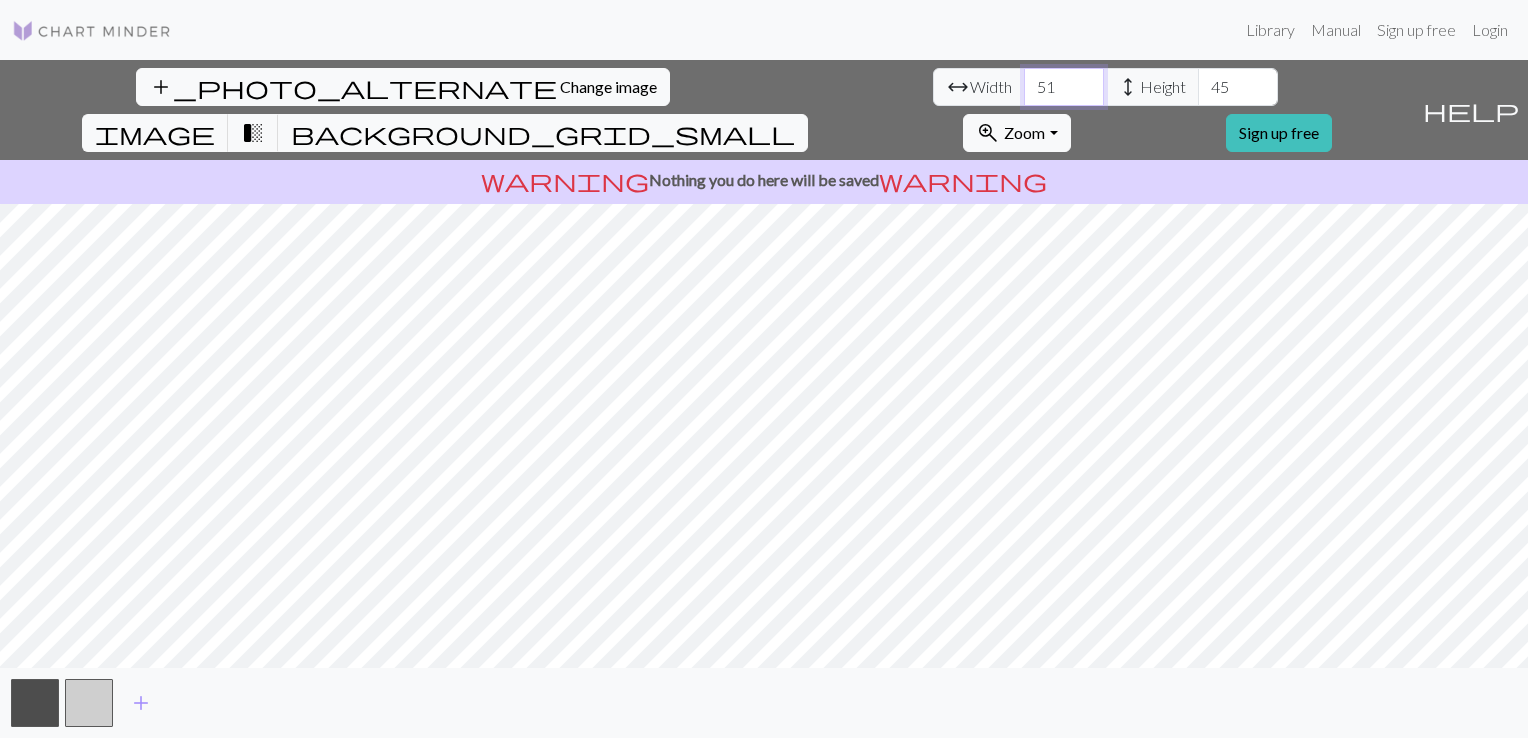 click on "51" at bounding box center [1064, 87] 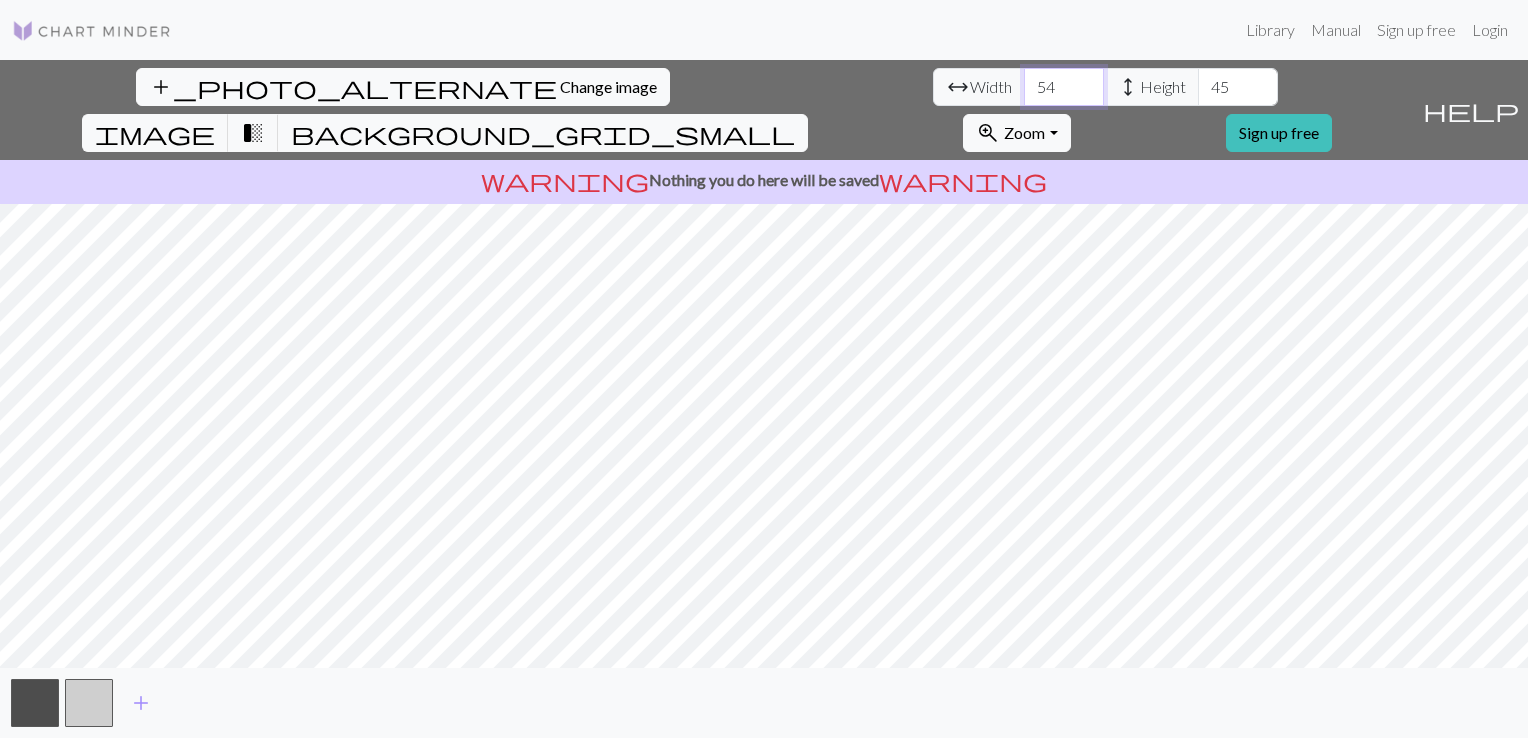 click on "55" at bounding box center (1064, 87) 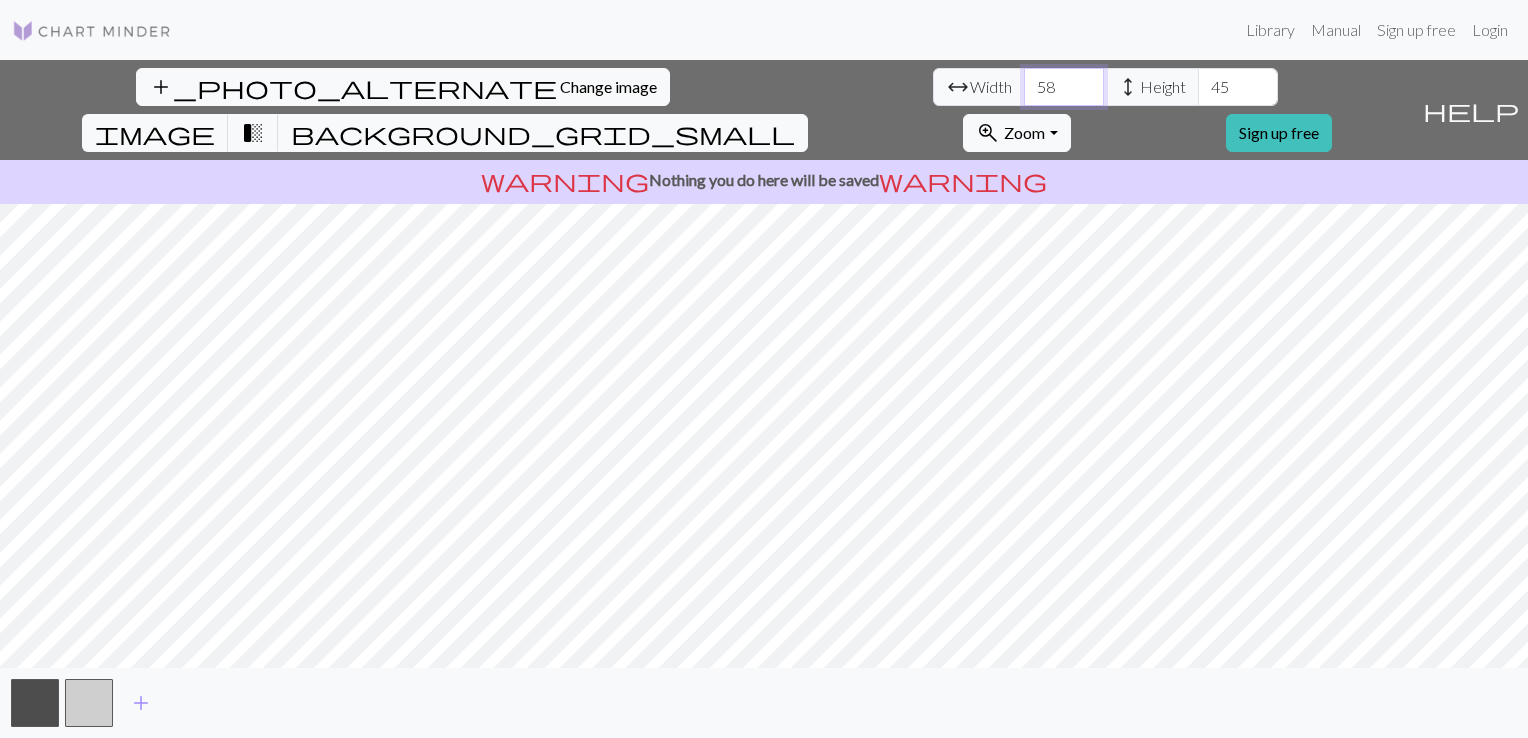 click on "59" at bounding box center (1064, 87) 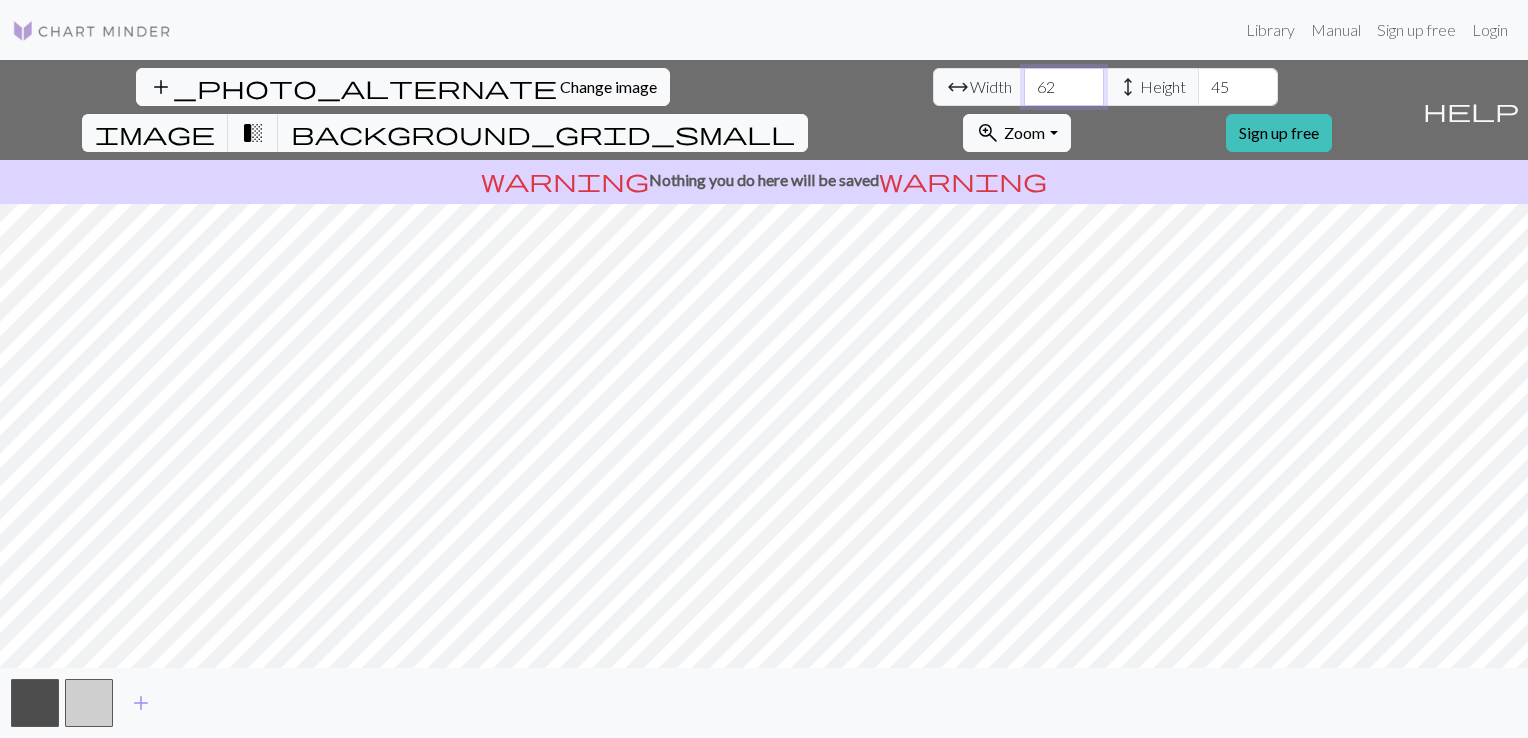 click on "62" at bounding box center [1064, 87] 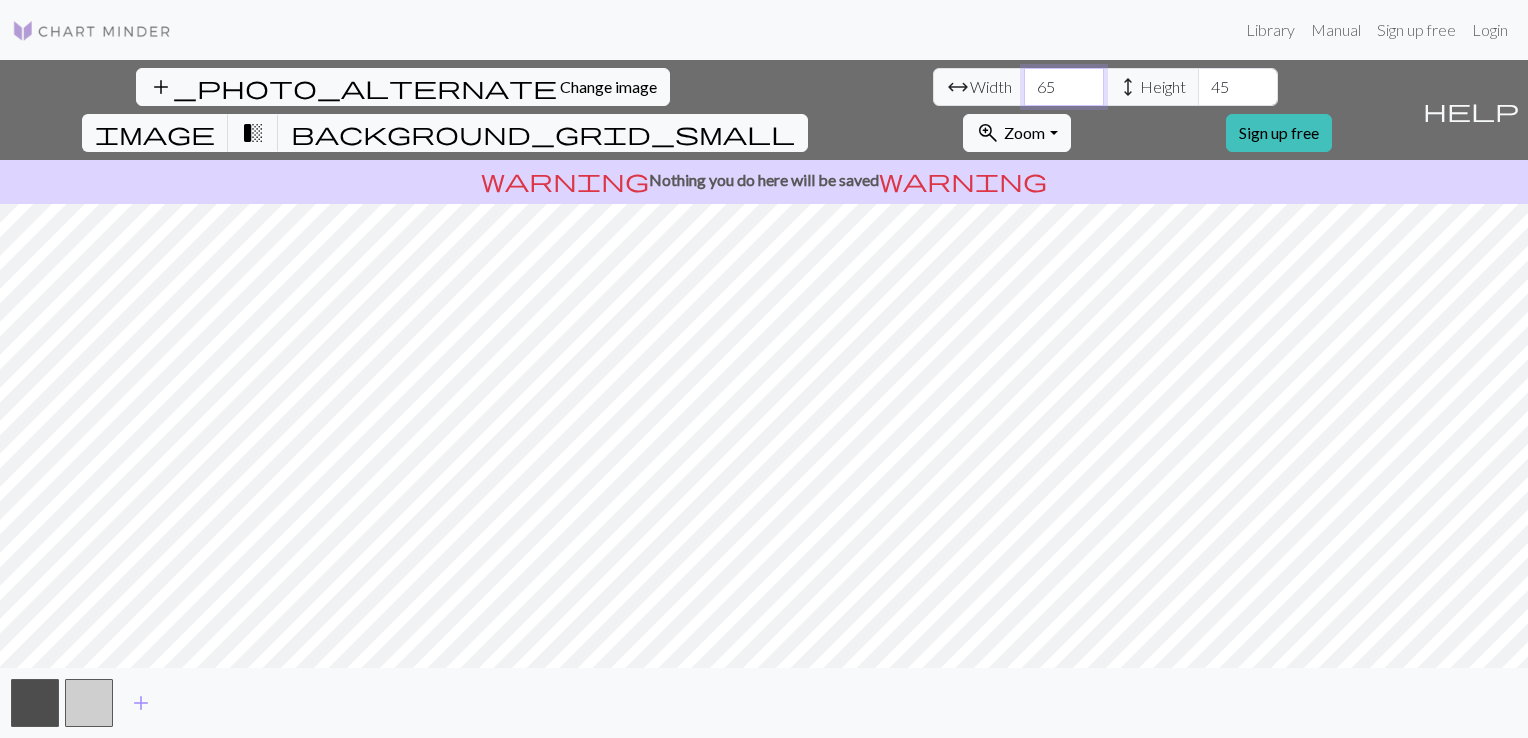 click on "66" at bounding box center [1064, 87] 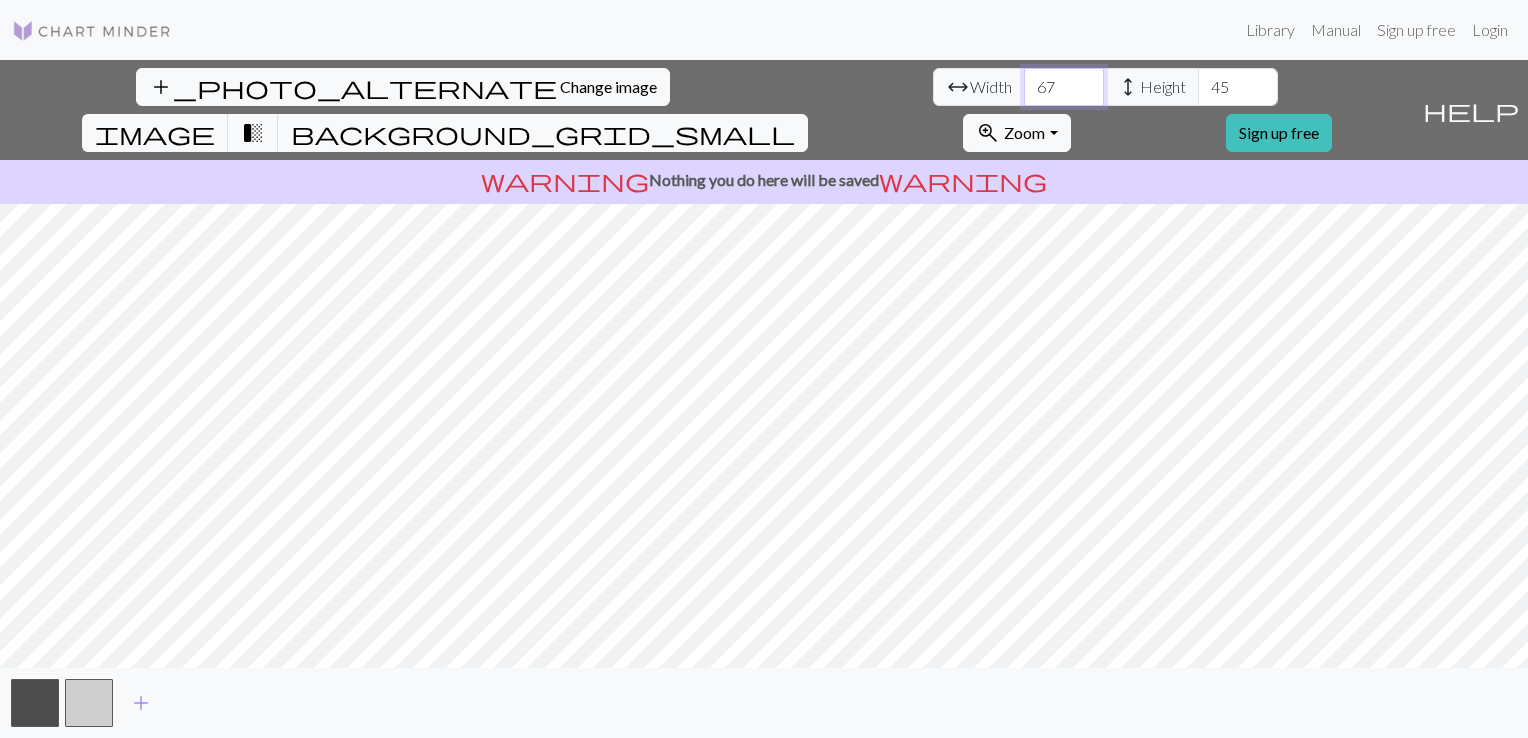 type on "67" 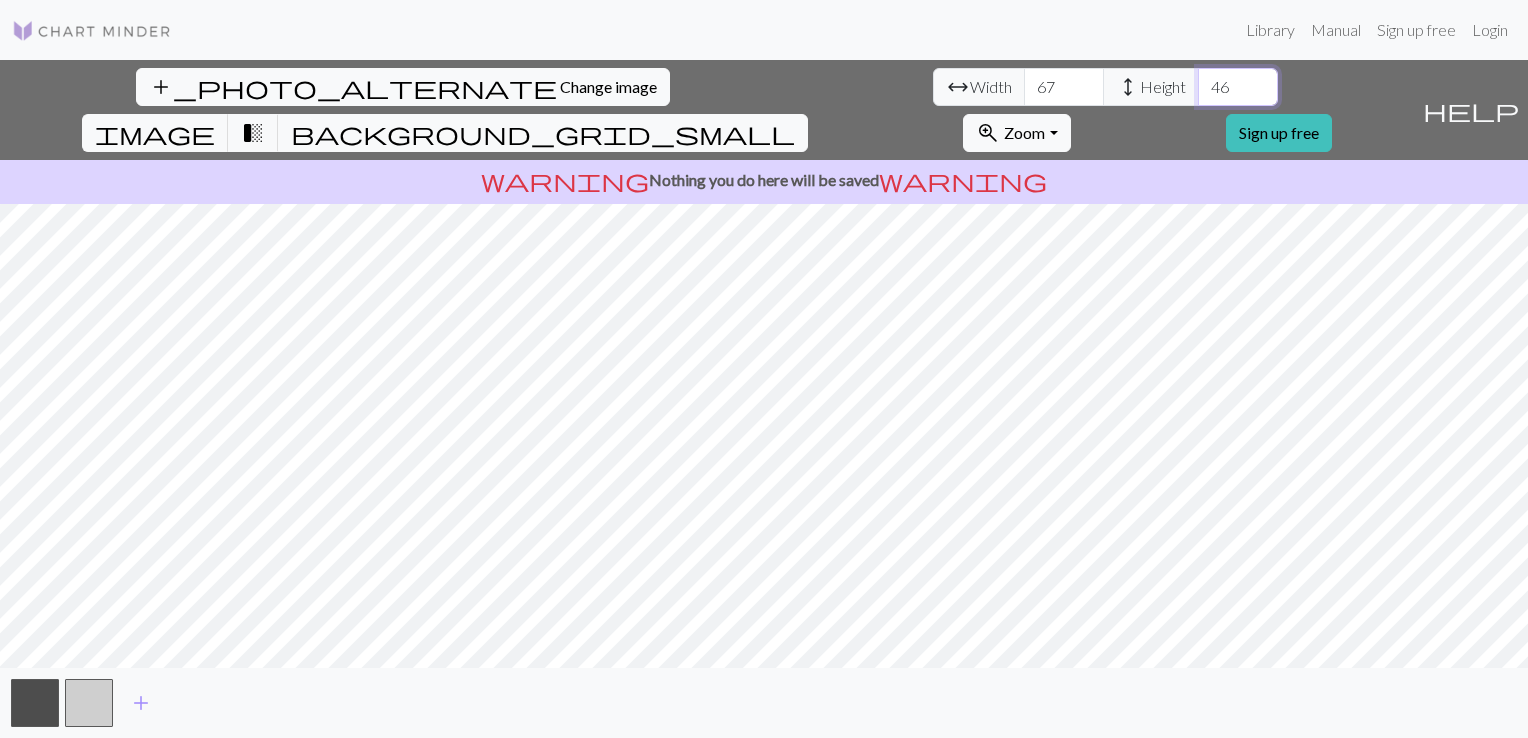 click on "46" at bounding box center (1238, 87) 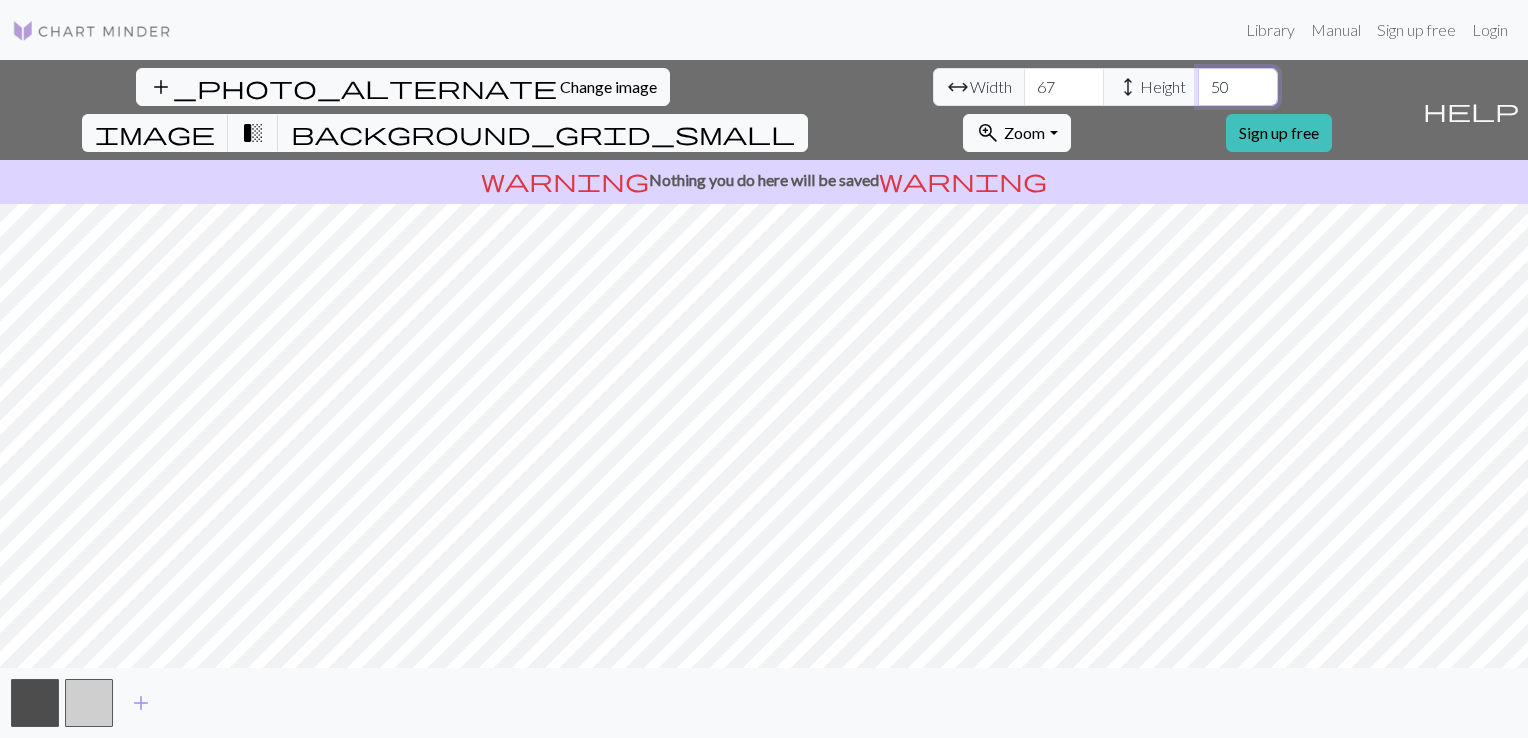 click on "50" at bounding box center [1238, 87] 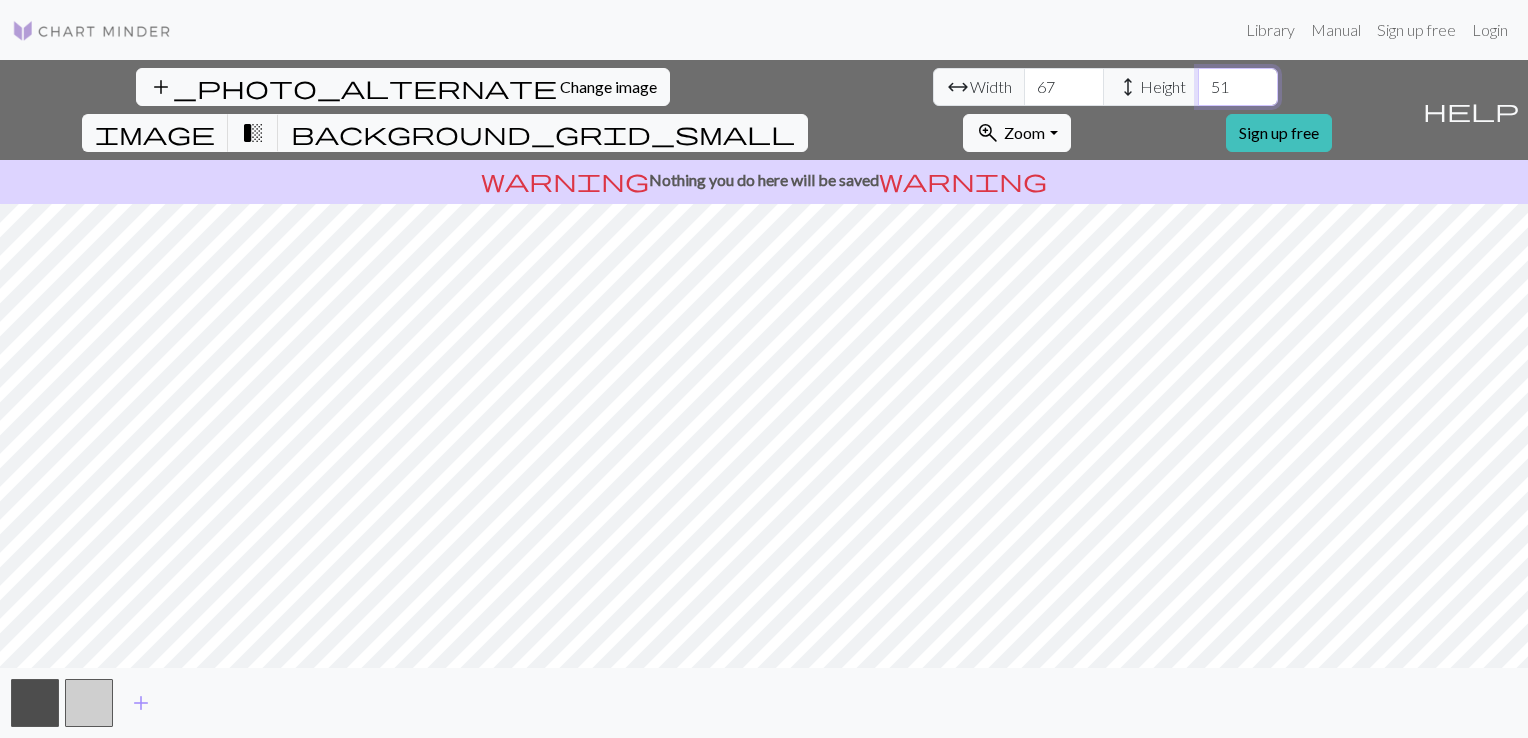 click on "51" at bounding box center [1238, 87] 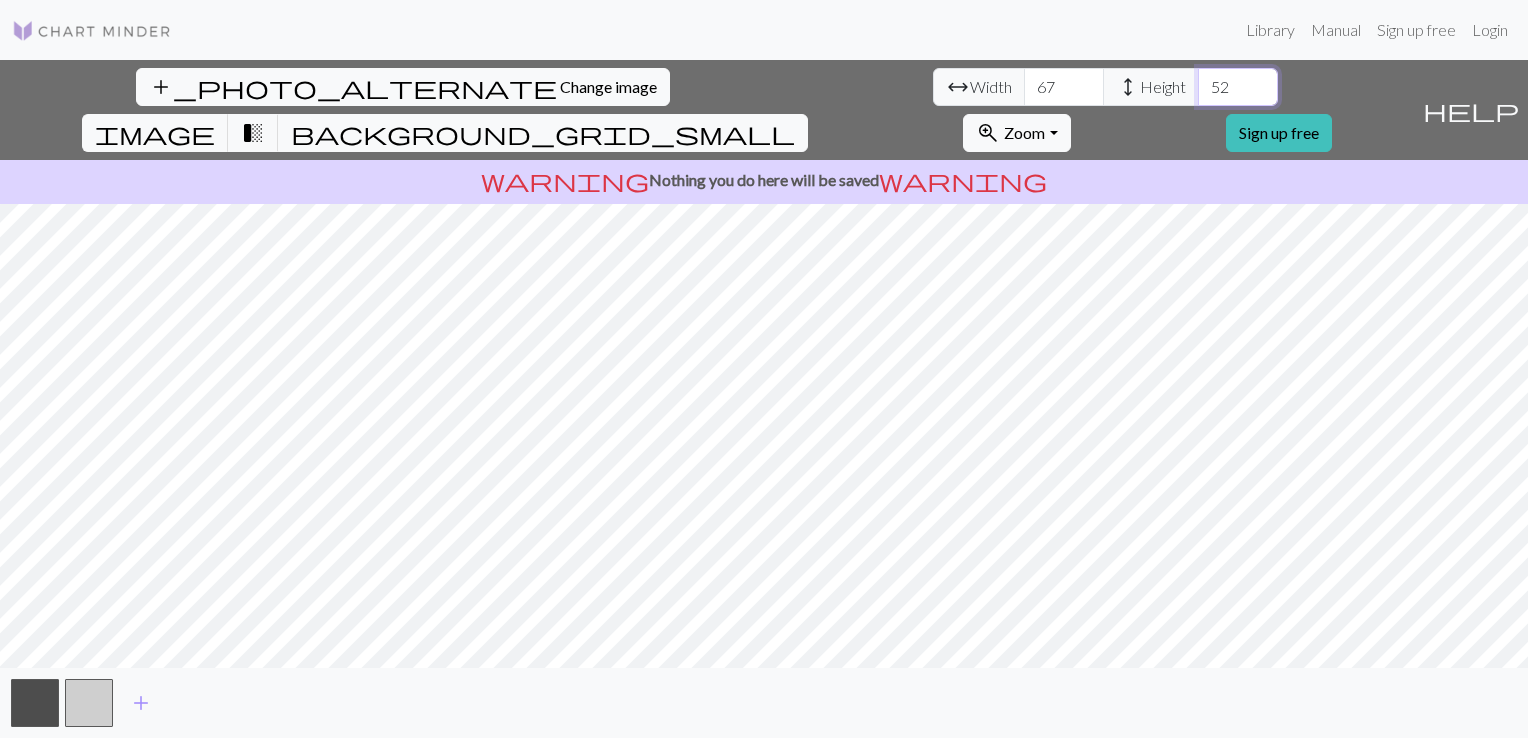 click on "52" at bounding box center (1238, 87) 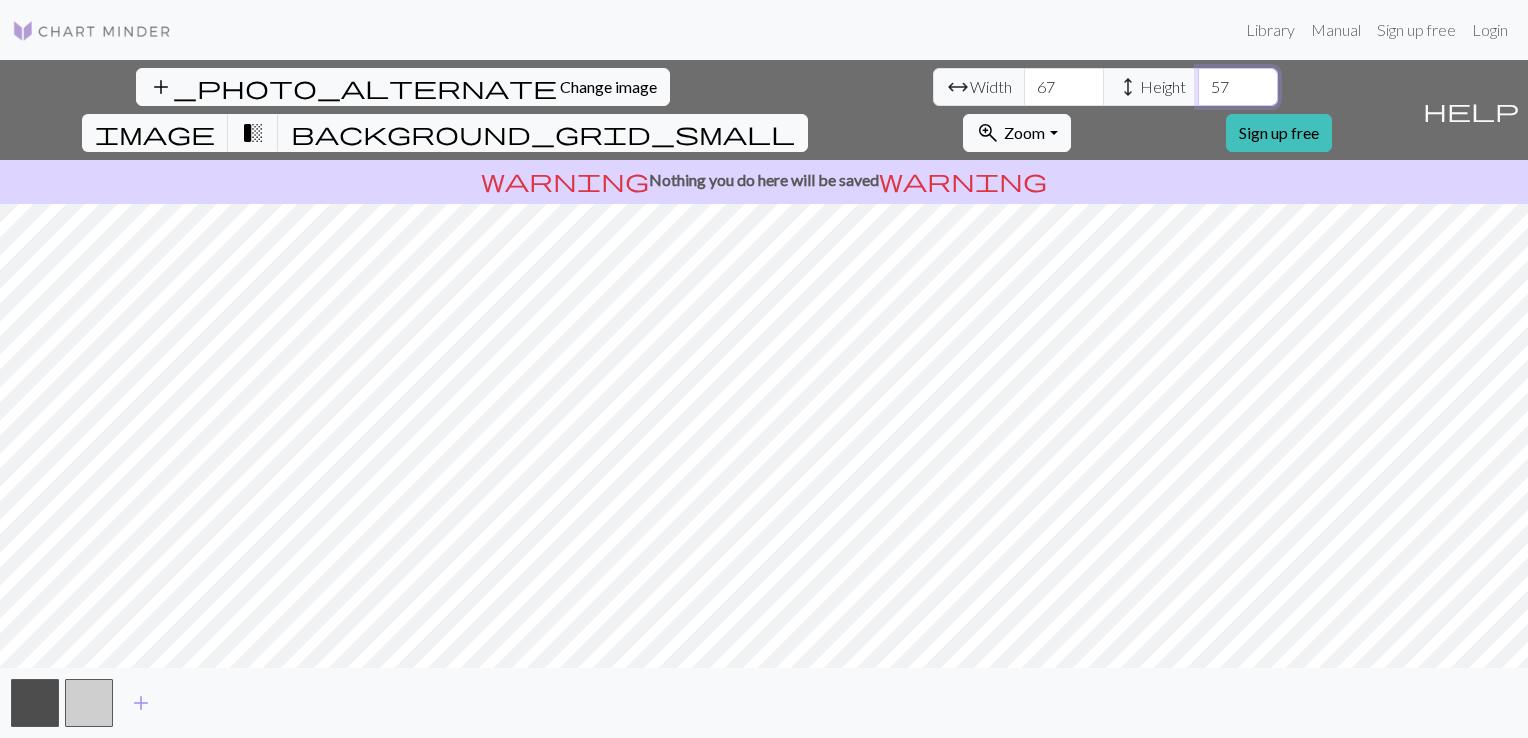 click on "57" at bounding box center (1238, 87) 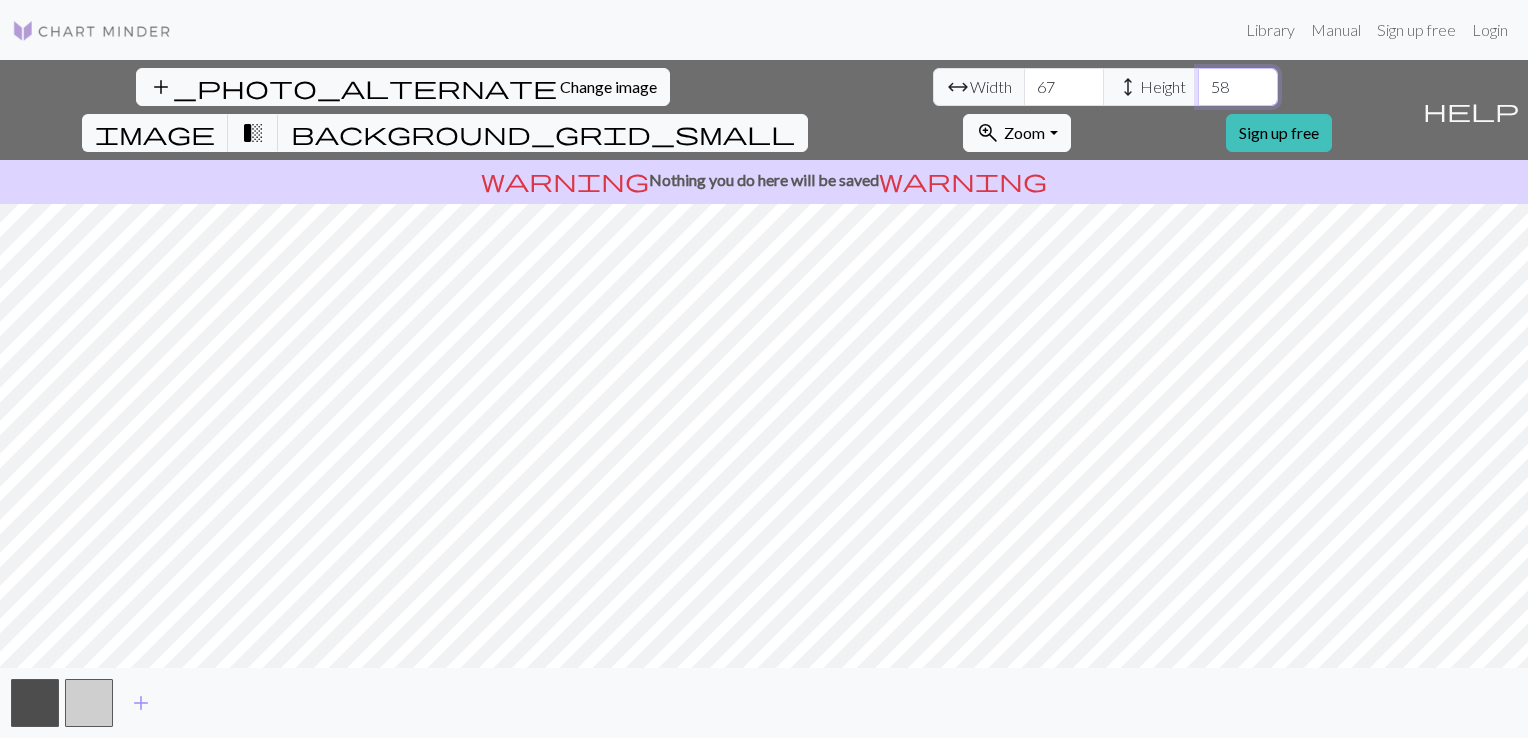 click on "58" at bounding box center (1238, 87) 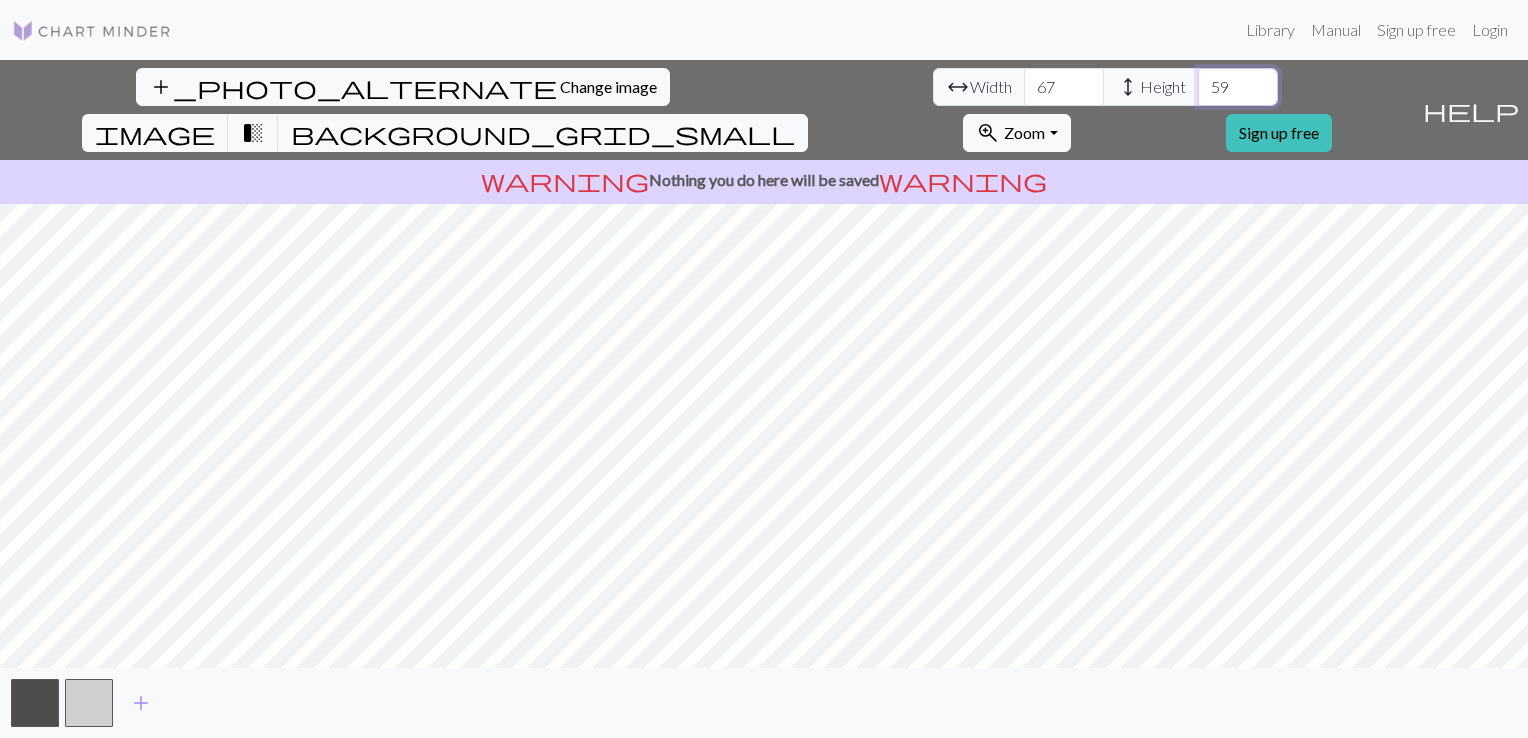 click on "59" at bounding box center (1238, 87) 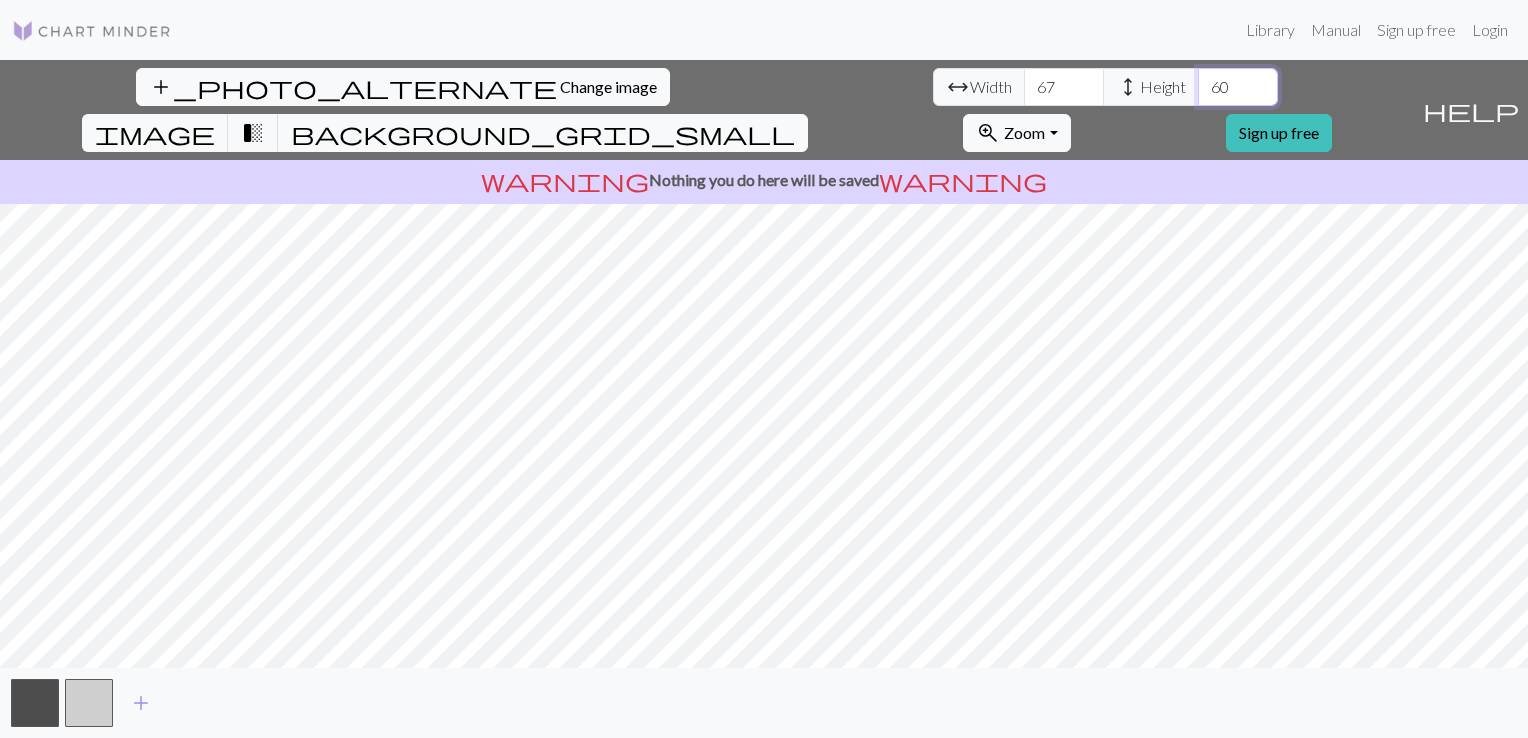 click on "60" at bounding box center [1238, 87] 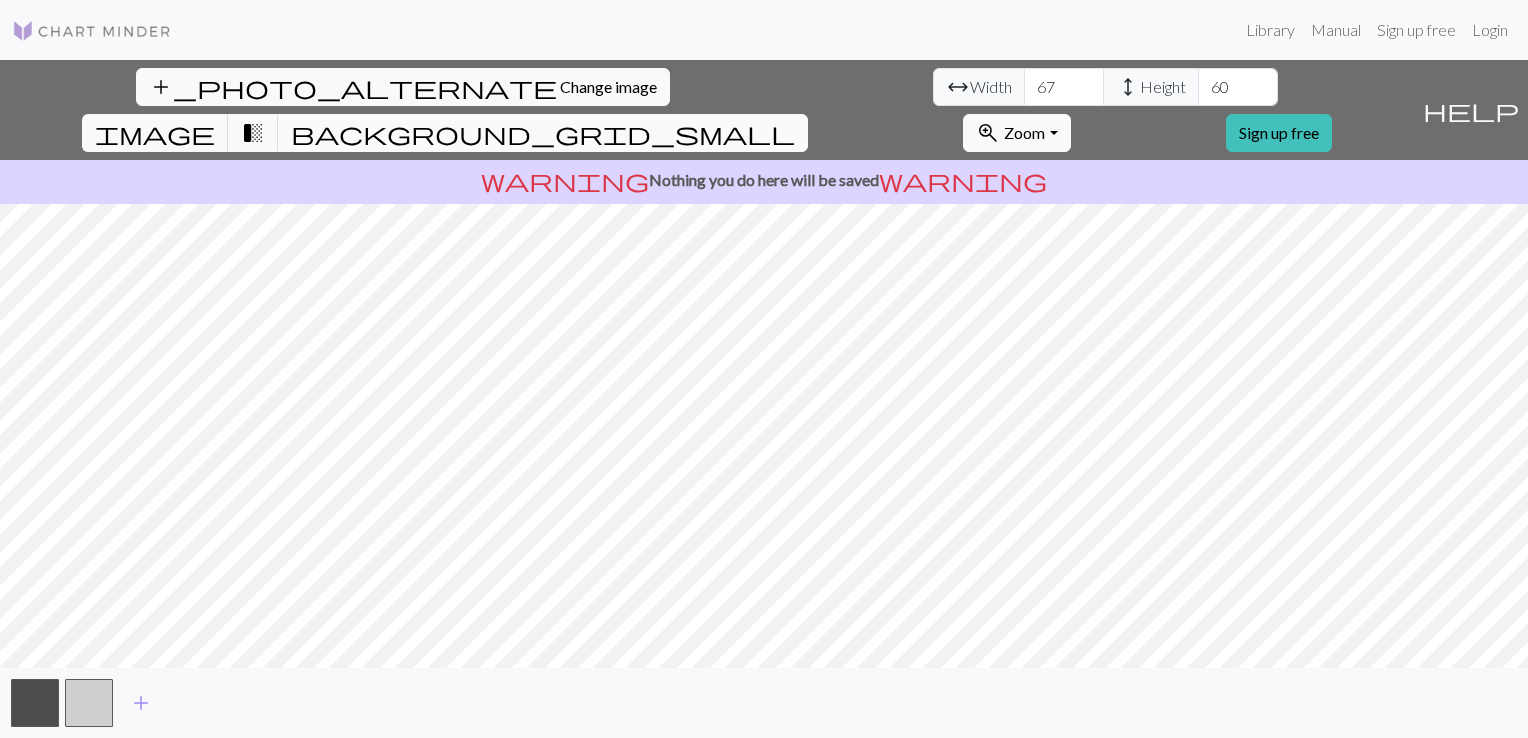 click on "background_grid_small" at bounding box center [543, 133] 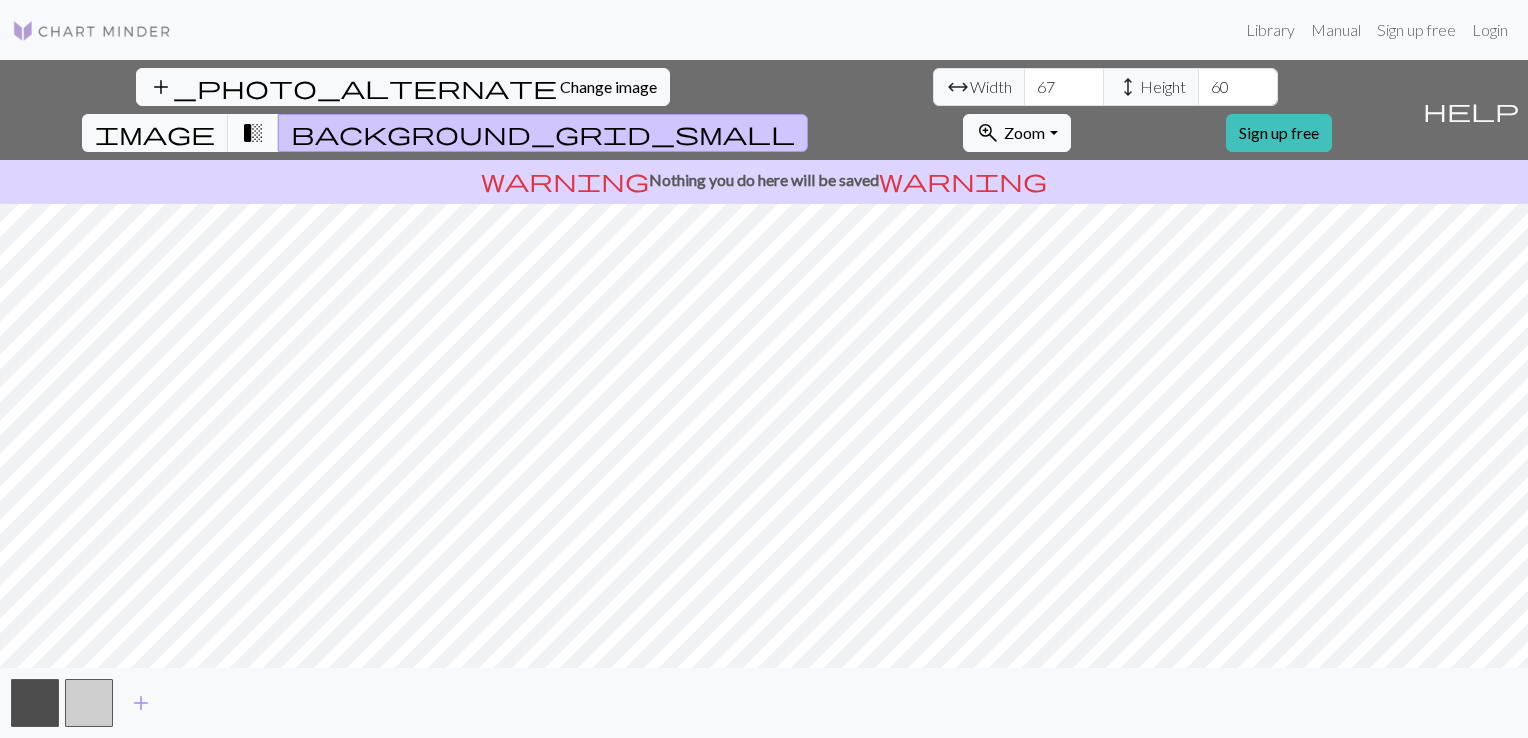 click on "transition_fade" at bounding box center (253, 133) 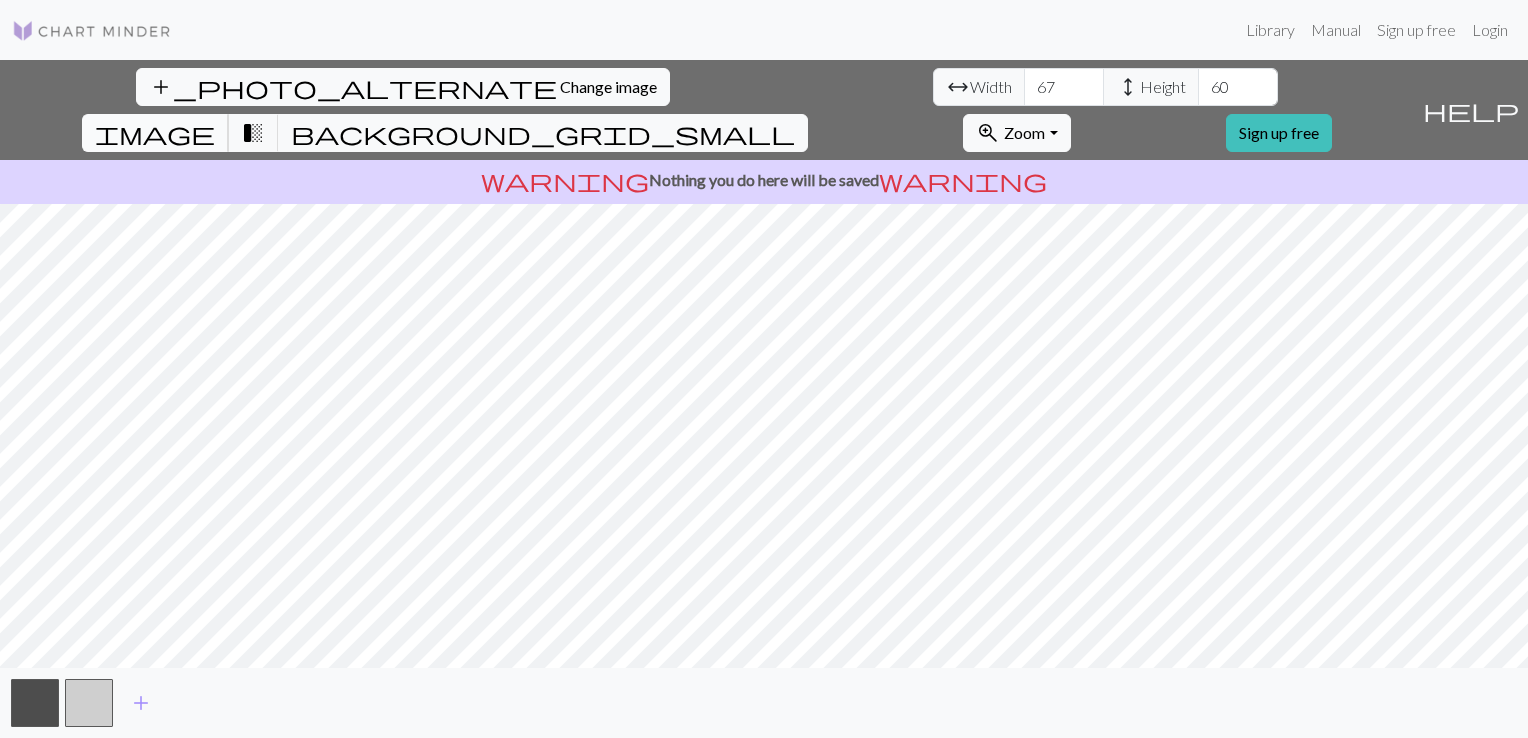 click on "image" at bounding box center [155, 133] 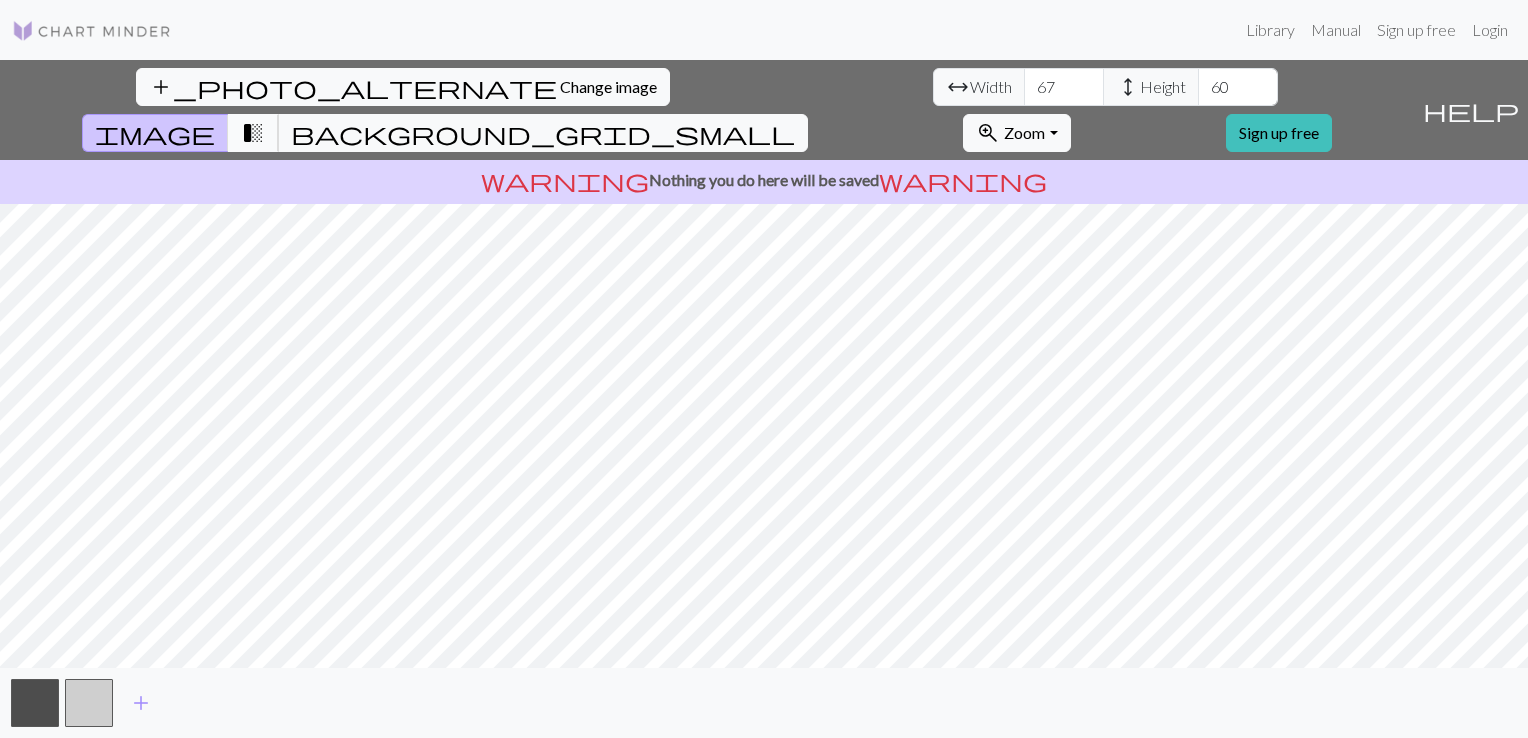 click on "transition_fade" at bounding box center (253, 133) 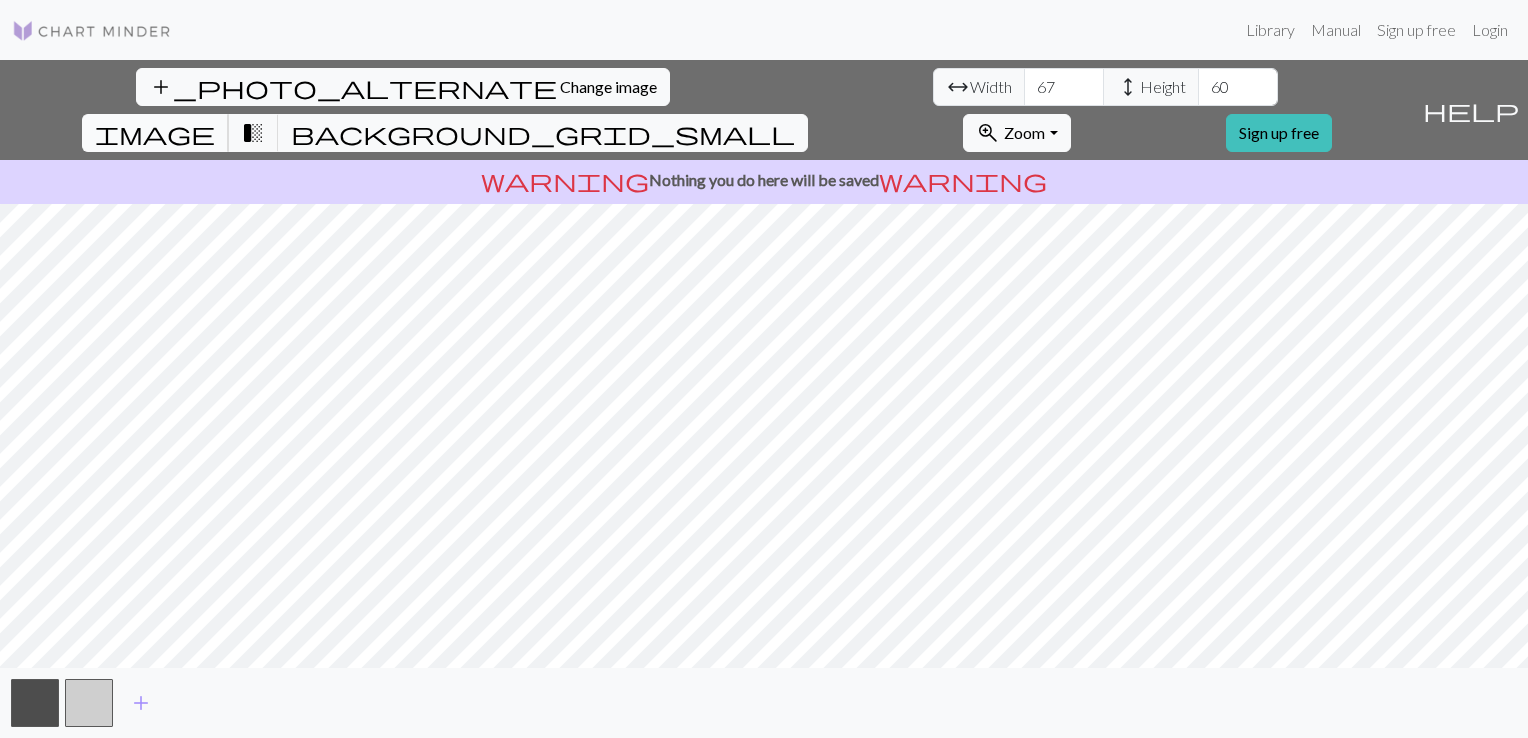 click on "image" at bounding box center [155, 133] 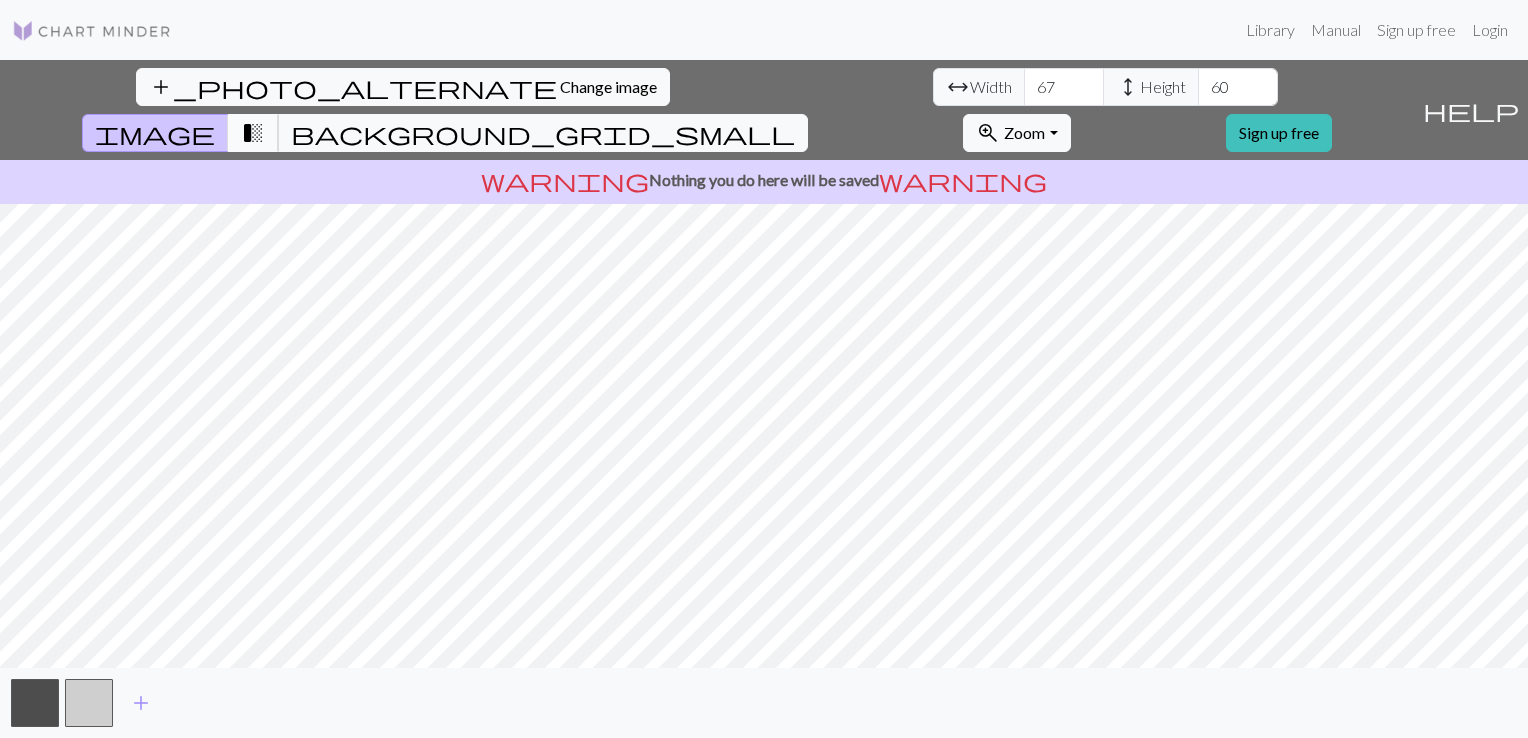 click on "transition_fade" at bounding box center (253, 133) 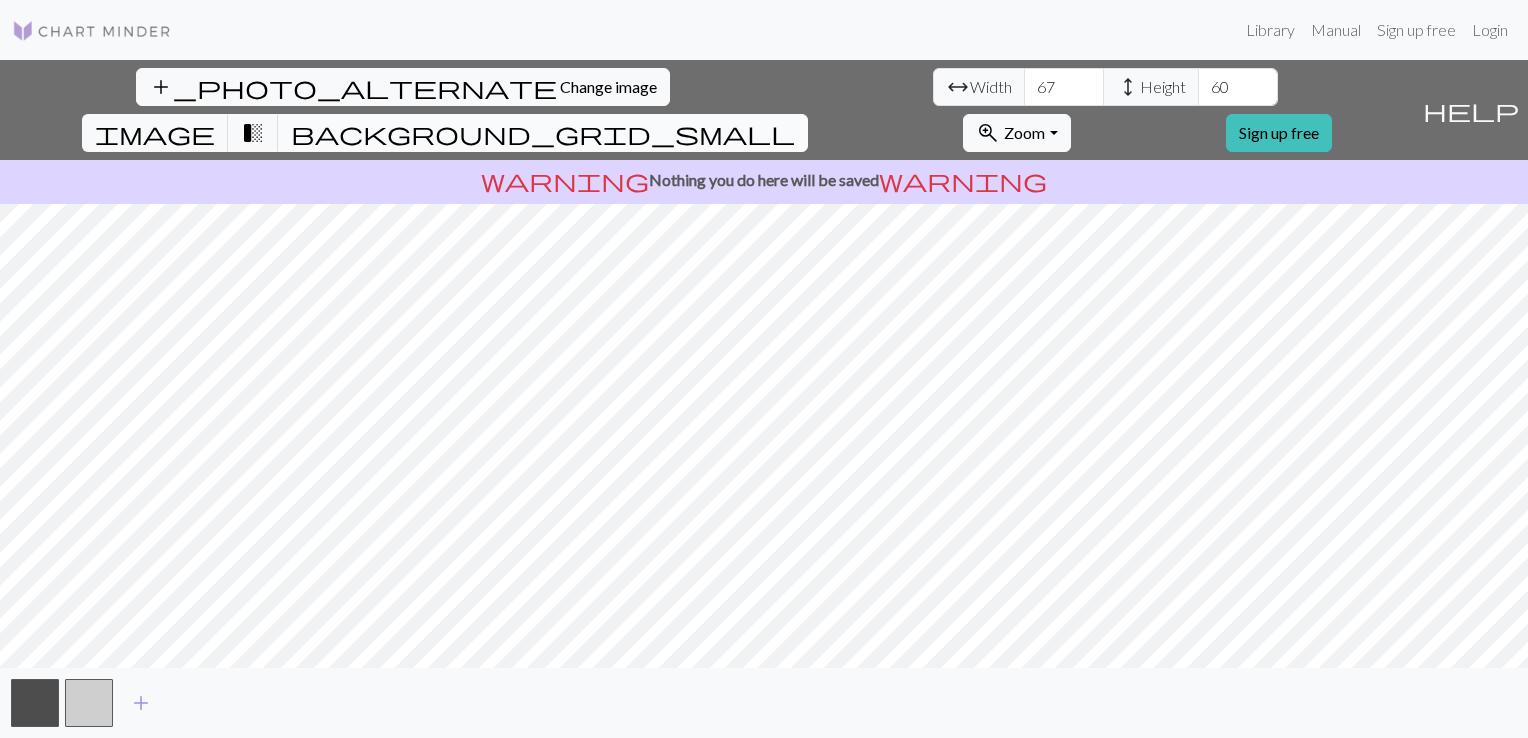 click on "background_grid_small" at bounding box center (543, 133) 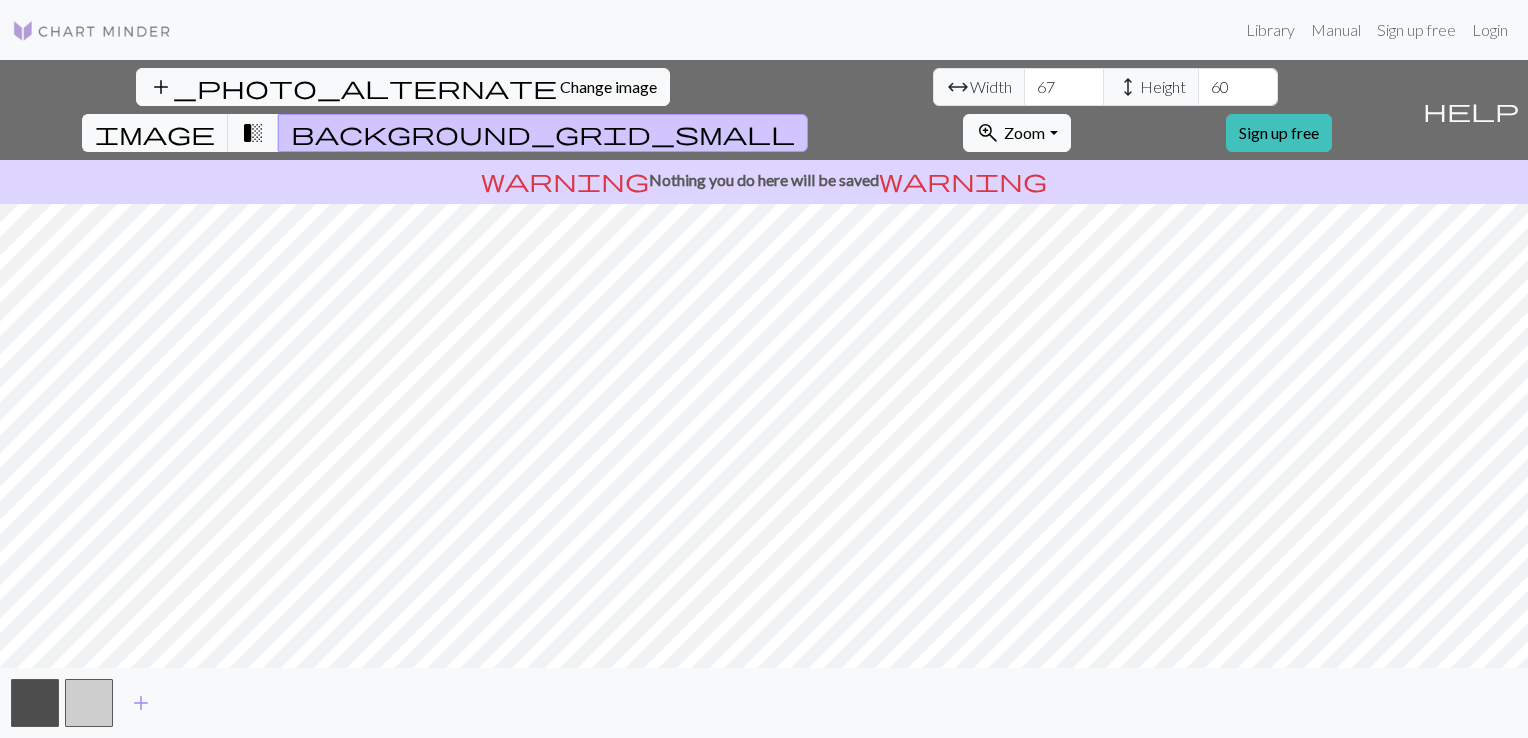 click on "background_grid_small" at bounding box center (543, 133) 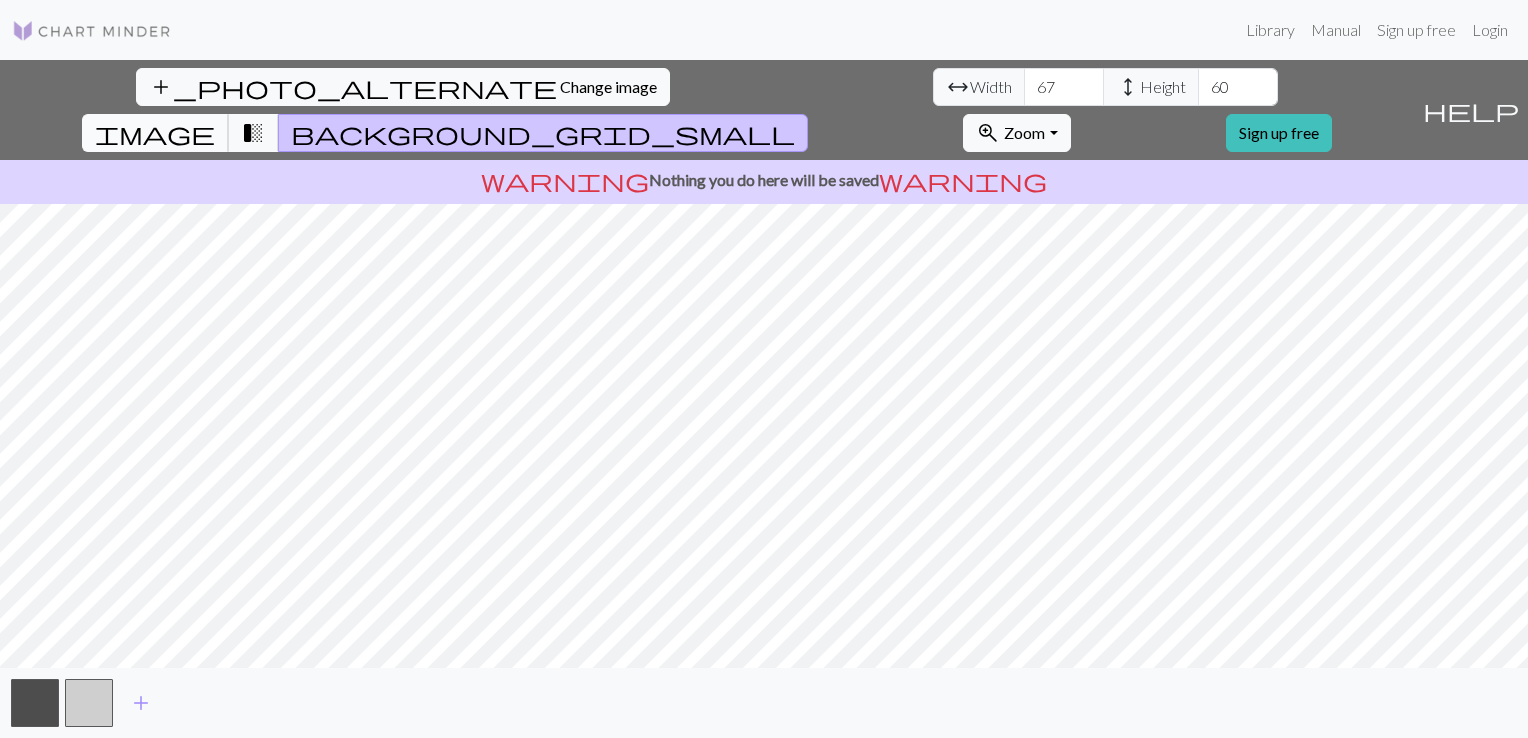 click on "image" at bounding box center (155, 133) 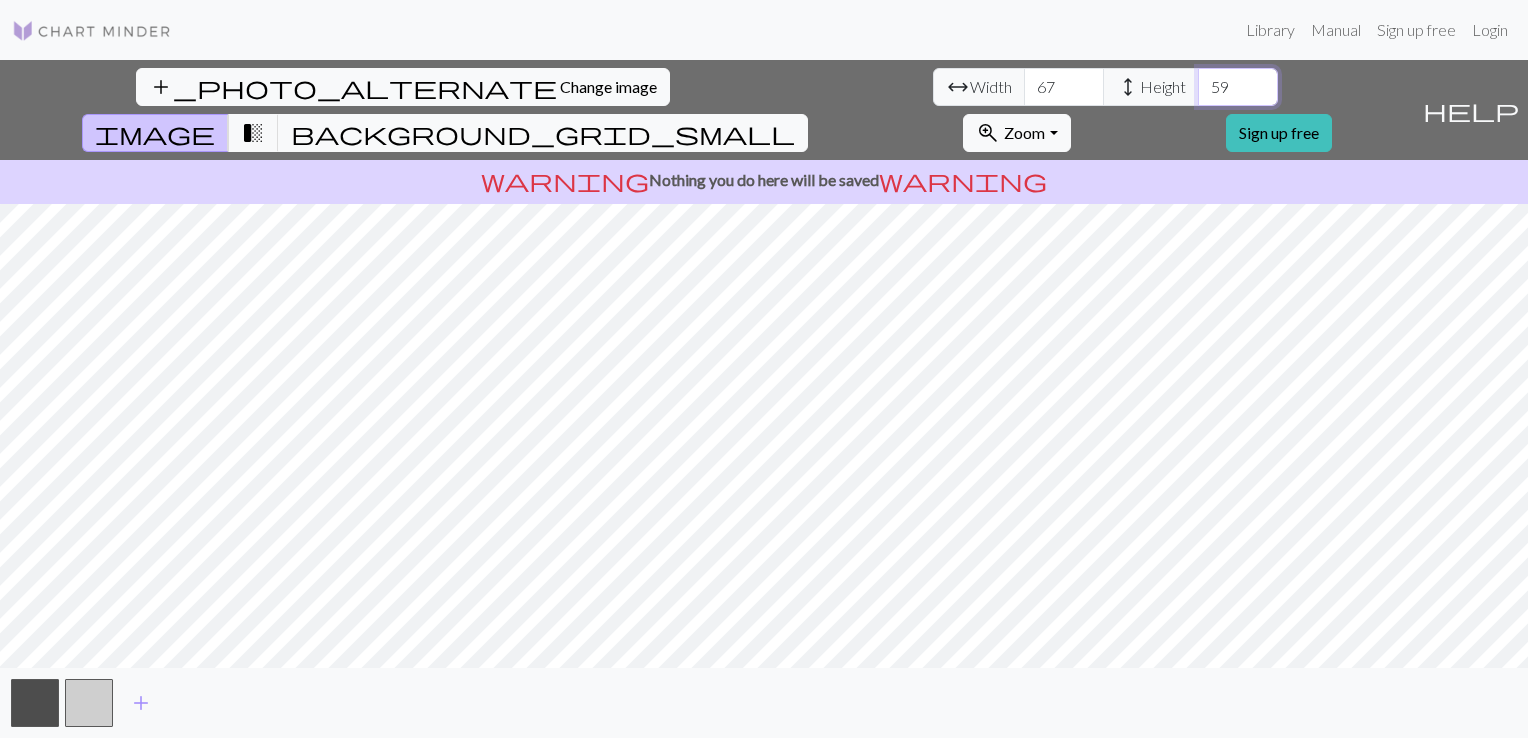 click on "59" at bounding box center [1238, 87] 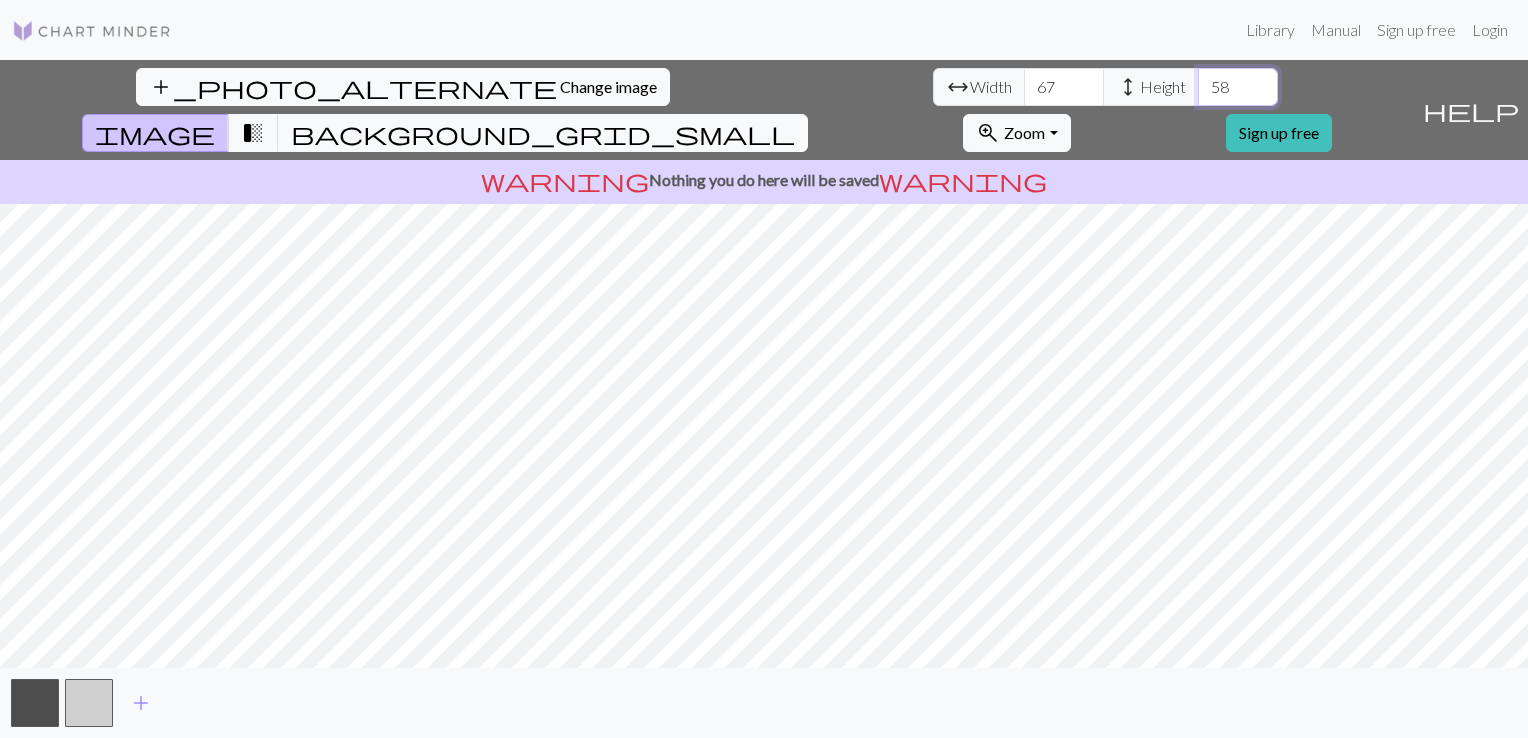 click on "58" at bounding box center (1238, 87) 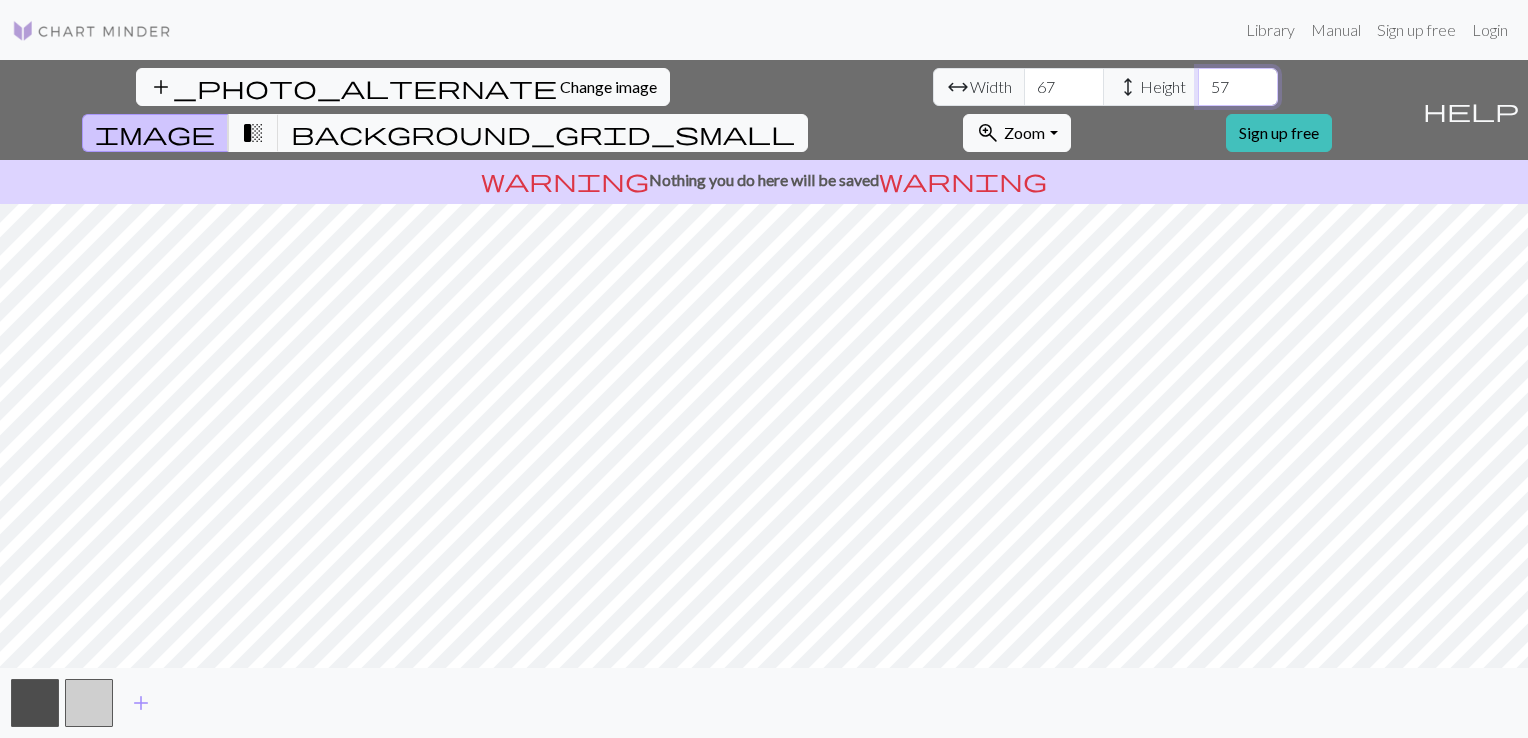click on "57" at bounding box center (1238, 87) 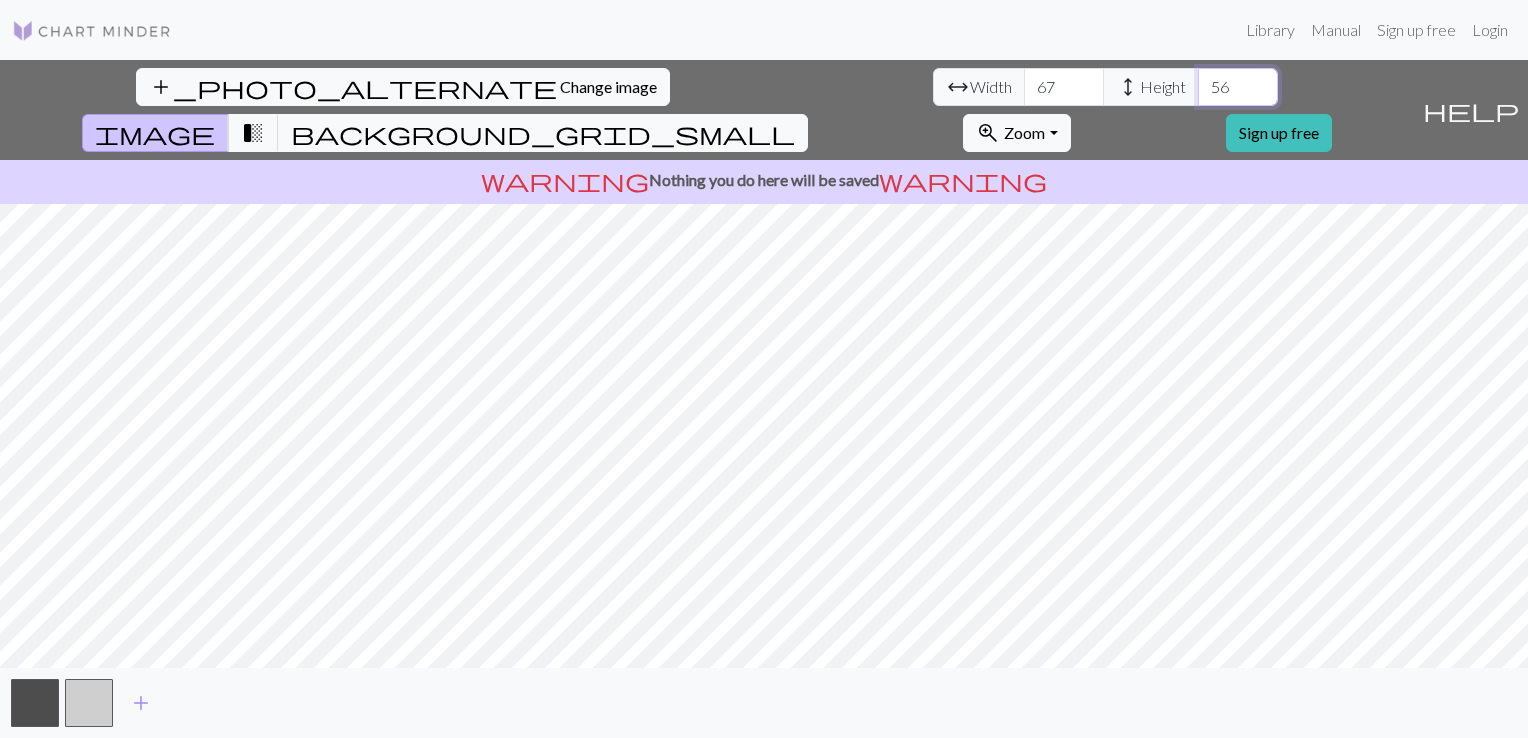 click on "56" at bounding box center [1238, 87] 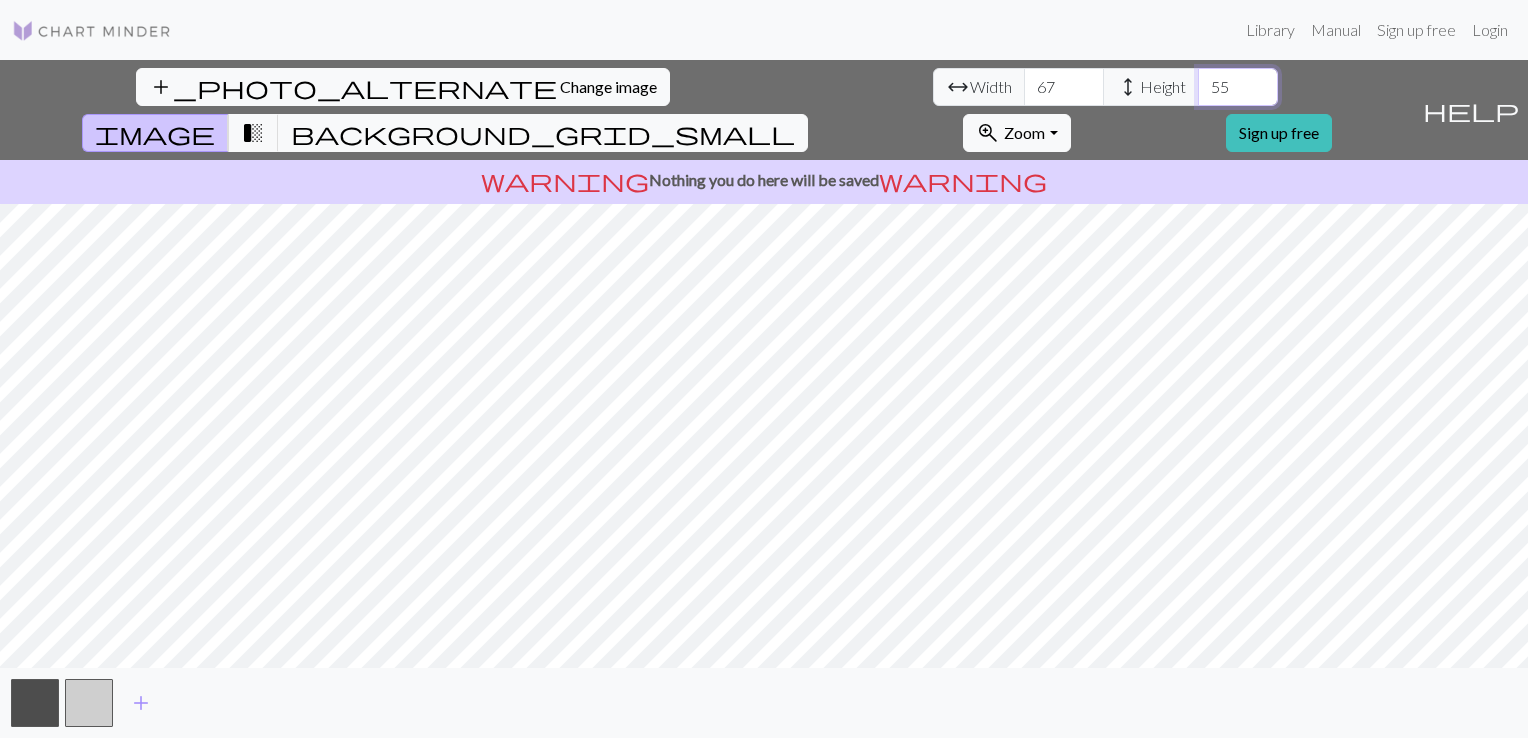 click on "55" at bounding box center [1238, 87] 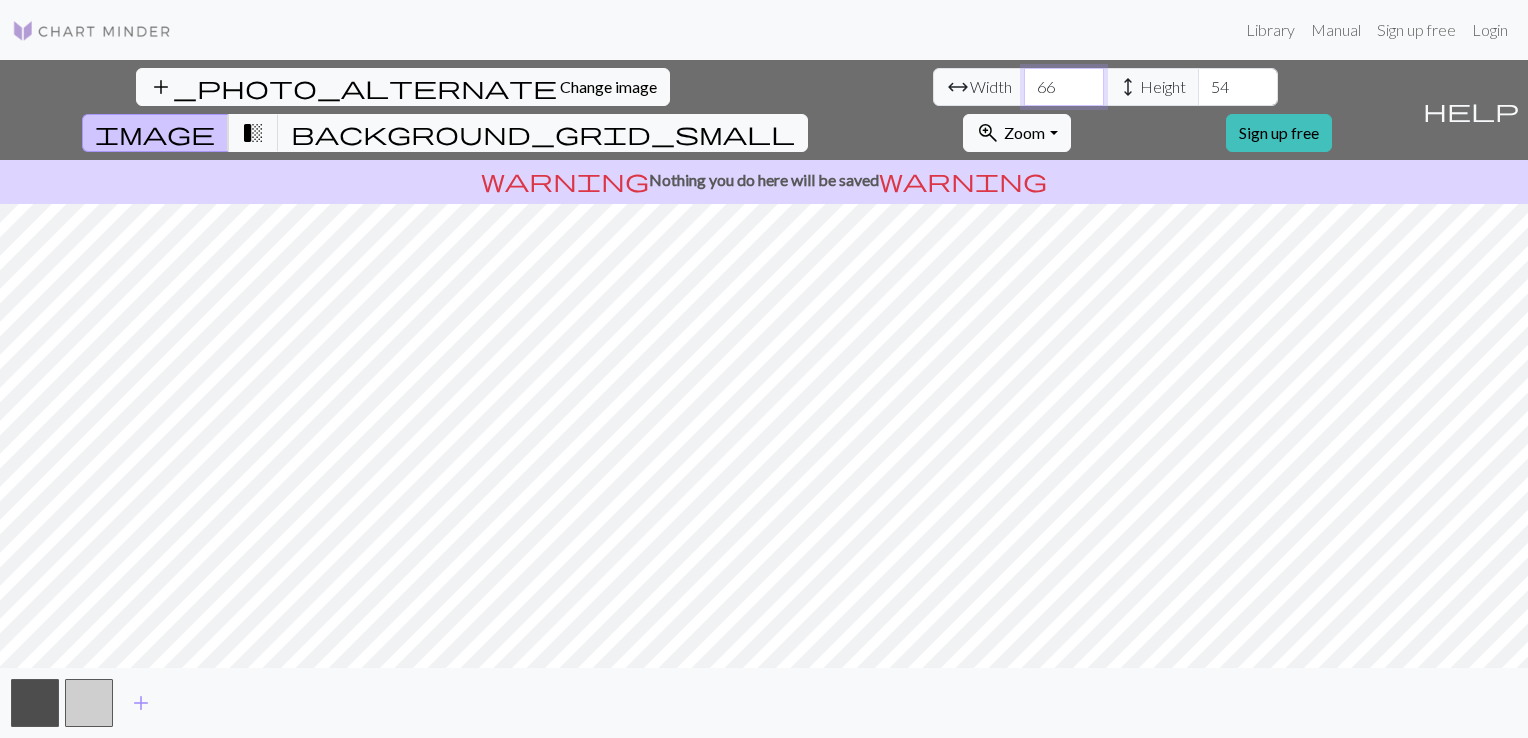 click on "66" at bounding box center [1064, 87] 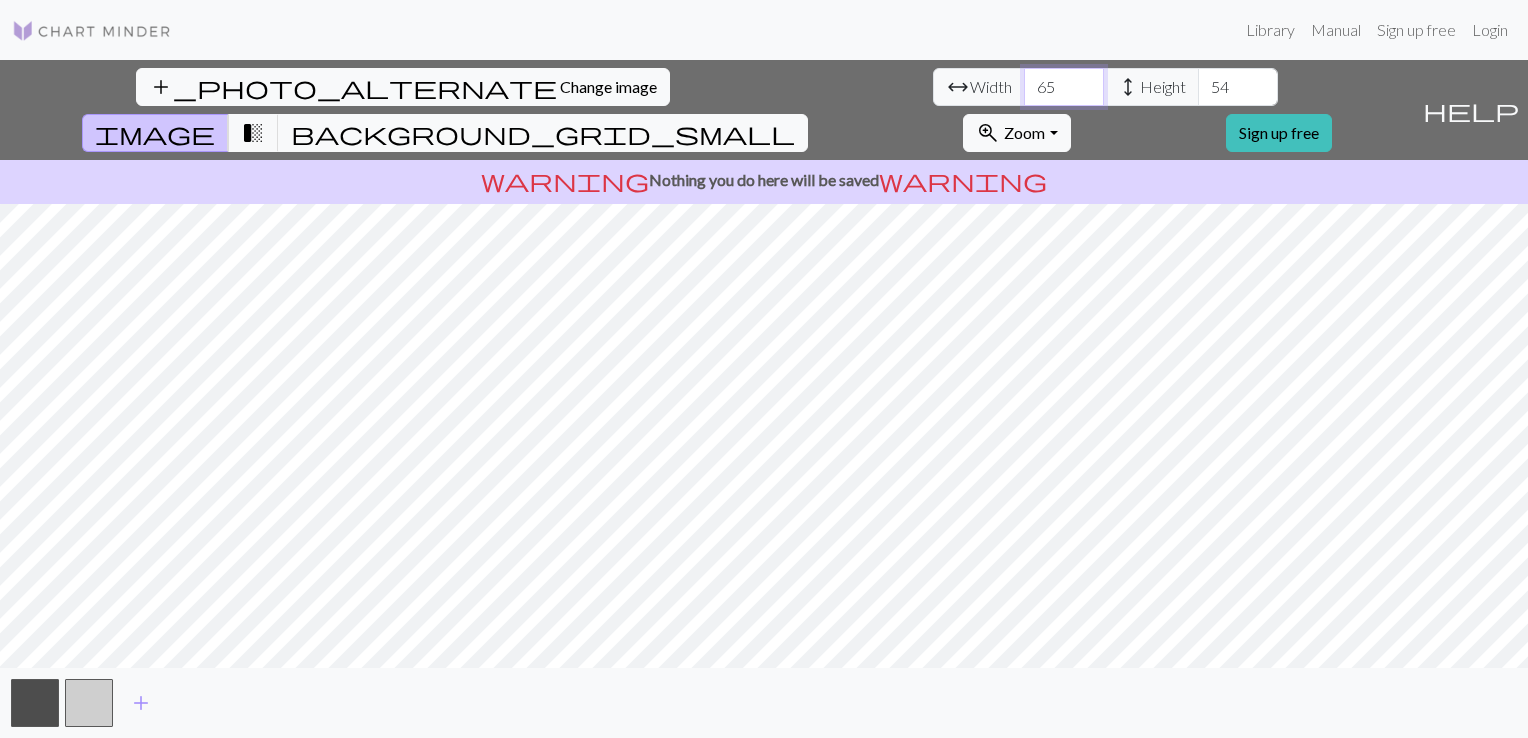 click on "65" at bounding box center (1064, 87) 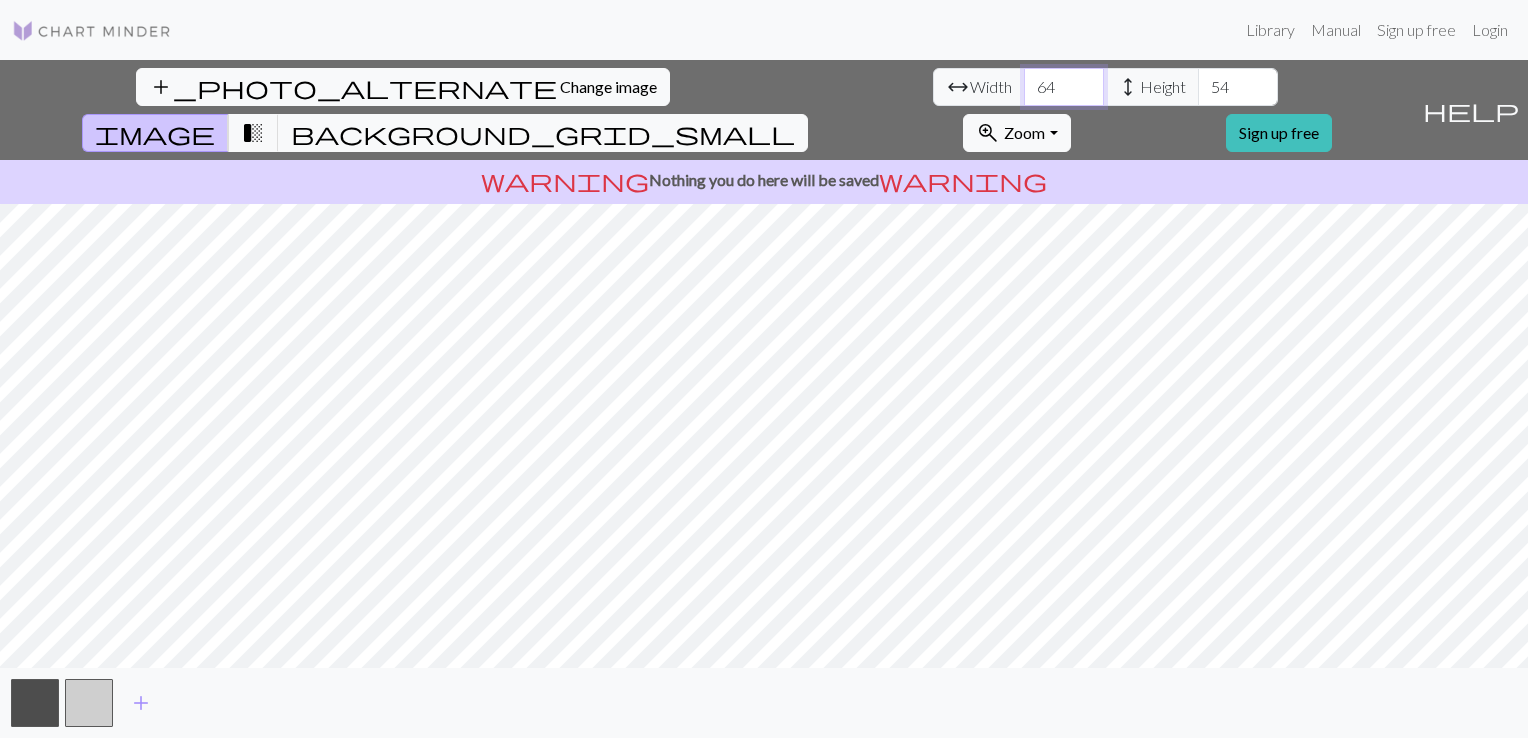 click on "64" at bounding box center [1064, 87] 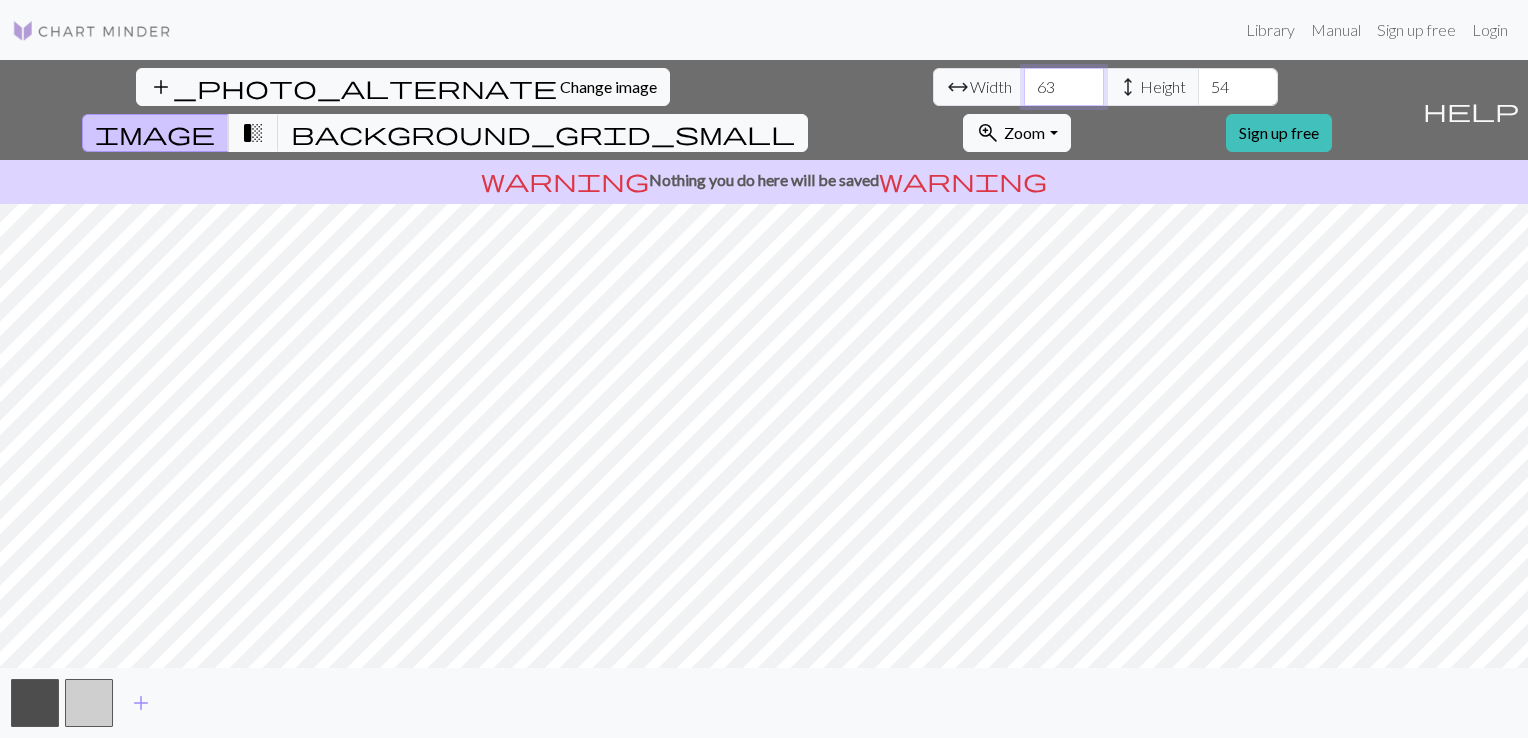 click on "63" at bounding box center [1064, 87] 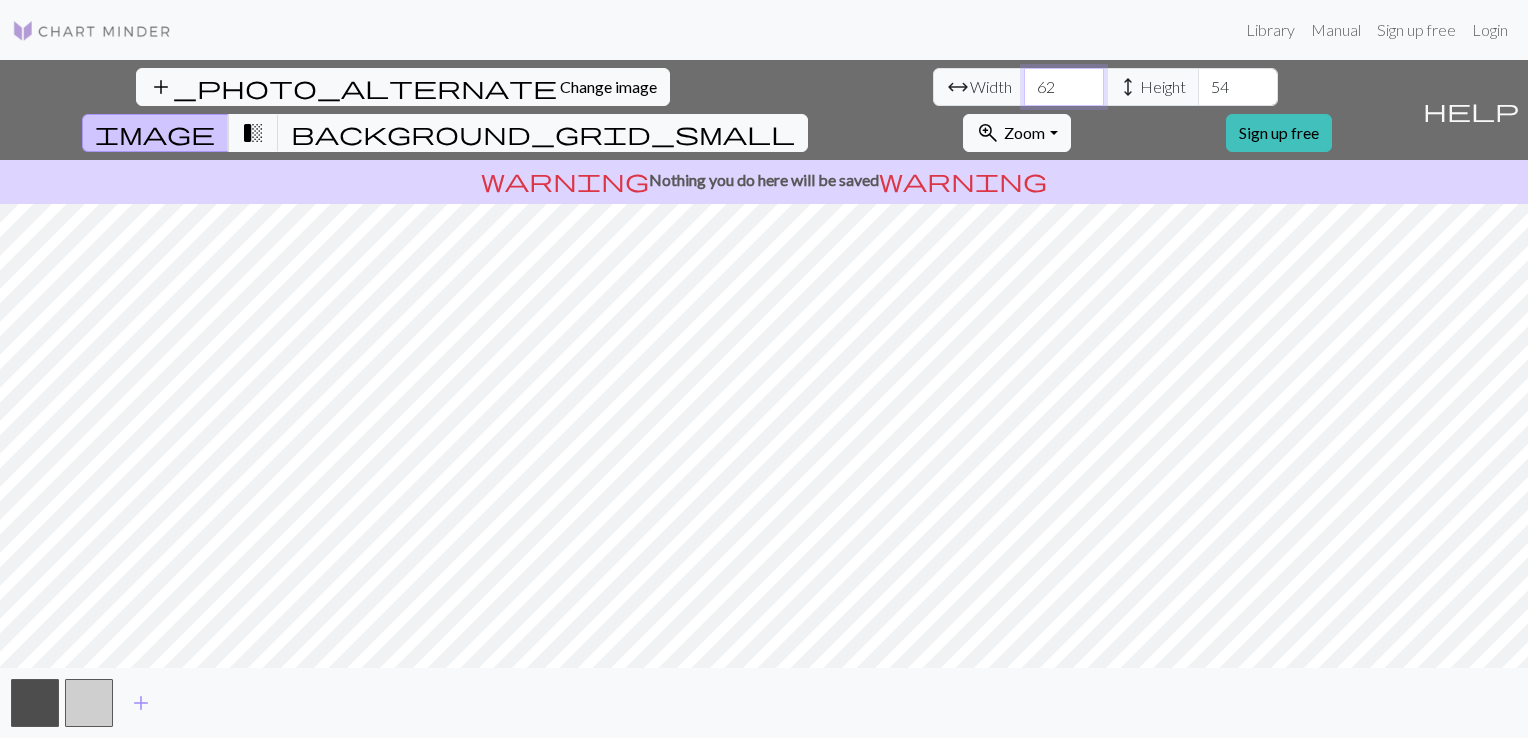 click on "62" at bounding box center (1064, 87) 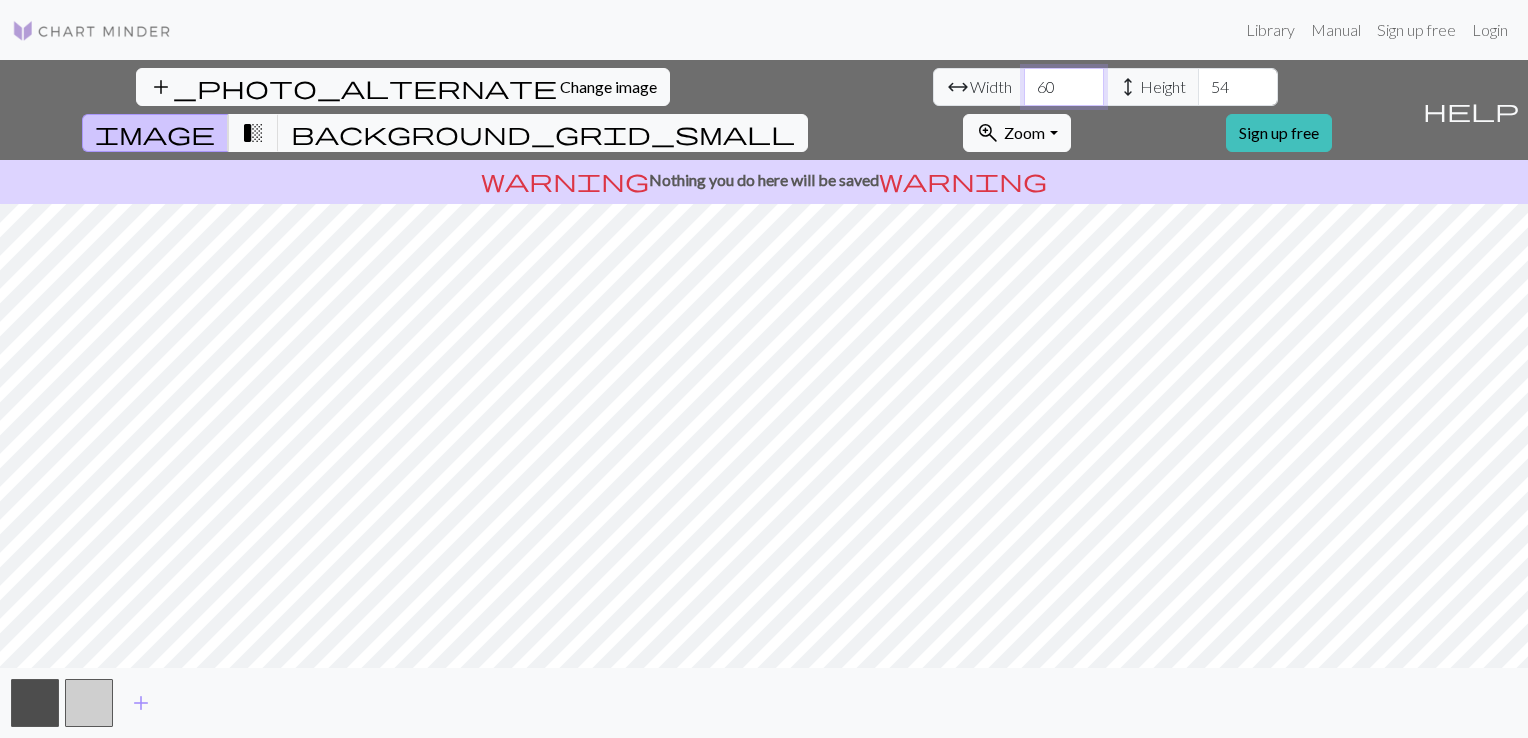 click on "60" at bounding box center (1064, 87) 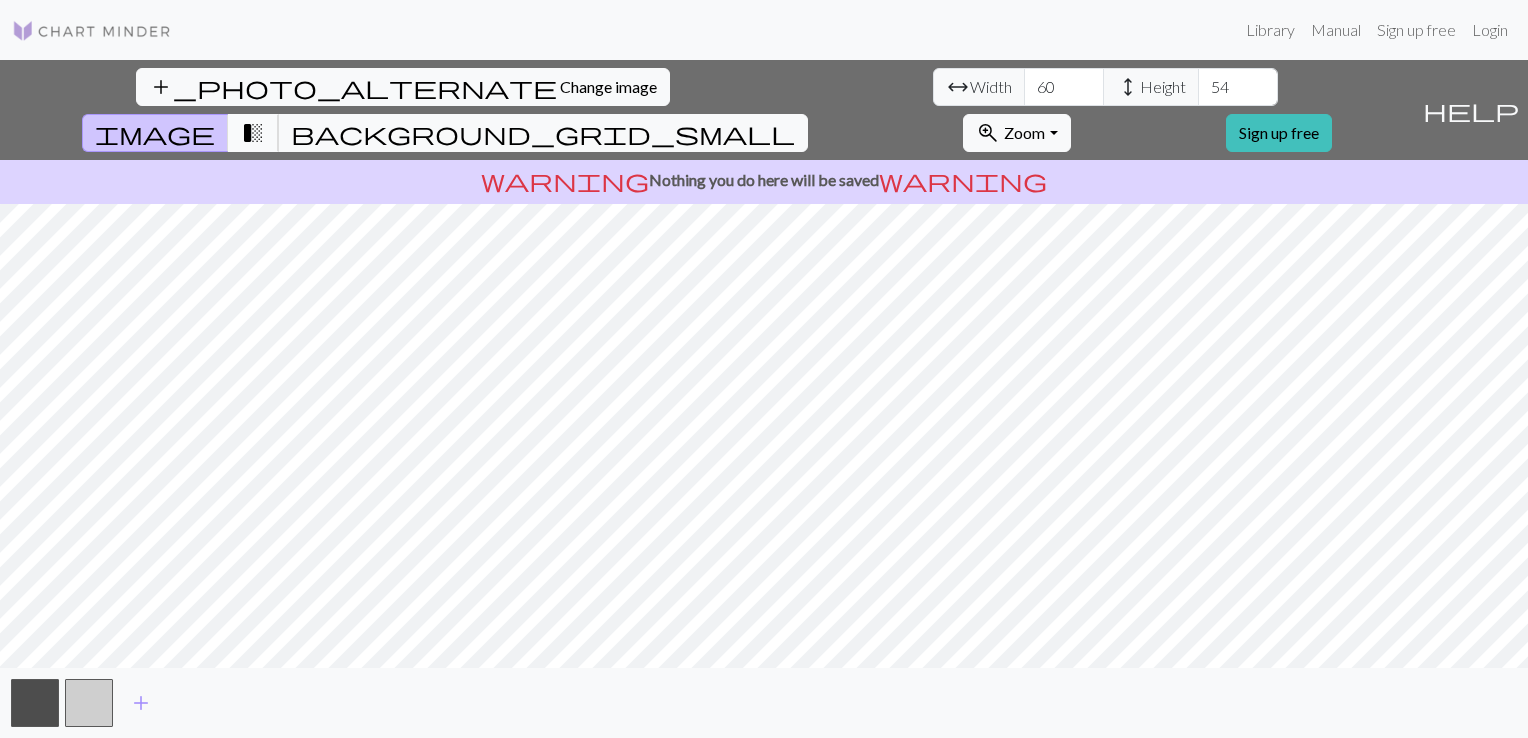 click on "transition_fade" at bounding box center (253, 133) 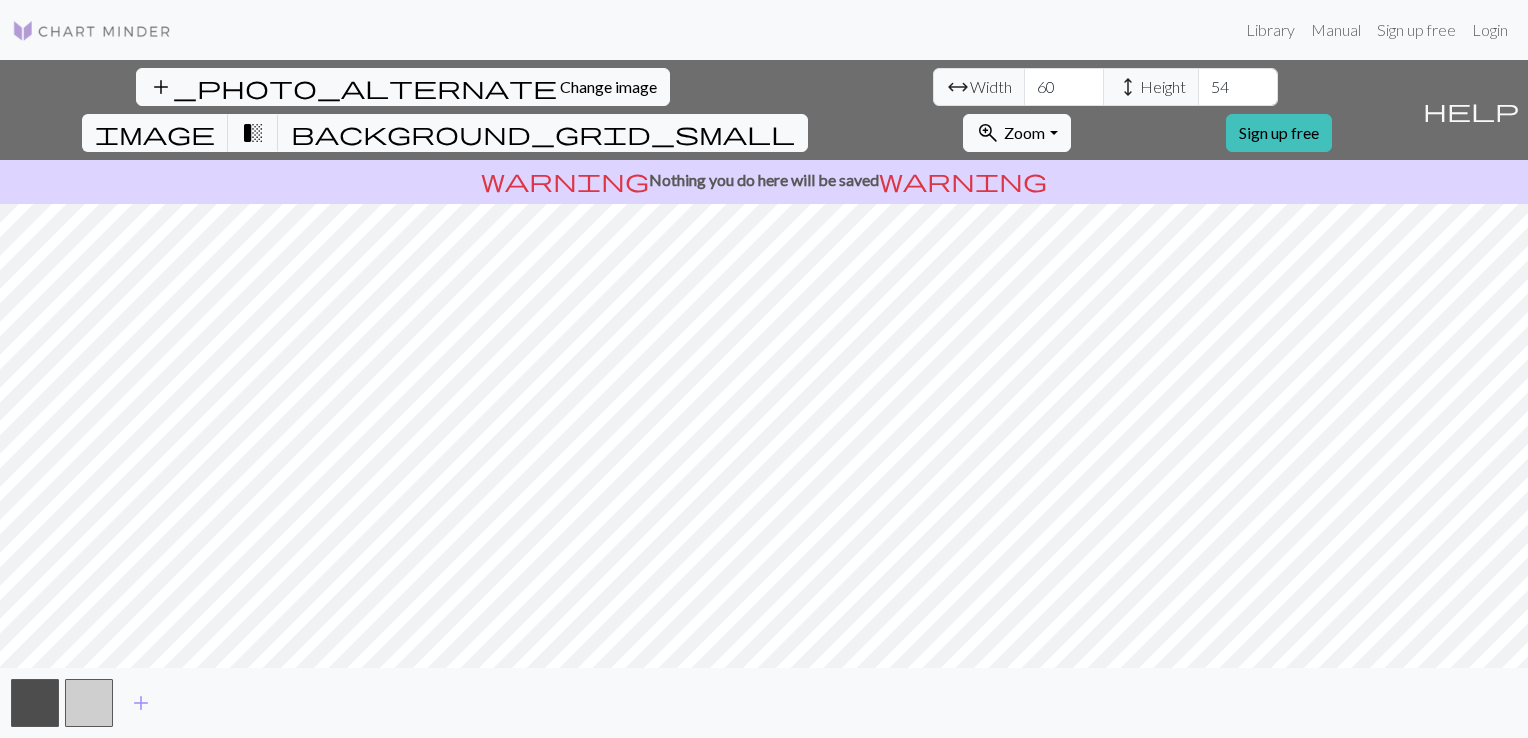 click on "help" at bounding box center [1471, 110] 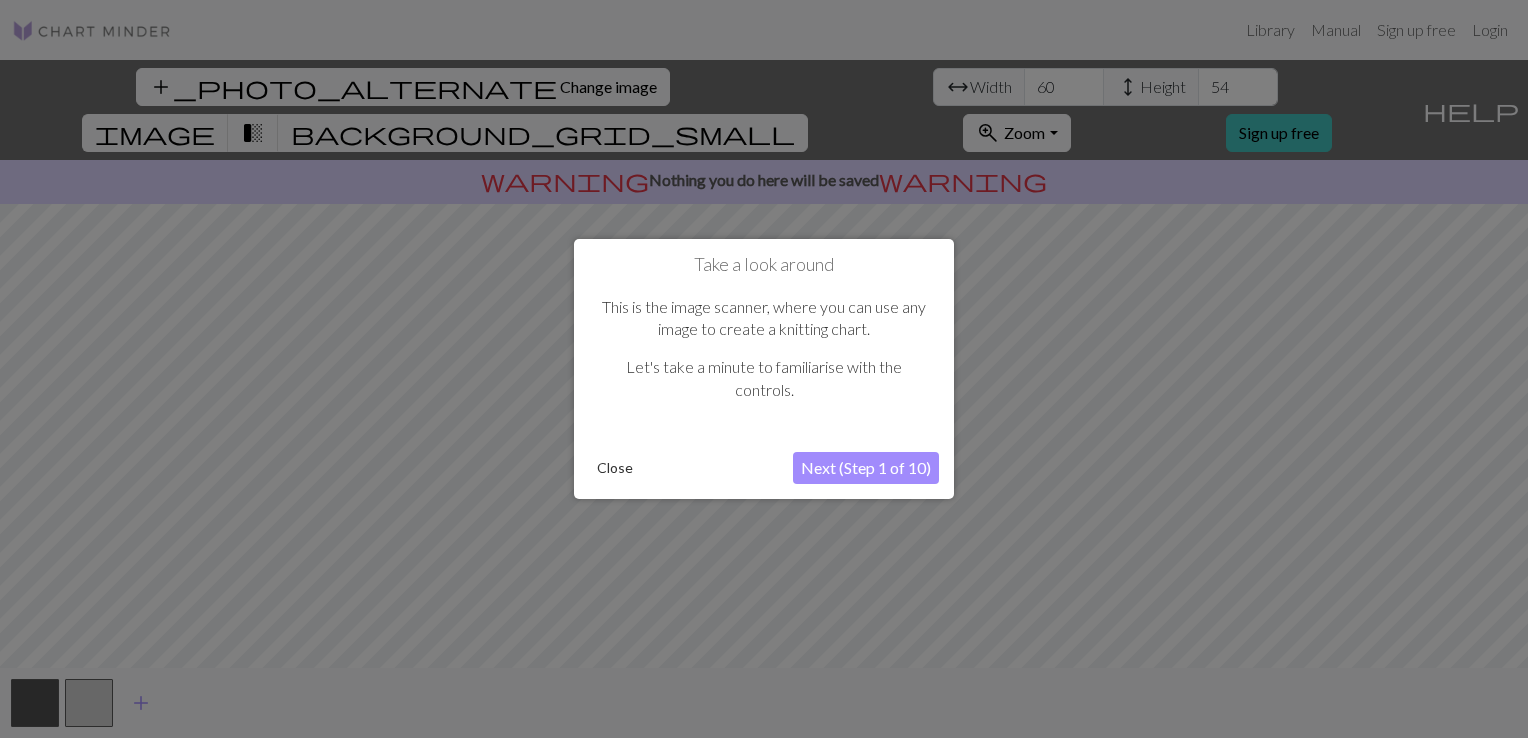 click on "Next (Step 1 of 10)" at bounding box center [866, 468] 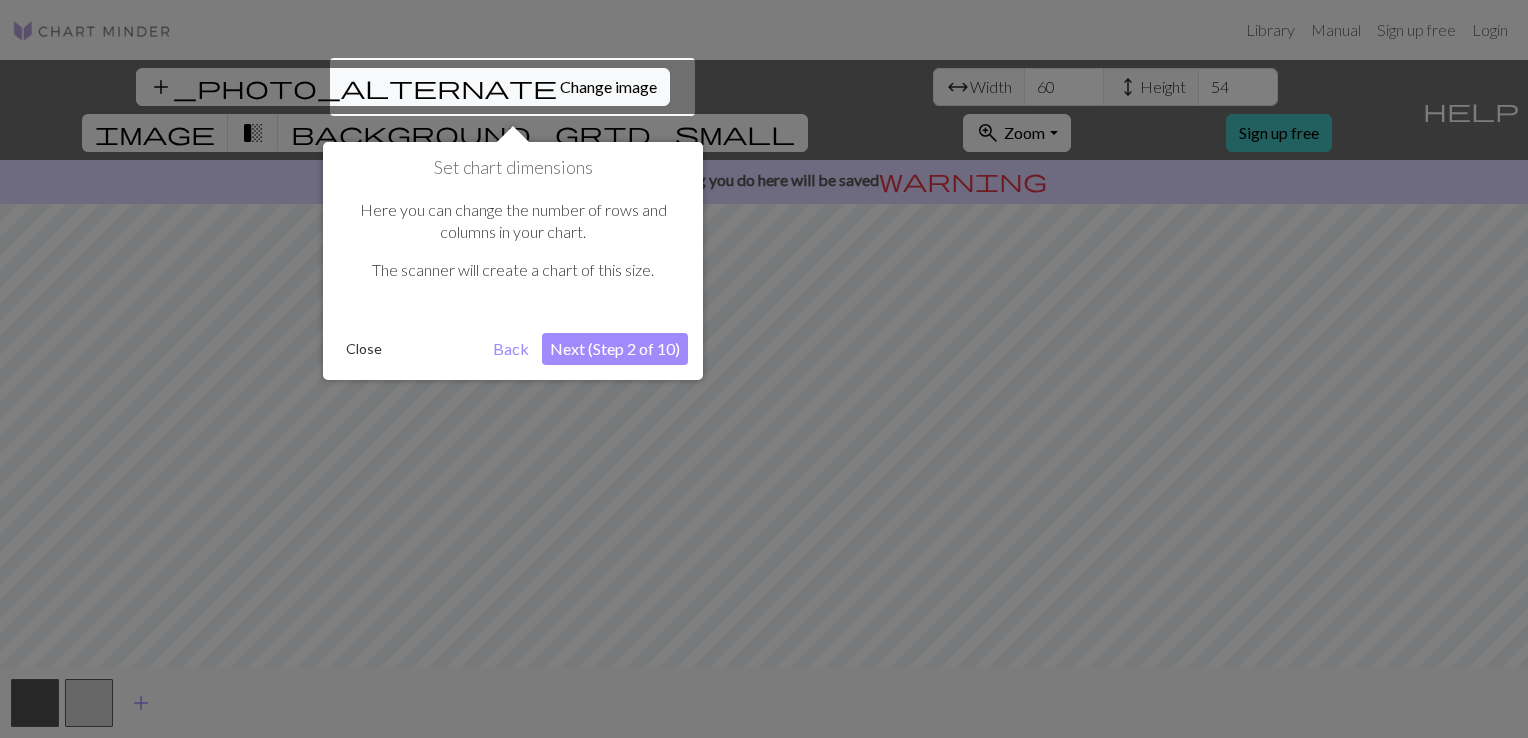 click on "Next (Step 2 of 10)" at bounding box center [615, 349] 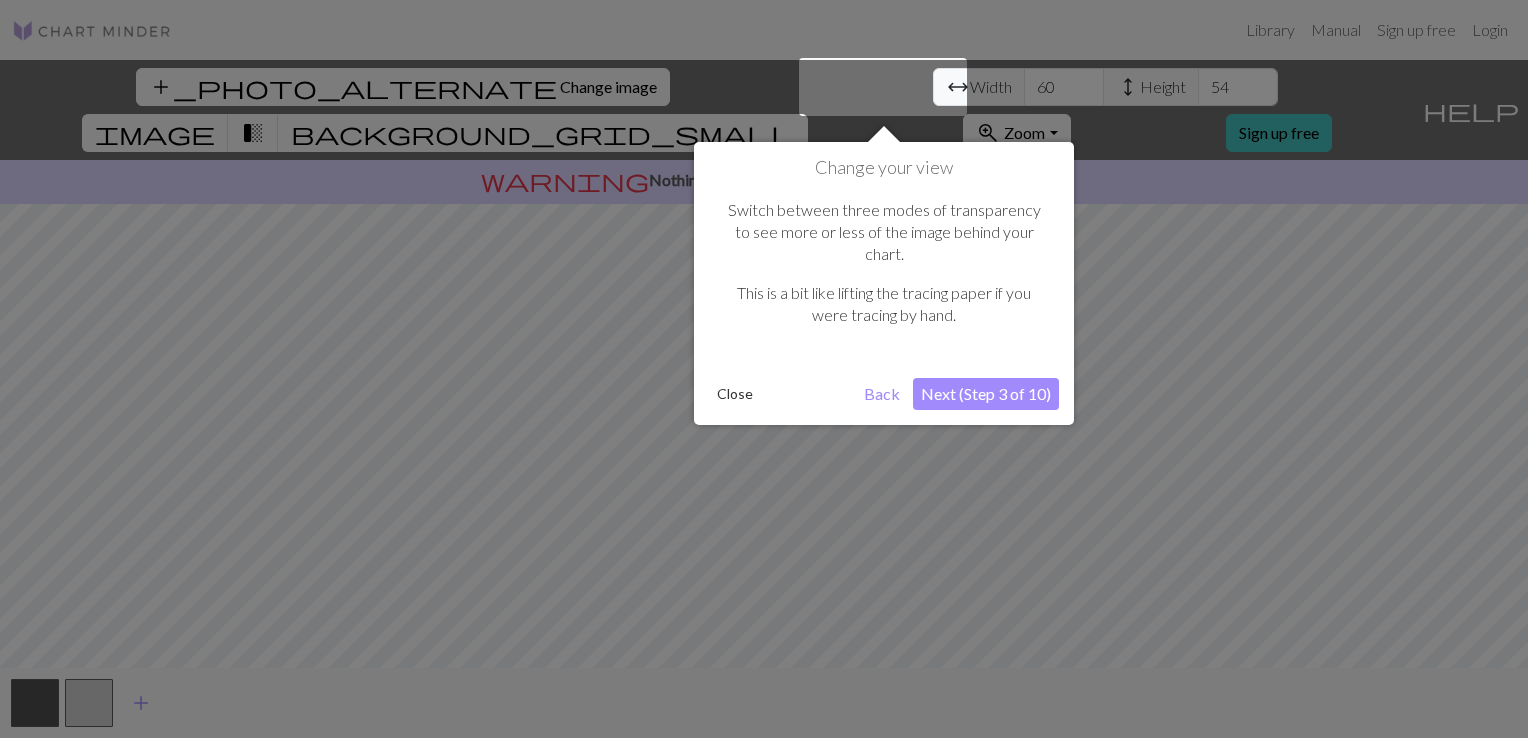 click on "Next (Step 3 of 10)" at bounding box center [986, 394] 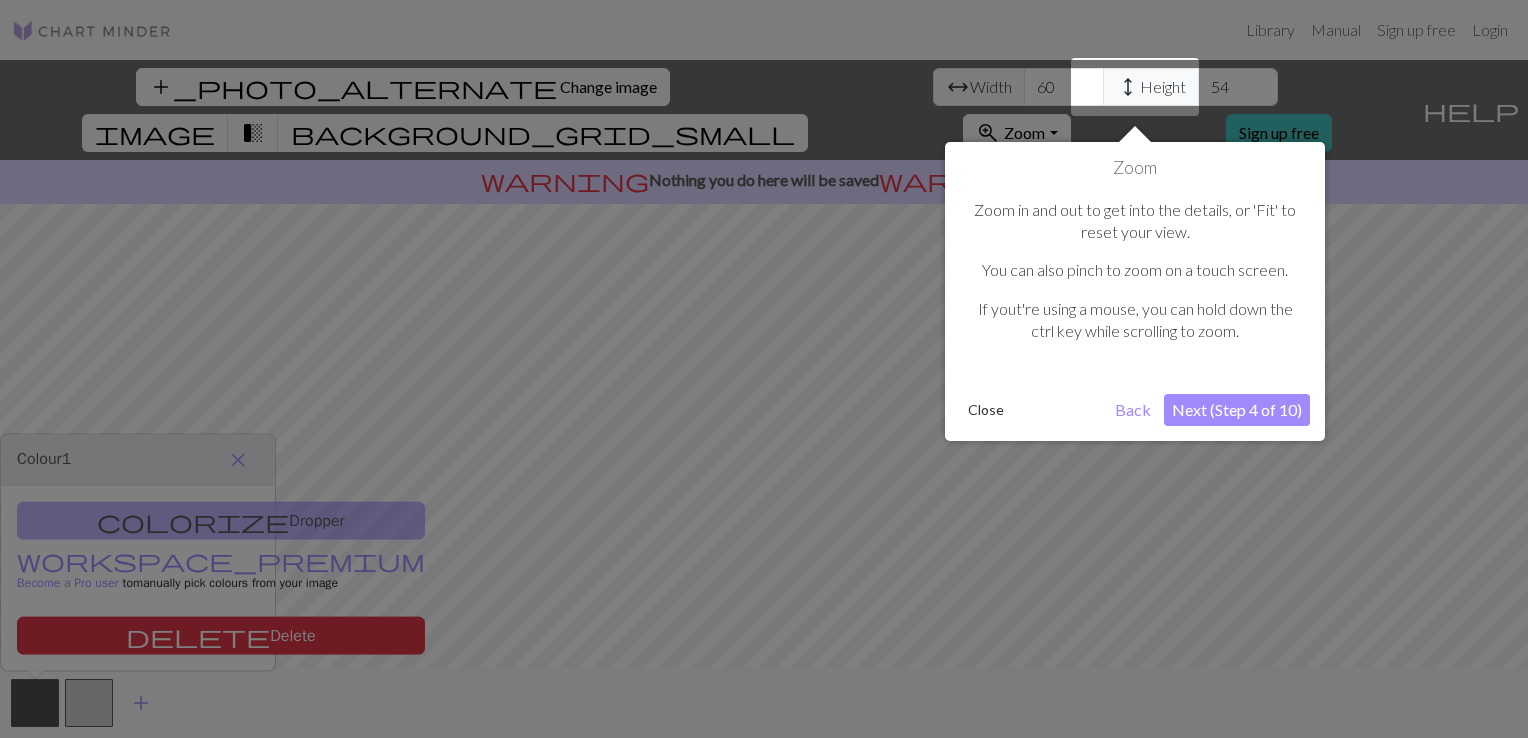 click on "Next (Step 4 of 10)" at bounding box center [1237, 410] 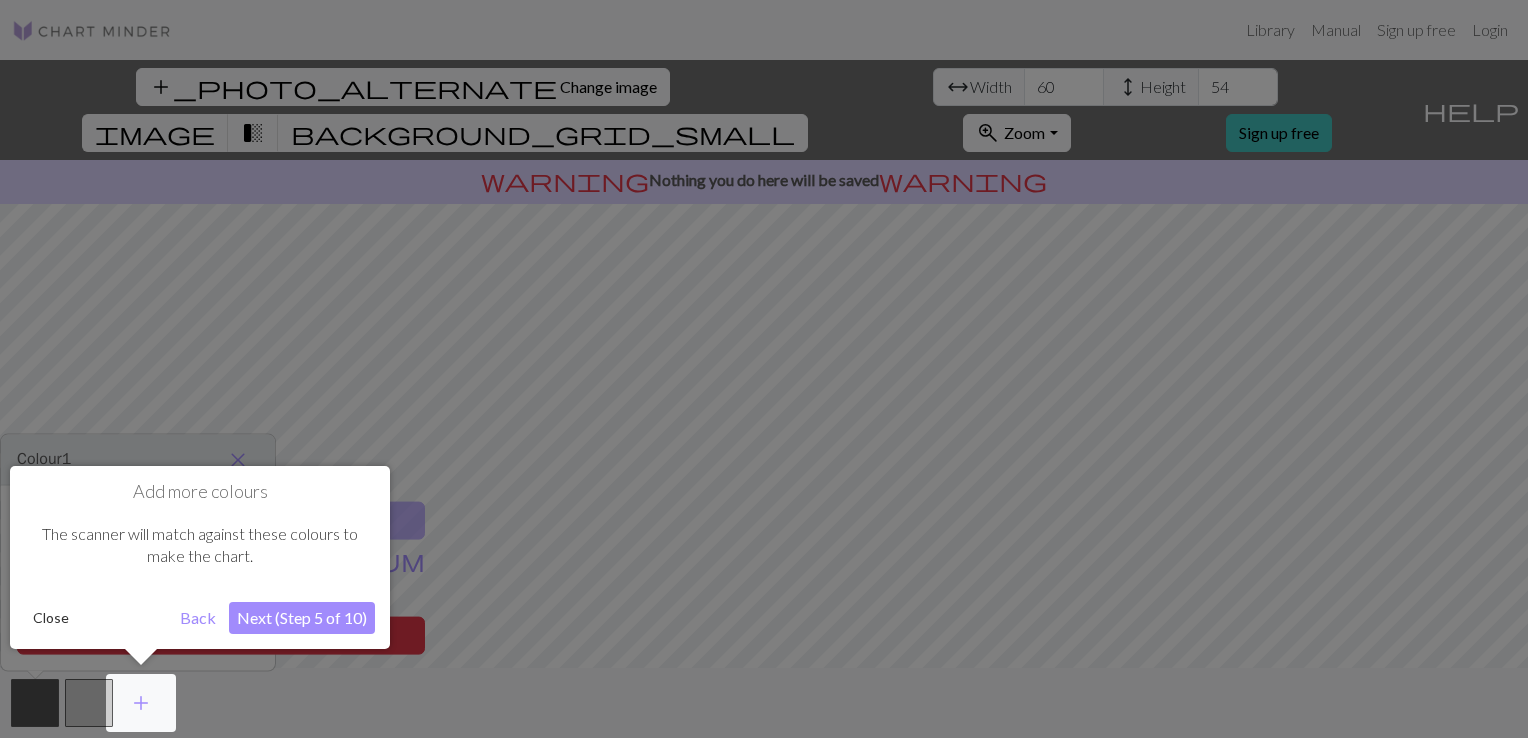 click on "Next (Step 5 of 10)" at bounding box center (302, 618) 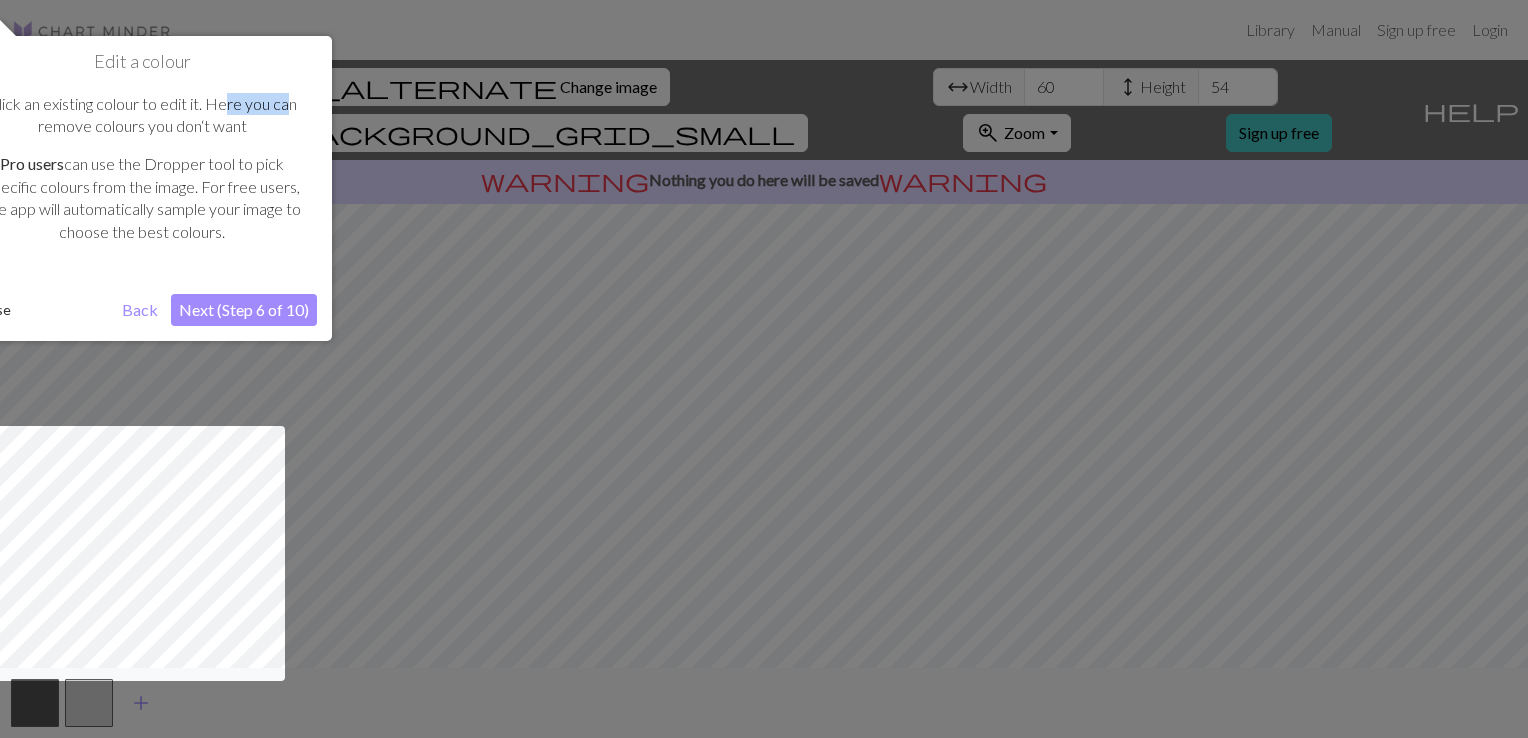 drag, startPoint x: 227, startPoint y: 78, endPoint x: 291, endPoint y: 74, distance: 64.12488 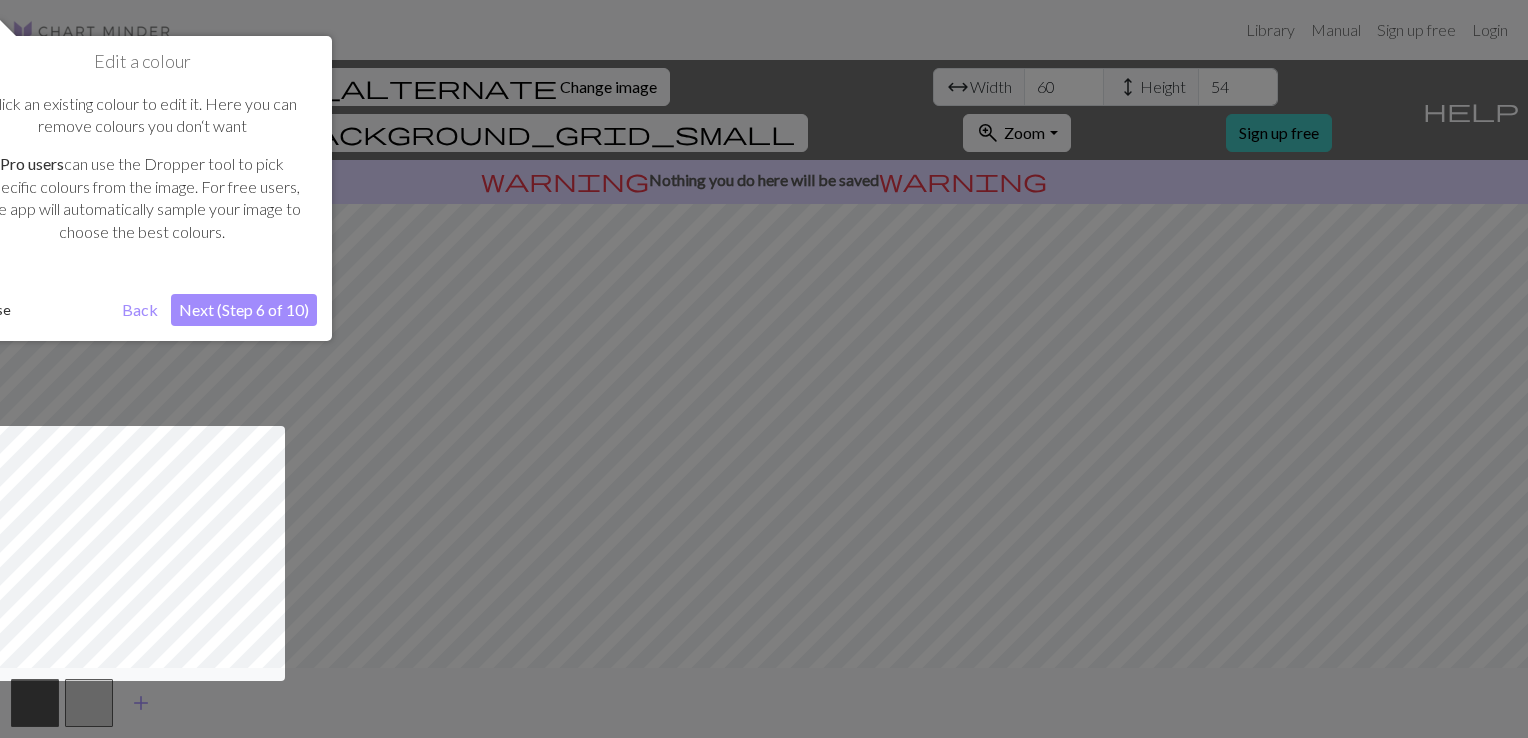drag, startPoint x: 291, startPoint y: 74, endPoint x: 151, endPoint y: 170, distance: 169.75276 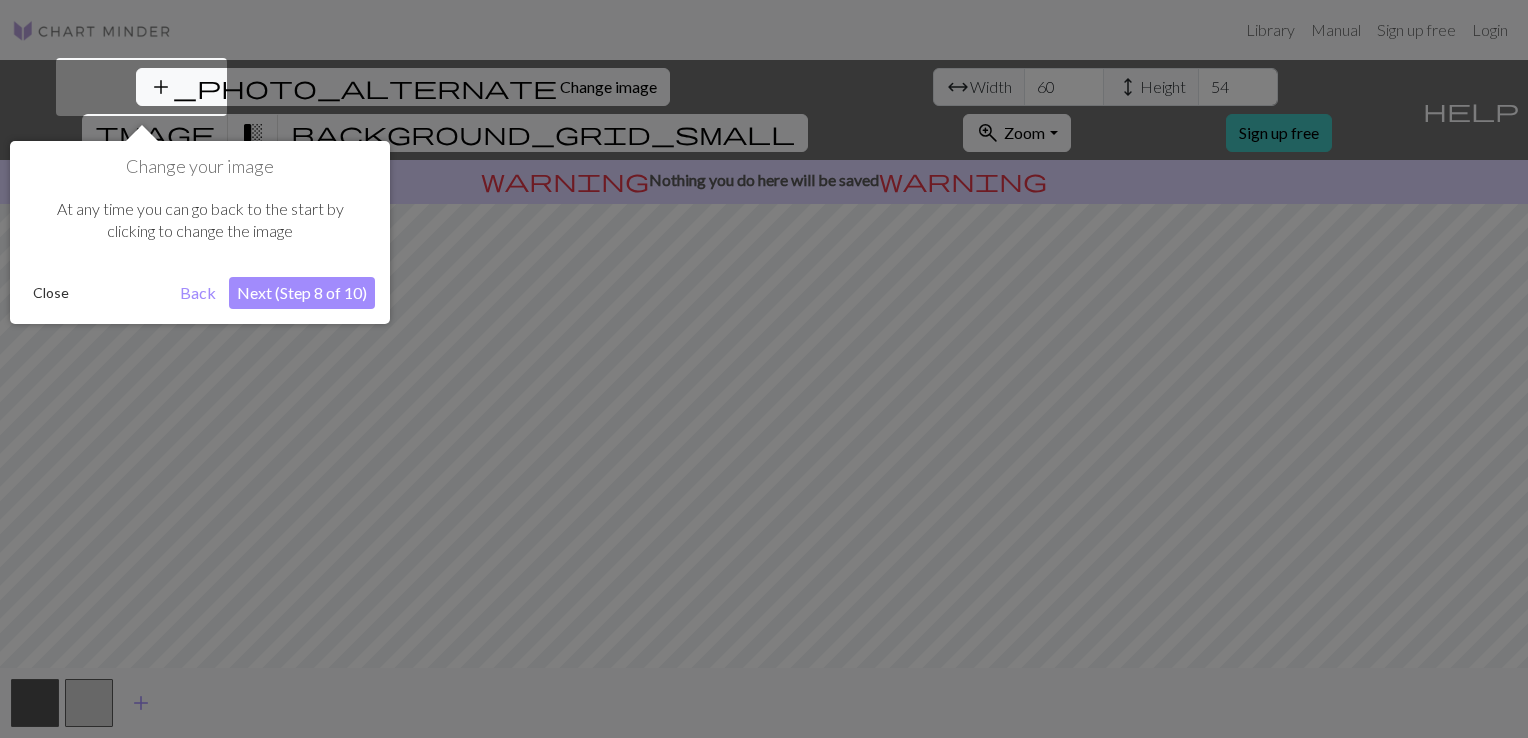 click on "Next (Step 8 of 10)" at bounding box center (302, 293) 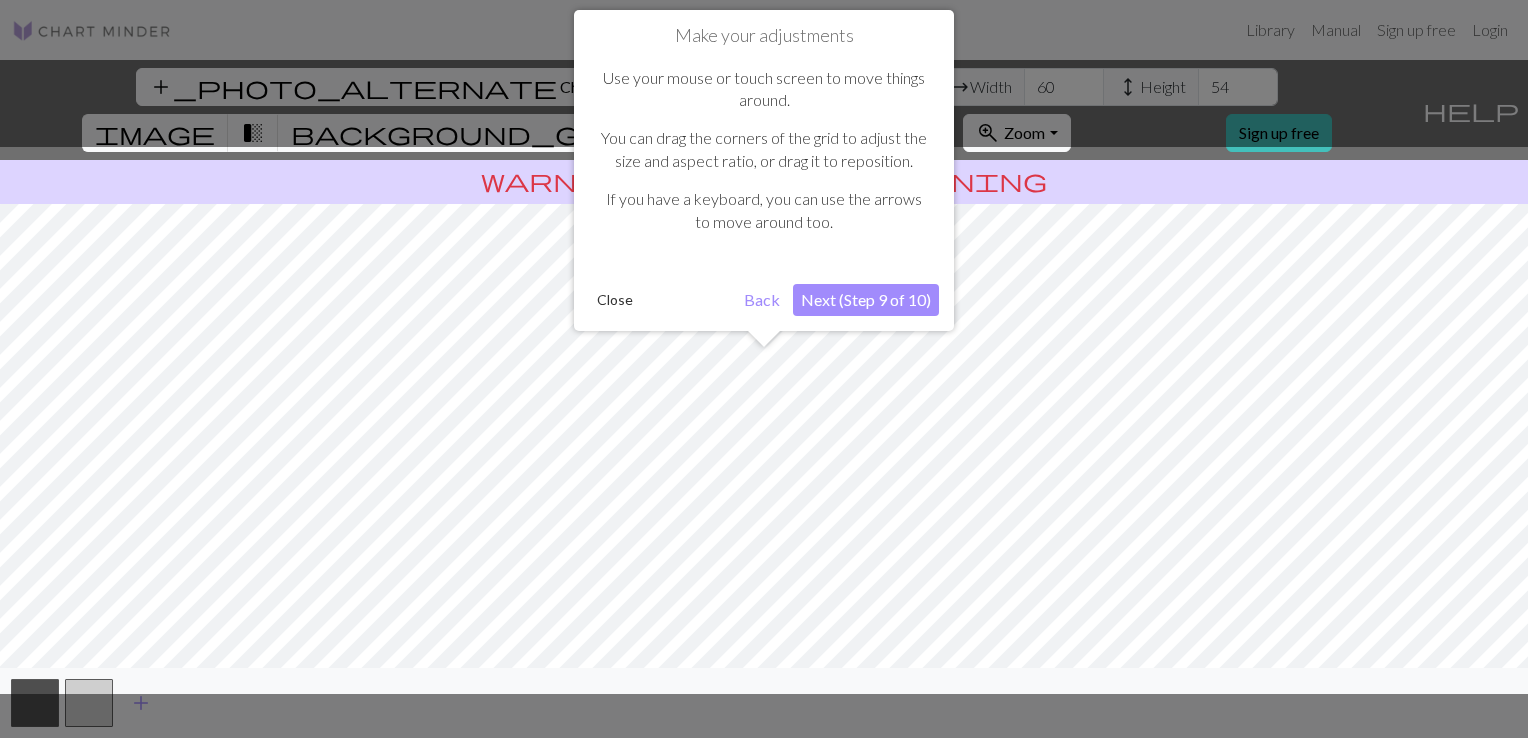 click on "Back" at bounding box center (762, 300) 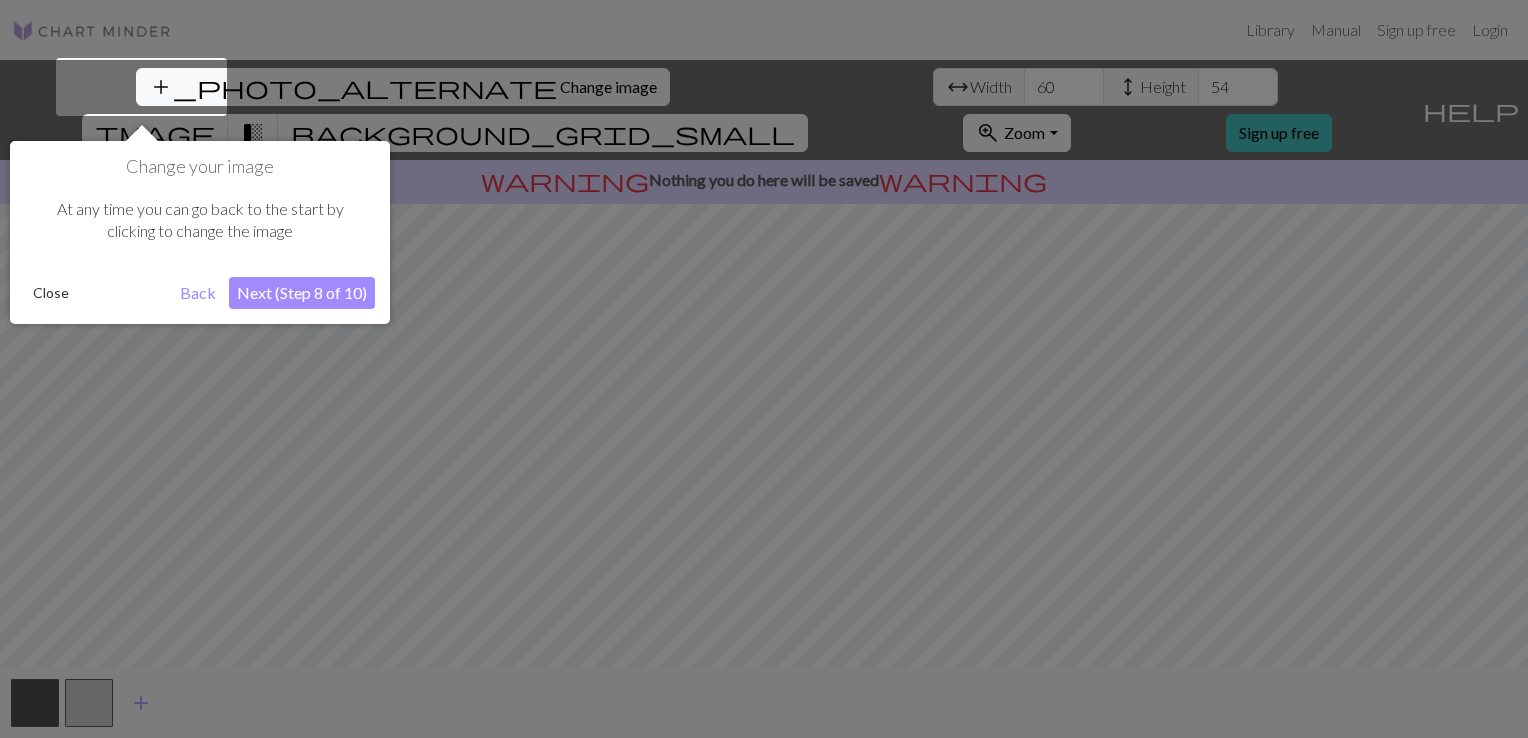 click on "Next (Step 8 of 10)" at bounding box center (302, 293) 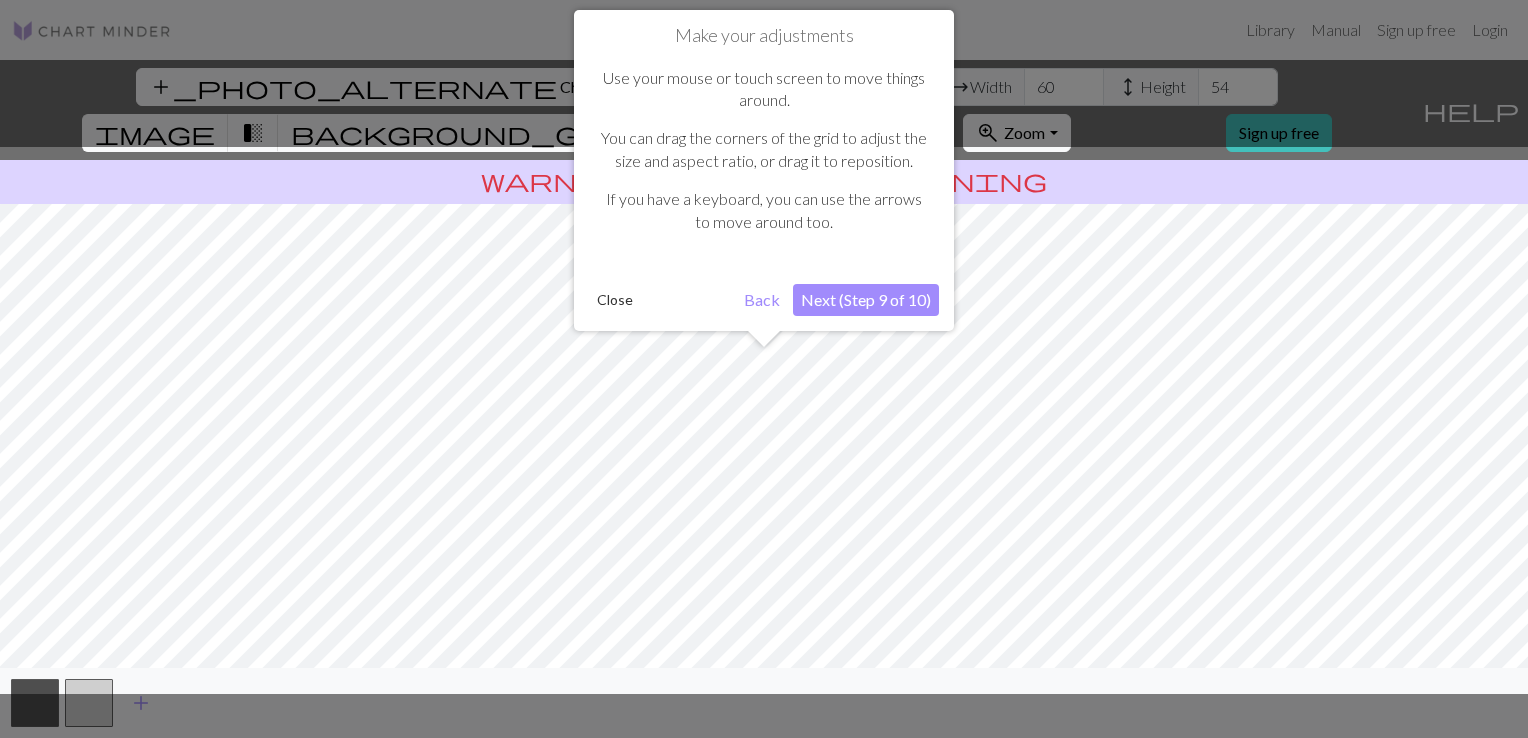 click on "Next (Step 9 of 10)" at bounding box center [866, 300] 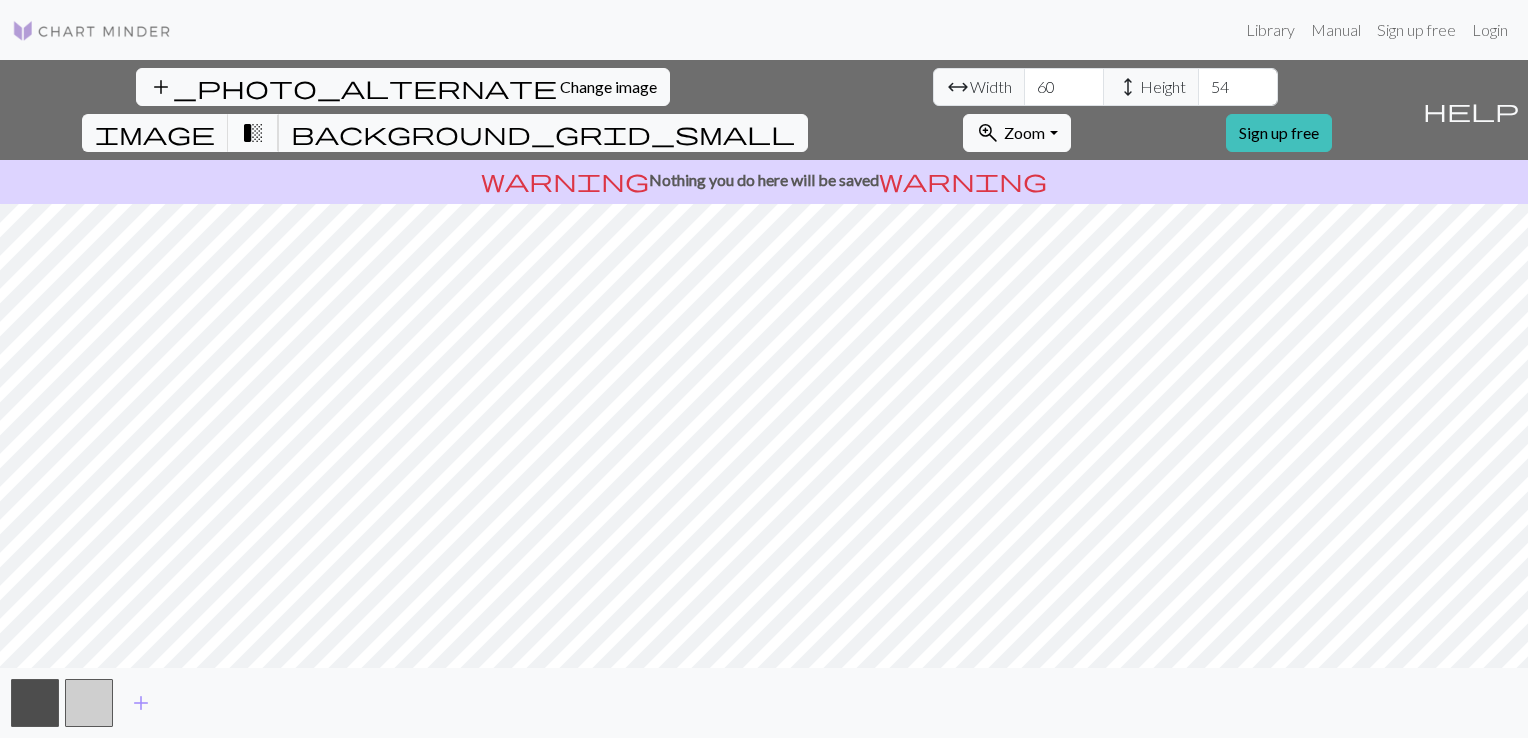 click on "transition_fade" at bounding box center (253, 133) 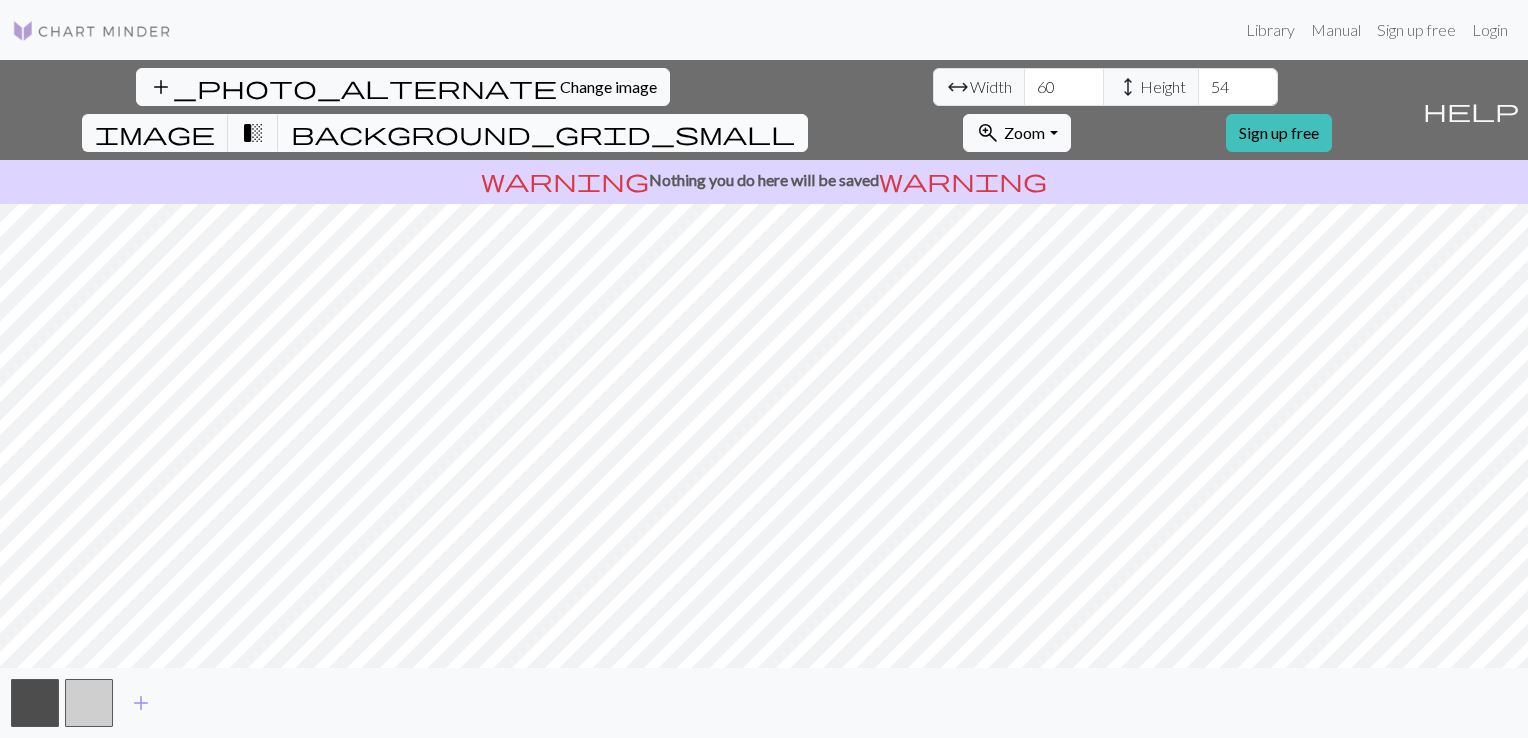 click on "background_grid_small" at bounding box center [543, 133] 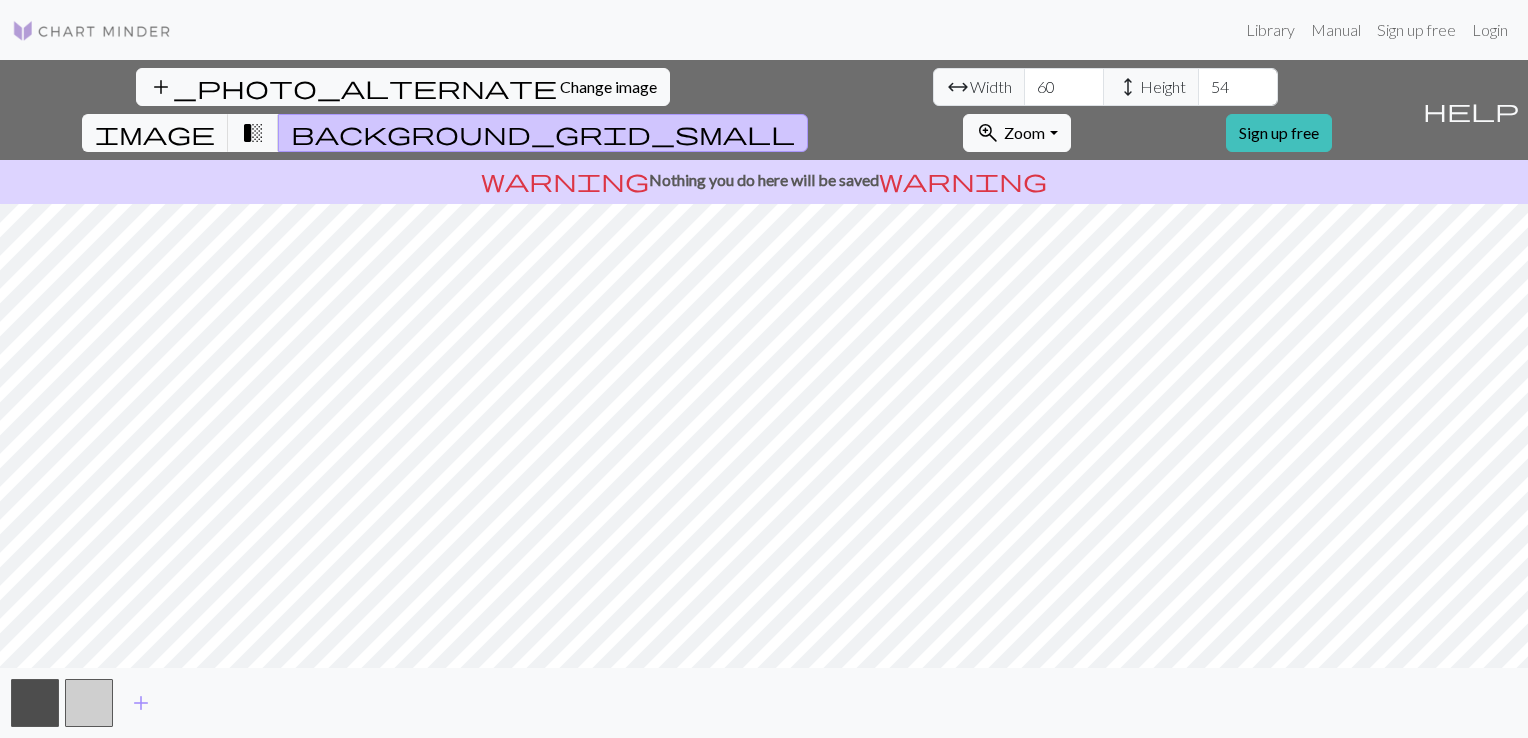 click on "background_grid_small" at bounding box center (543, 133) 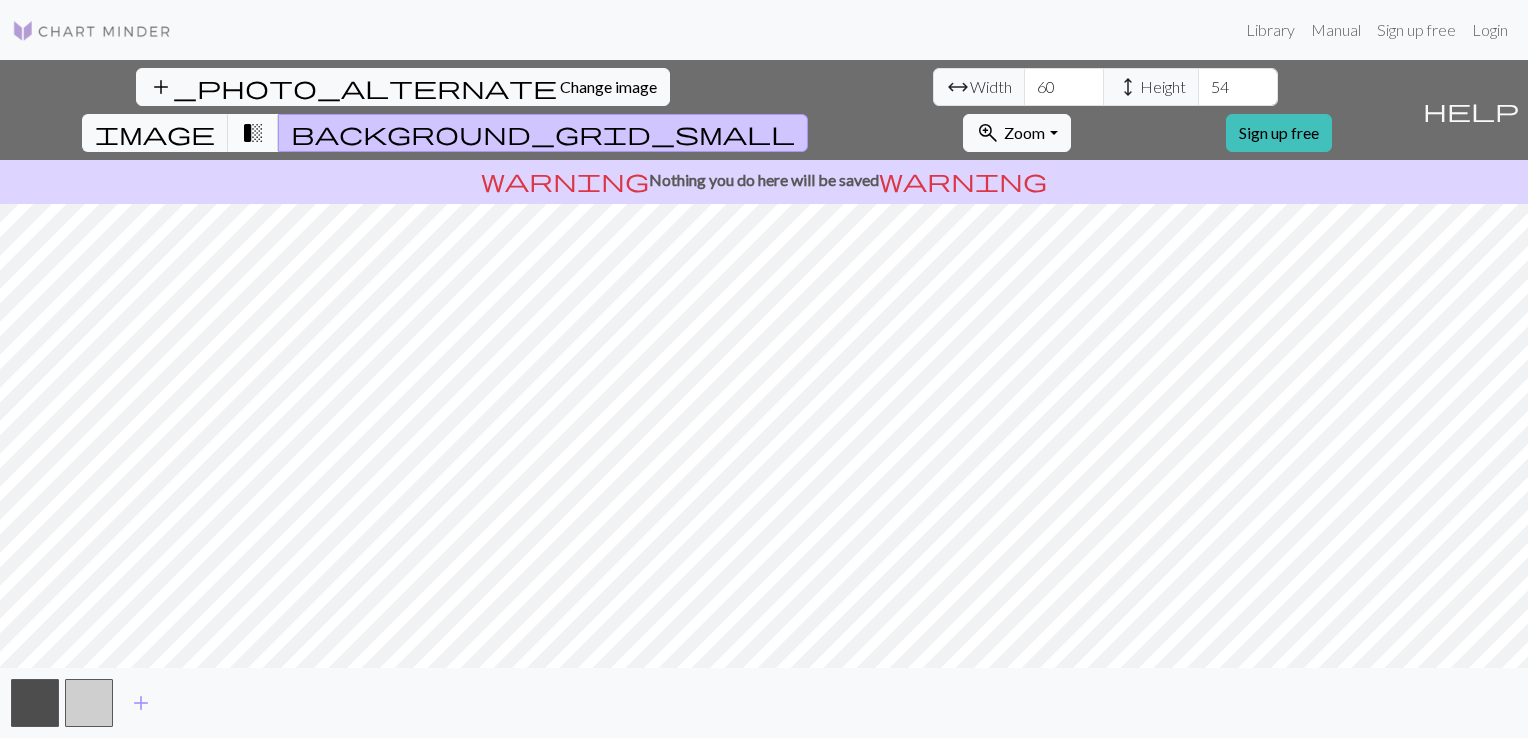 click on "transition_fade" at bounding box center (253, 133) 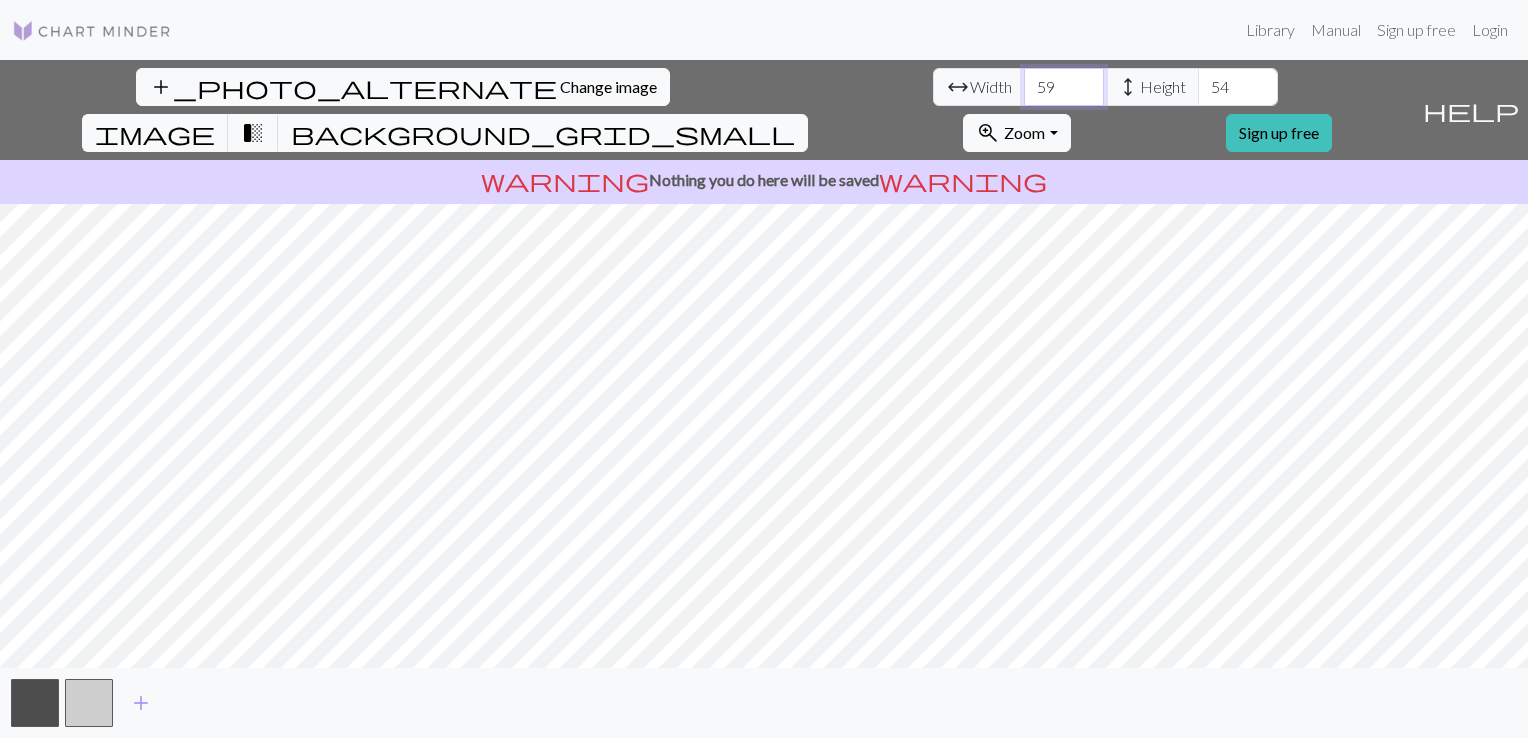 click on "59" at bounding box center (1064, 87) 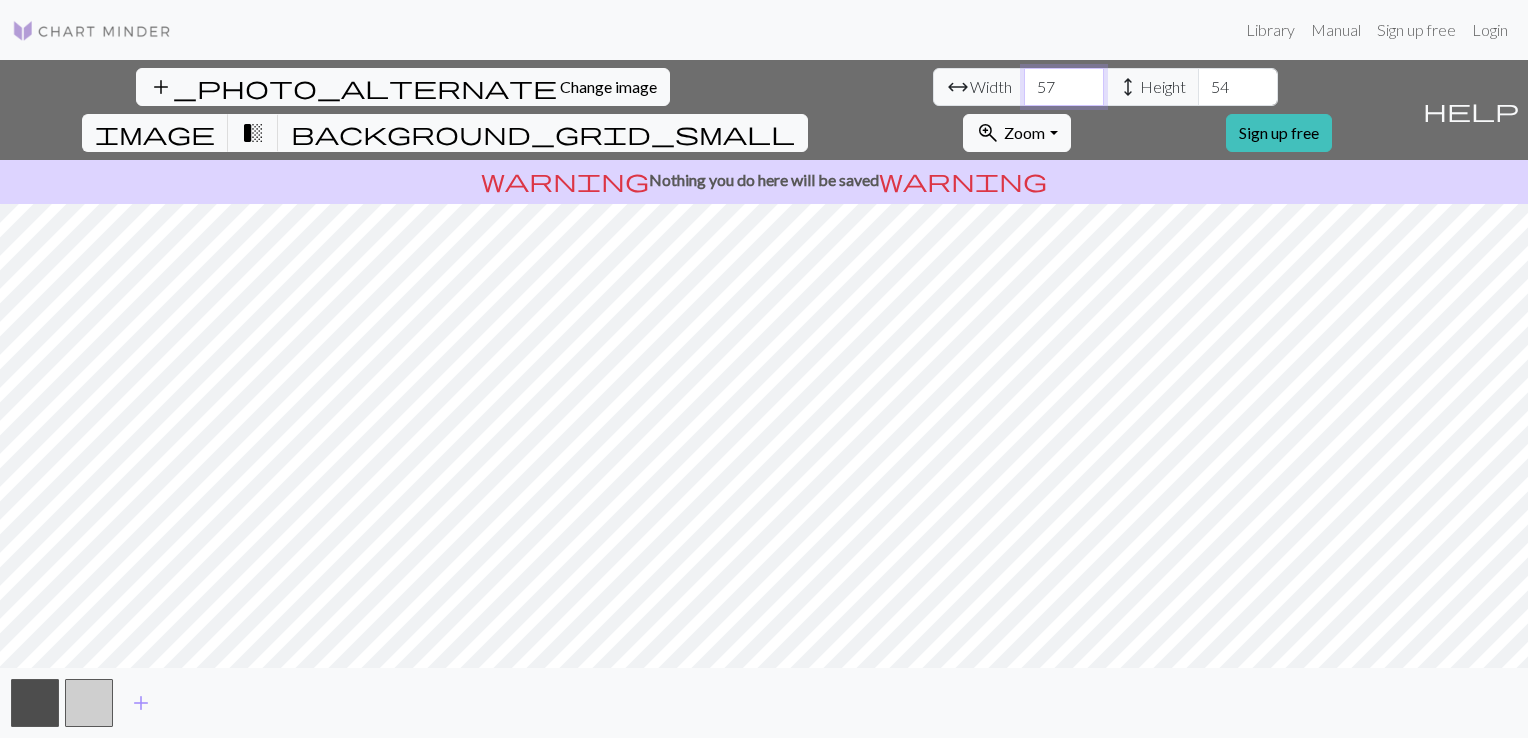 click on "57" at bounding box center (1064, 87) 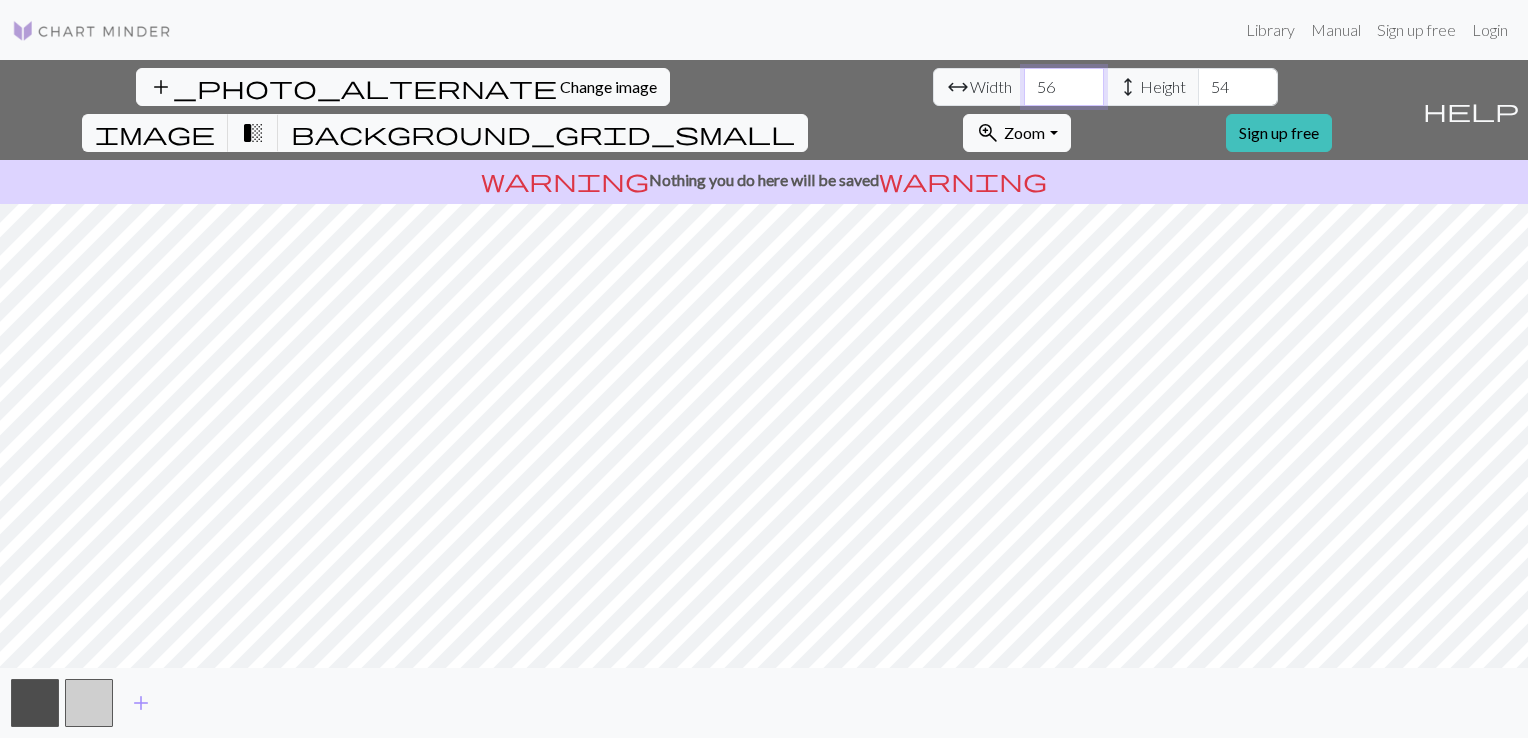 click on "56" at bounding box center (1064, 87) 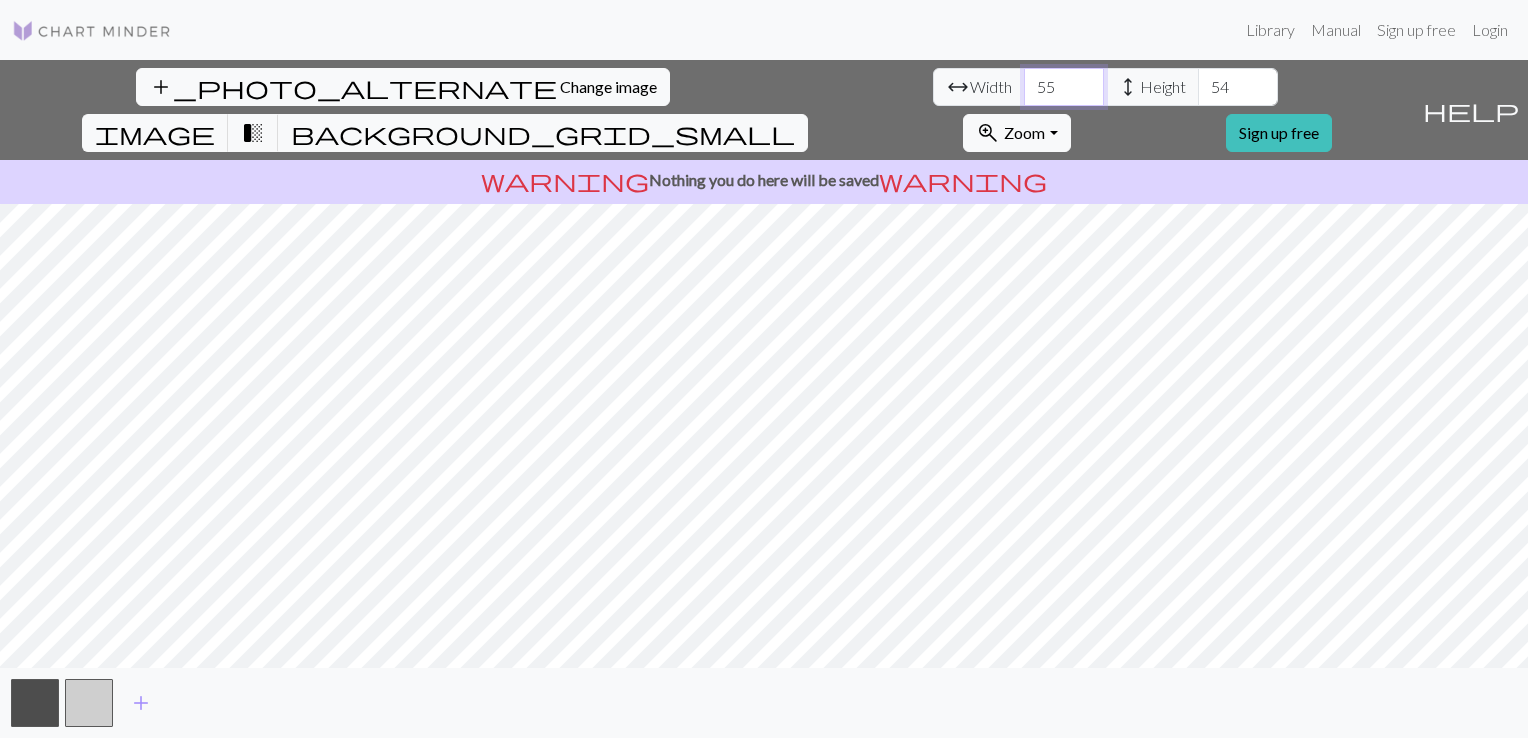 click on "55" at bounding box center [1064, 87] 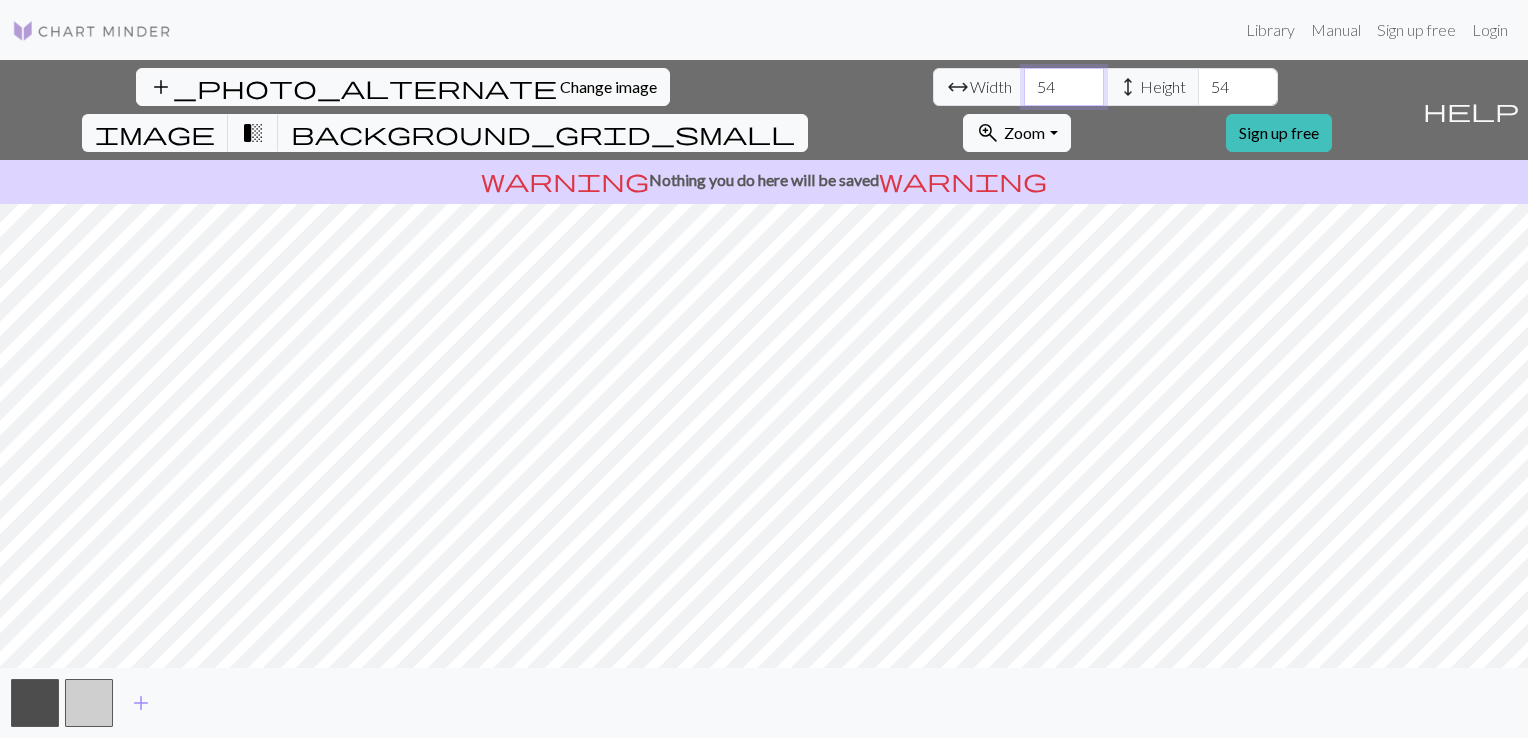click on "53" at bounding box center [1064, 87] 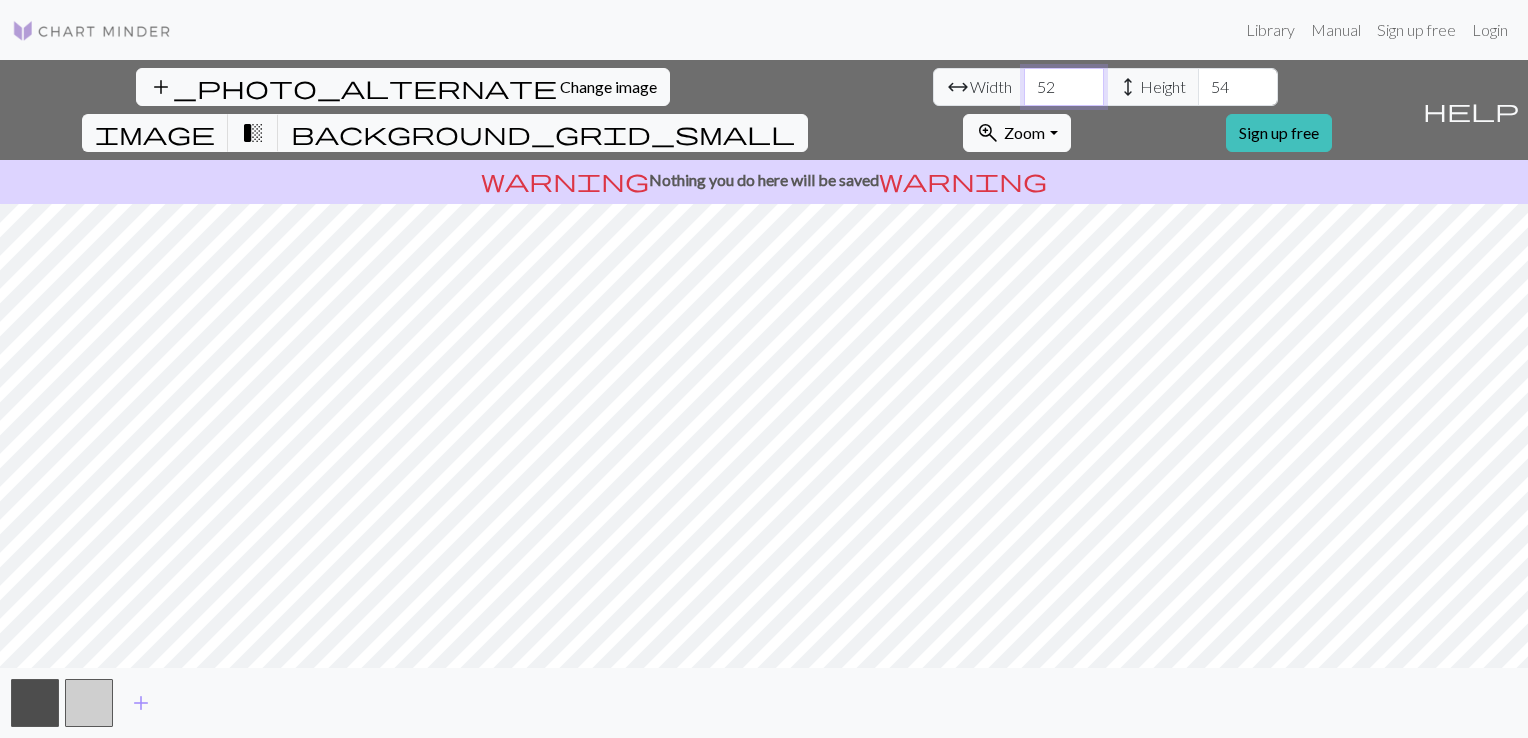 click on "52" at bounding box center [1064, 87] 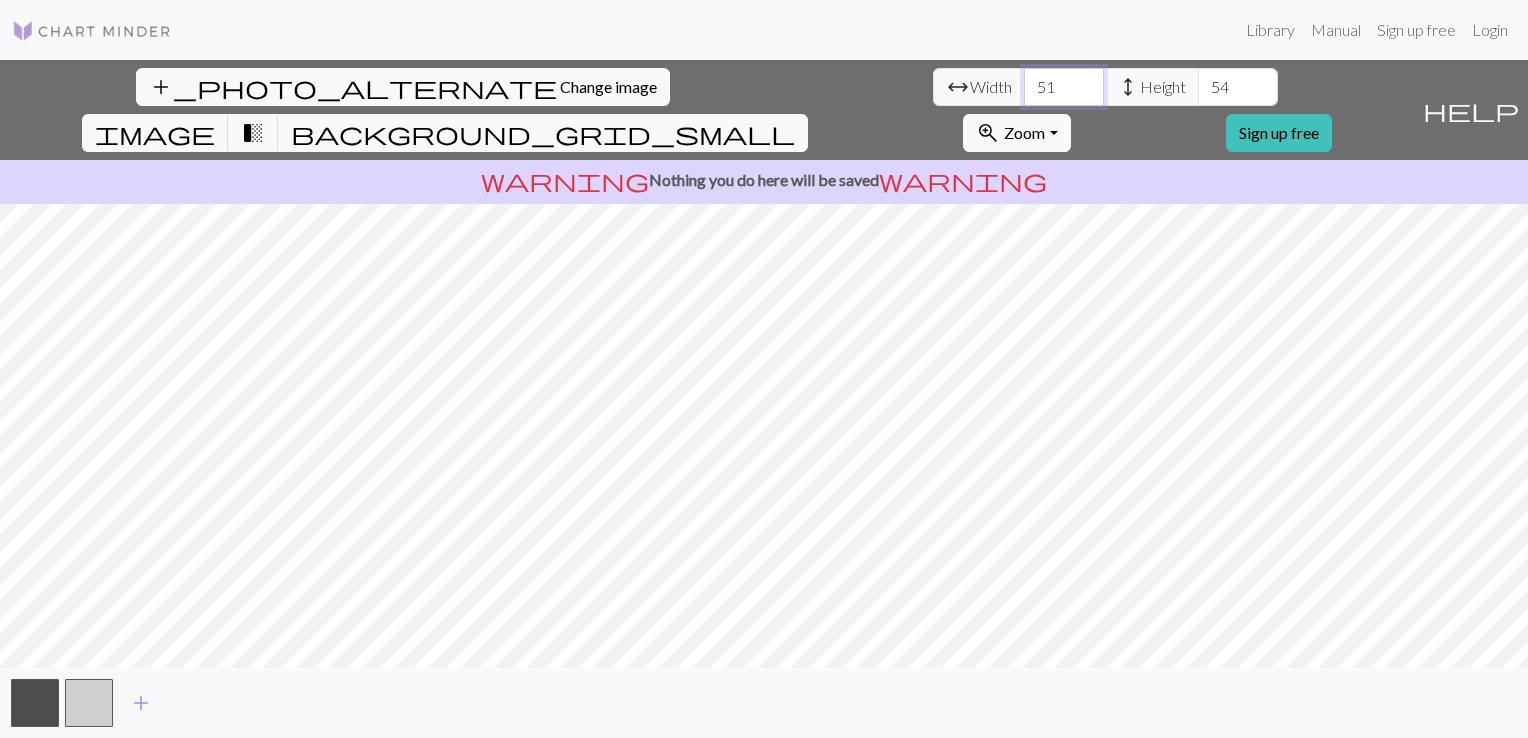 click on "51" at bounding box center [1064, 87] 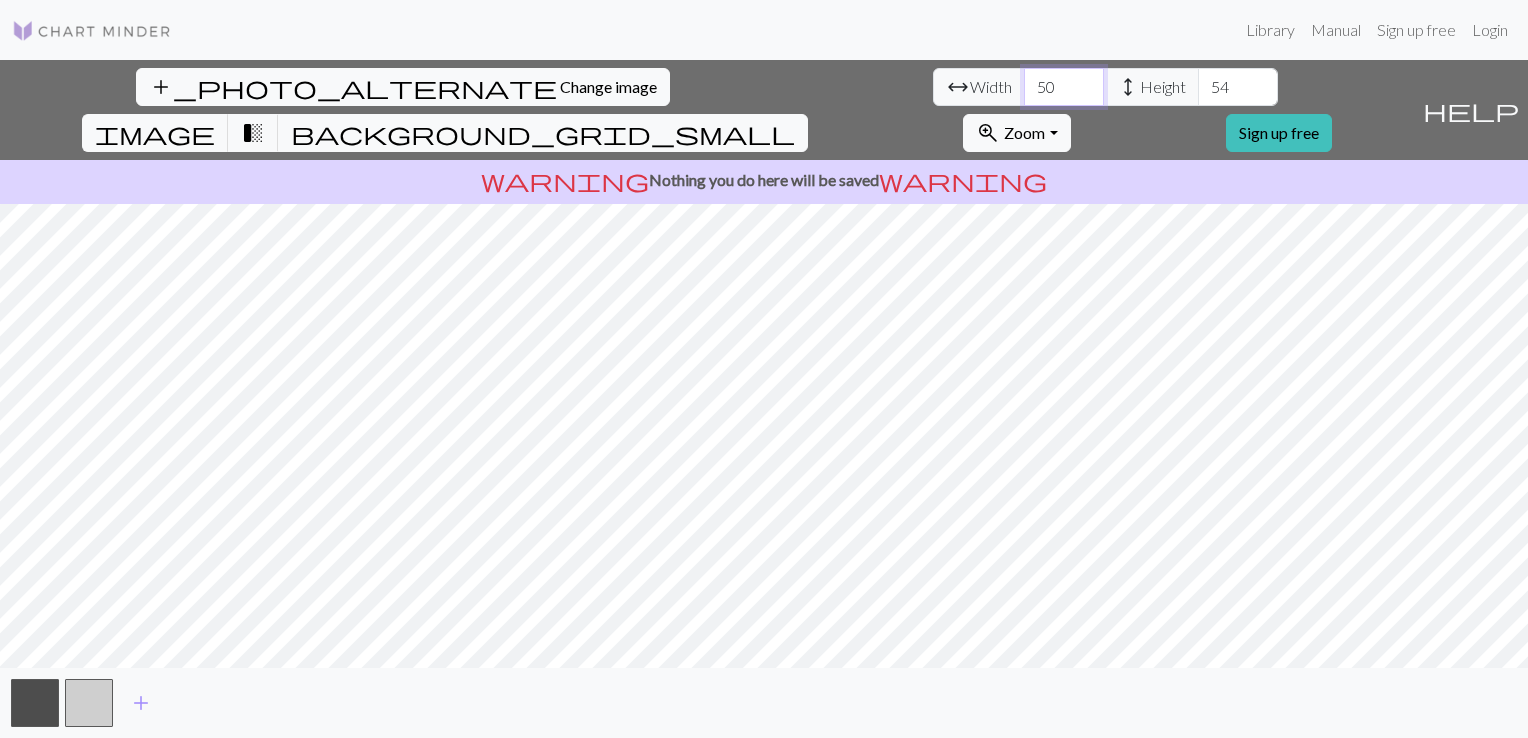 type on "50" 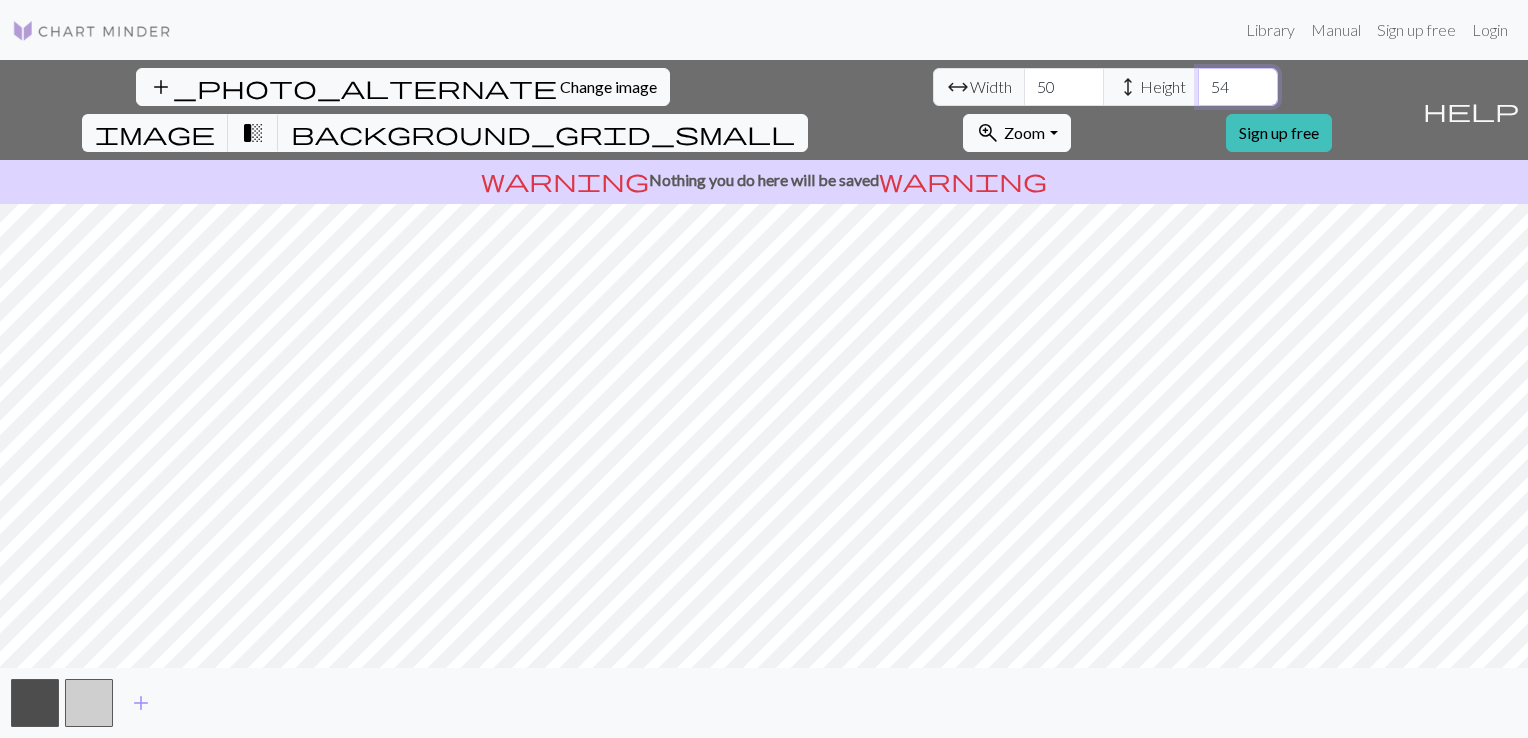 click on "53" at bounding box center [1238, 87] 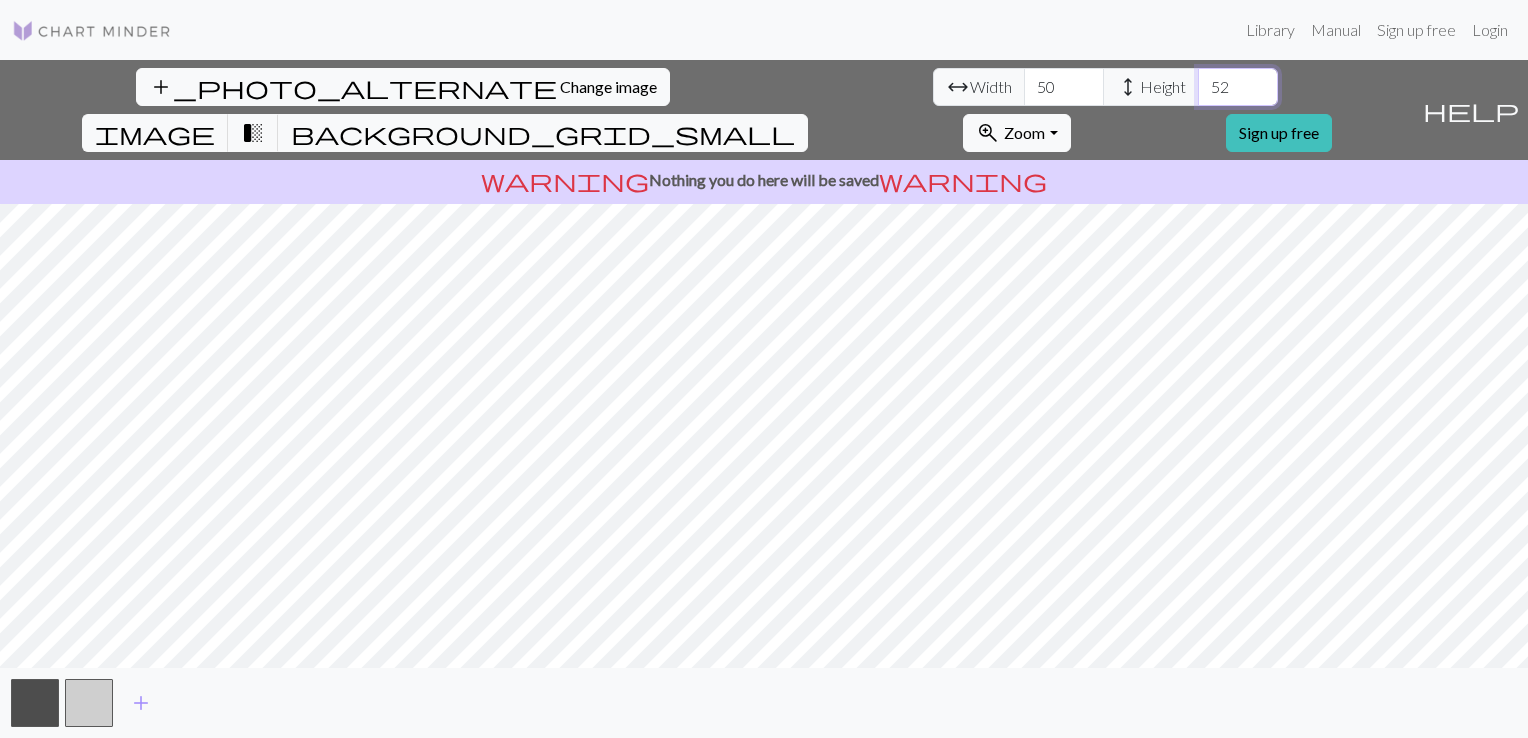 click on "52" at bounding box center (1238, 87) 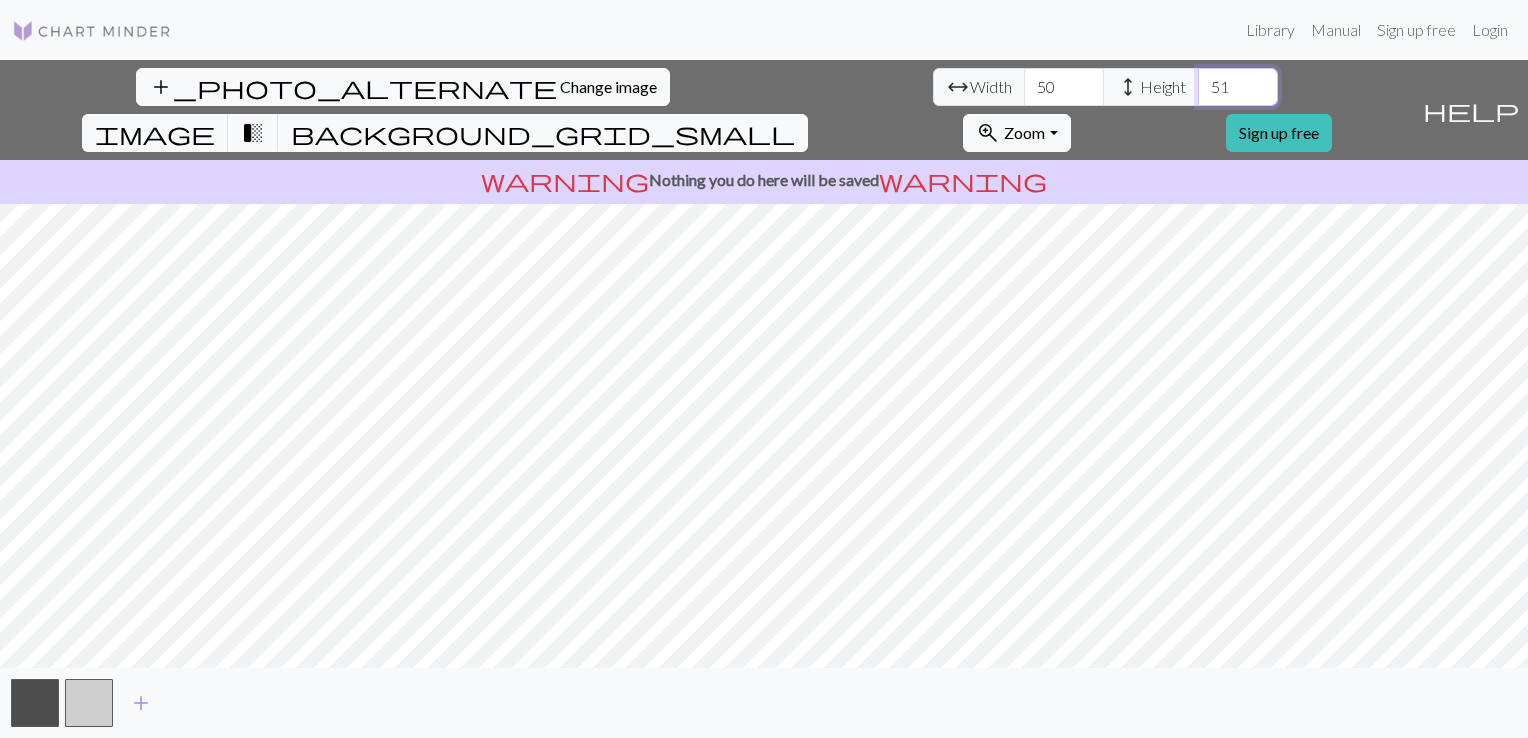 click on "51" at bounding box center (1238, 87) 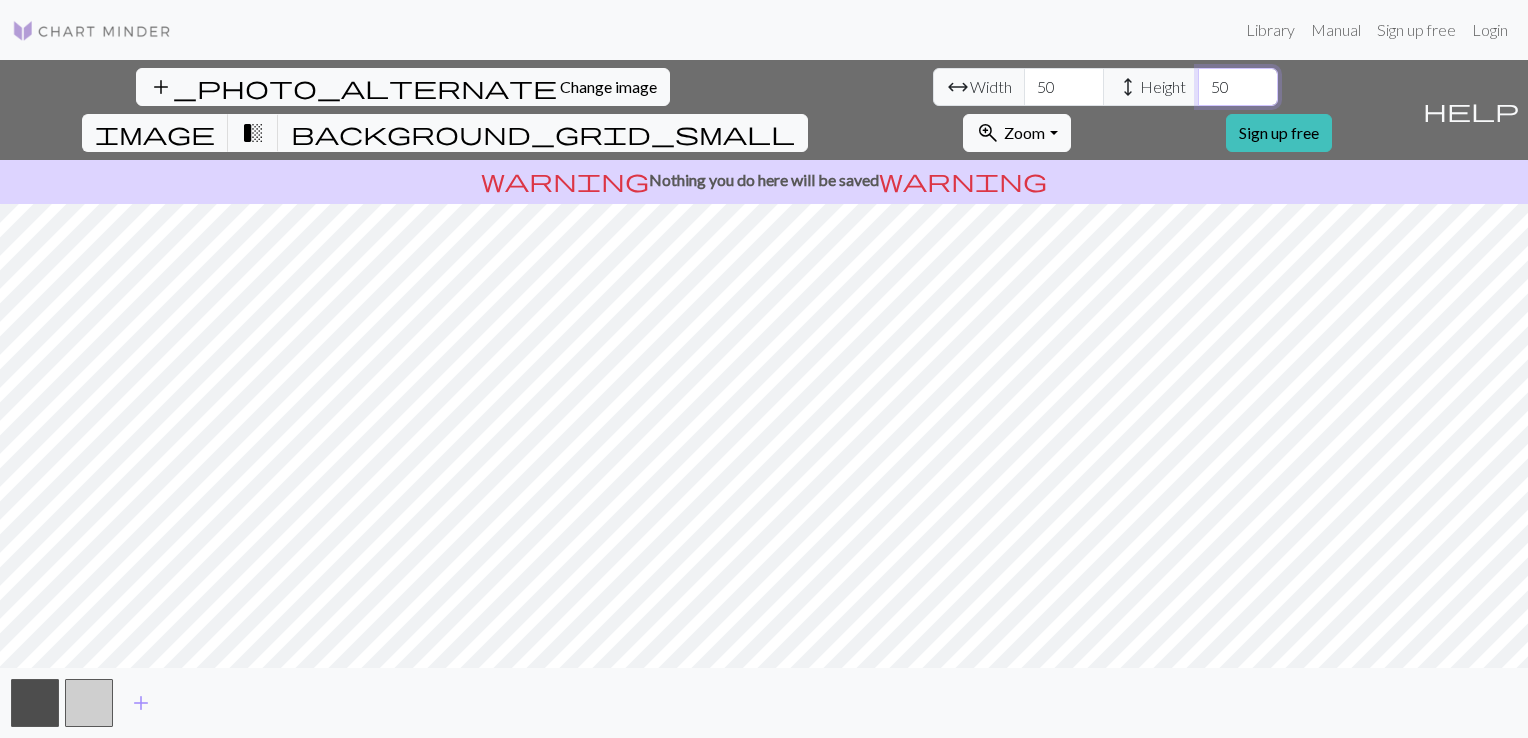 type on "50" 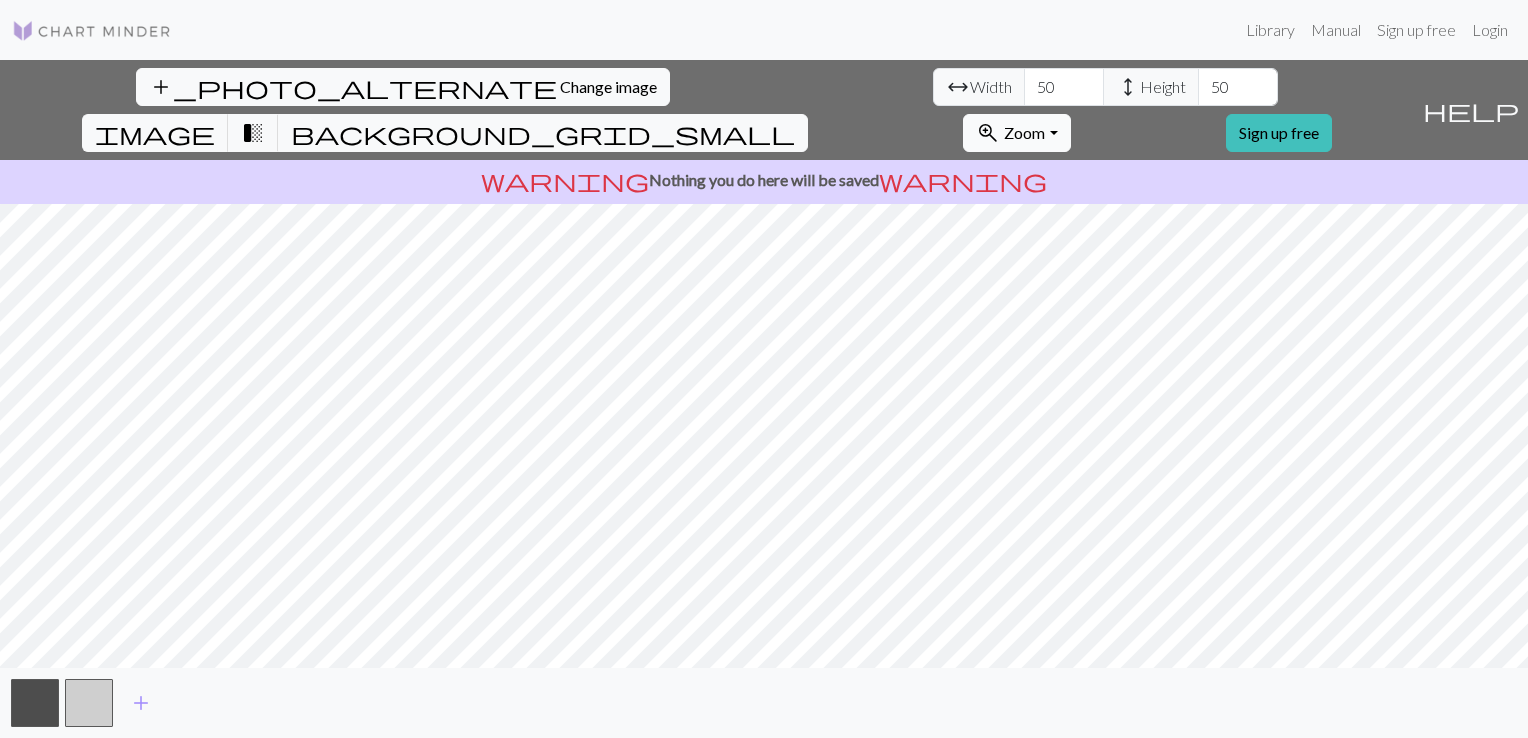 click on "zoom_in" at bounding box center [988, 133] 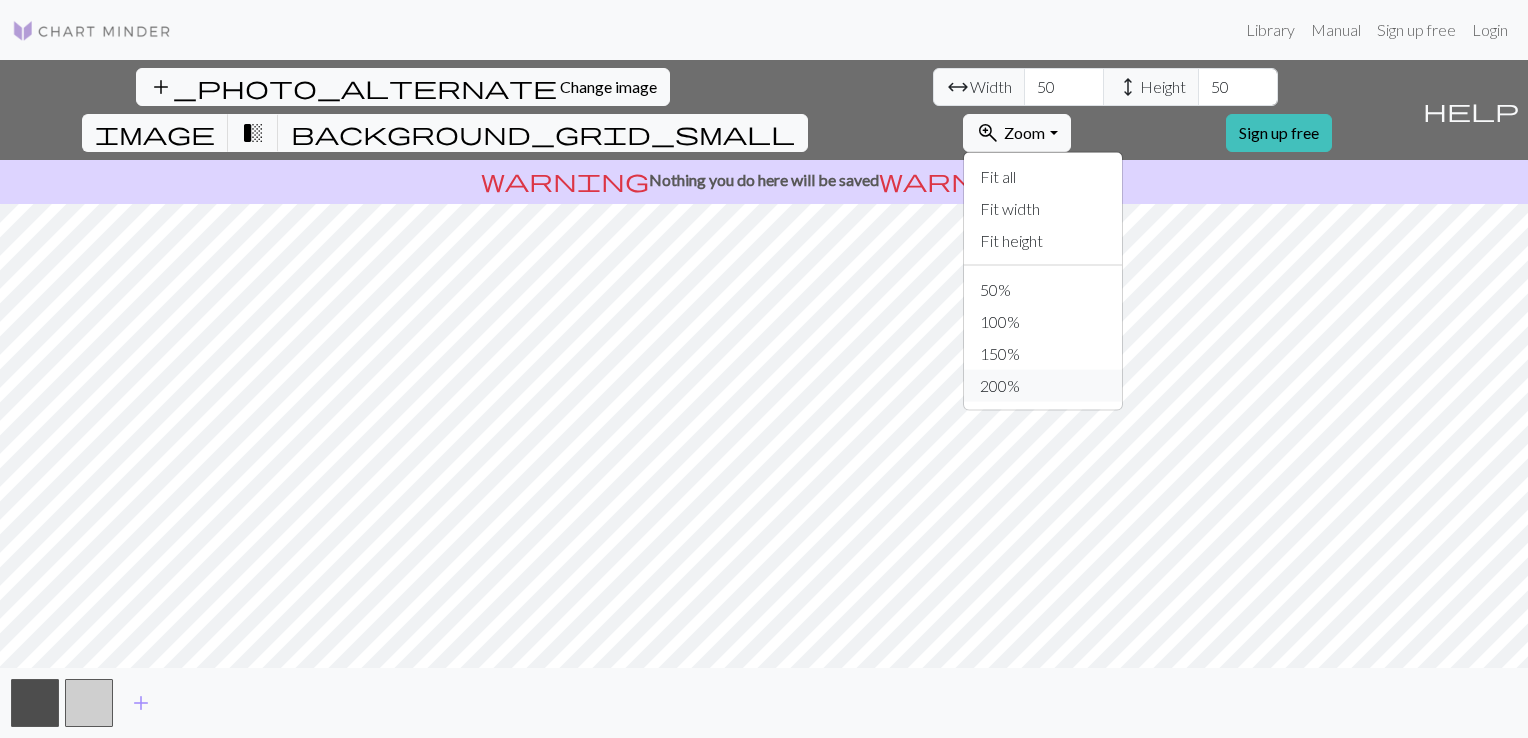 click on "200%" at bounding box center (1043, 386) 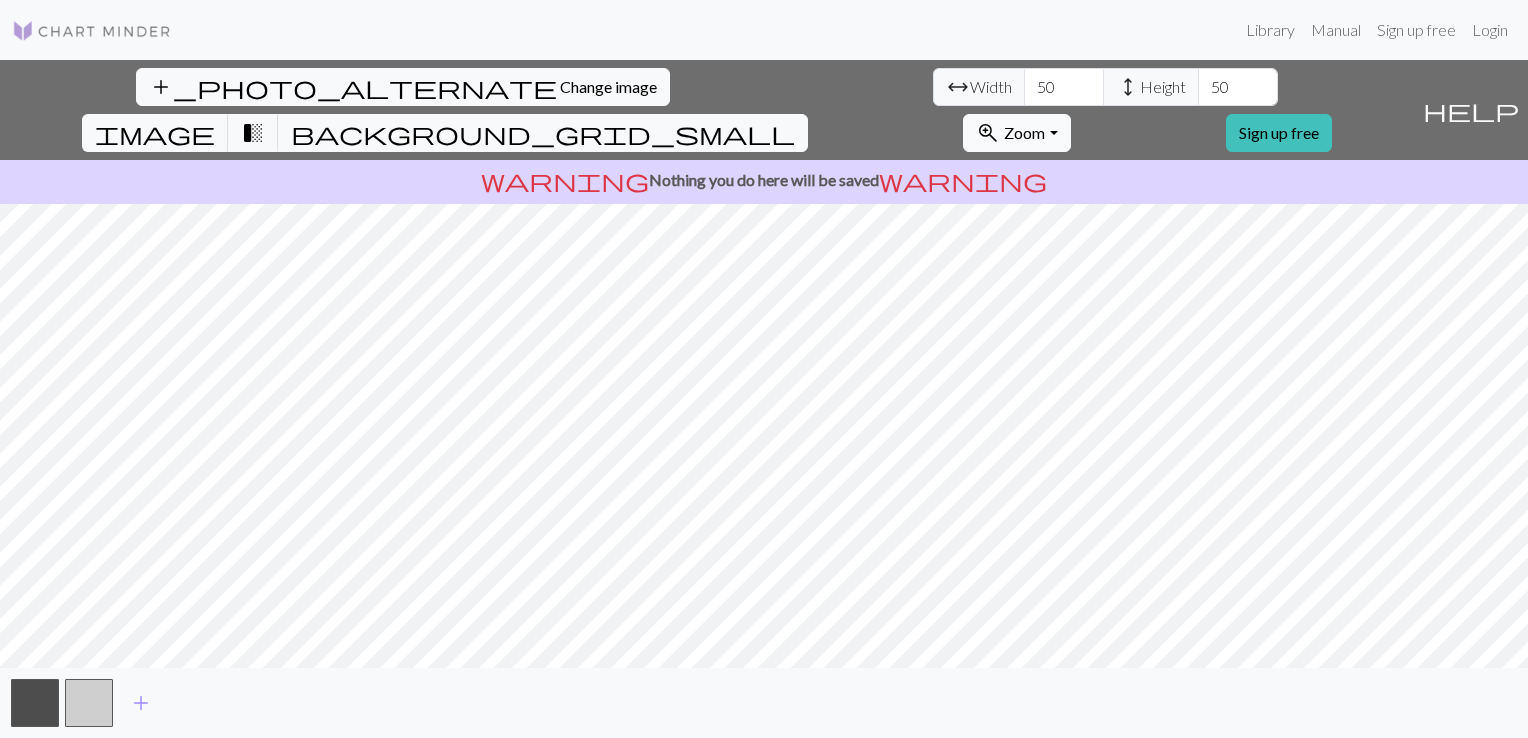 click on "zoom_in Zoom Zoom" at bounding box center (1016, 133) 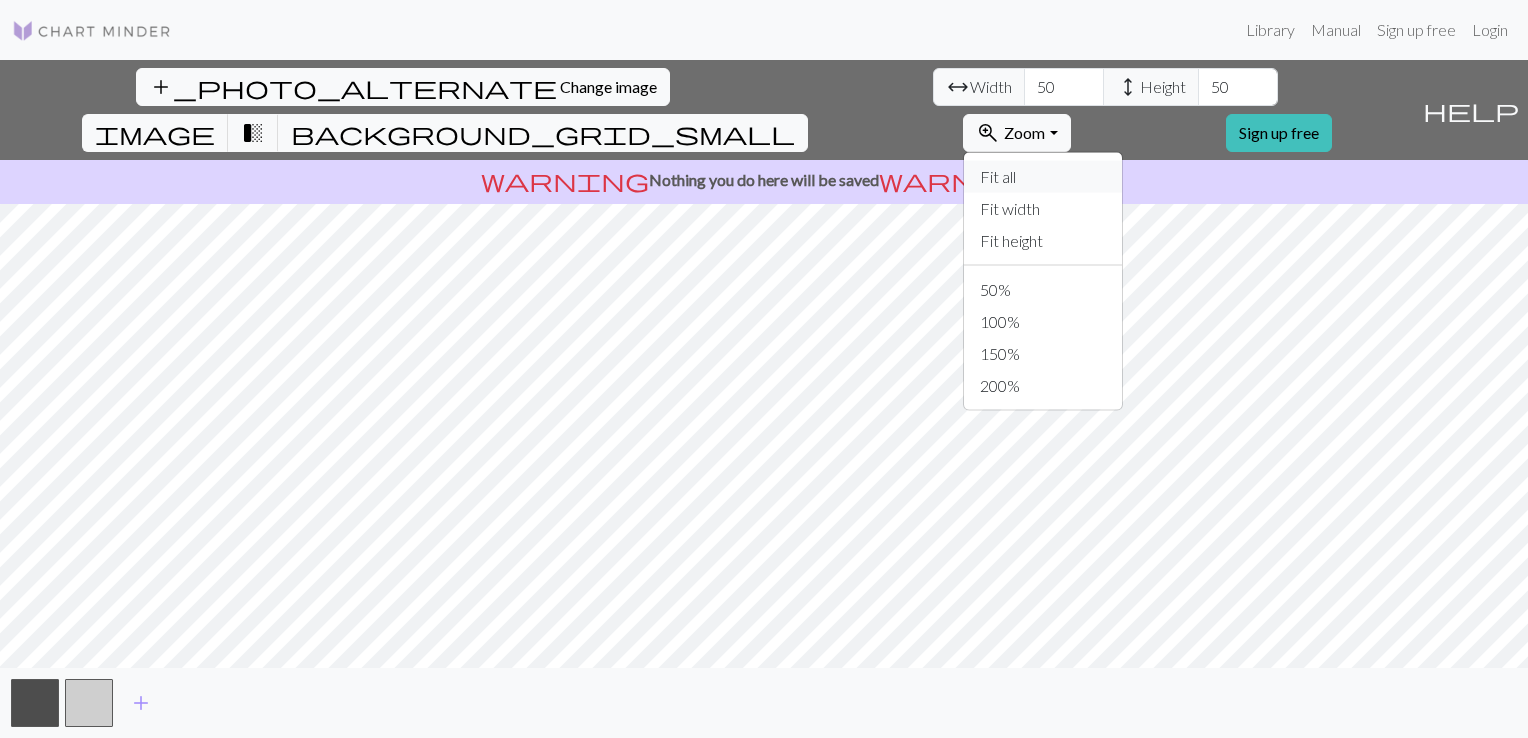 click on "Fit all" at bounding box center (1043, 177) 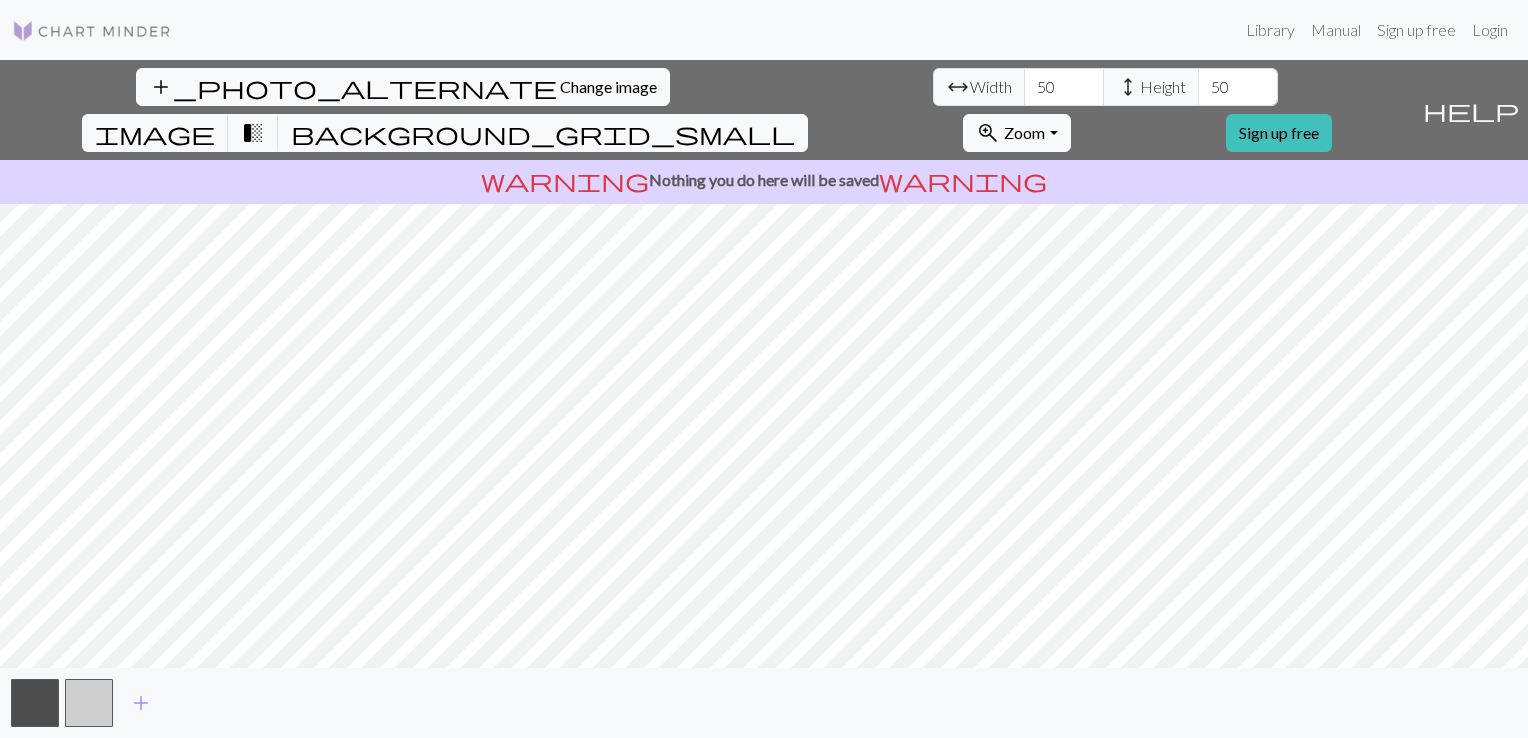 click on "zoom_in Zoom Zoom" at bounding box center (1016, 133) 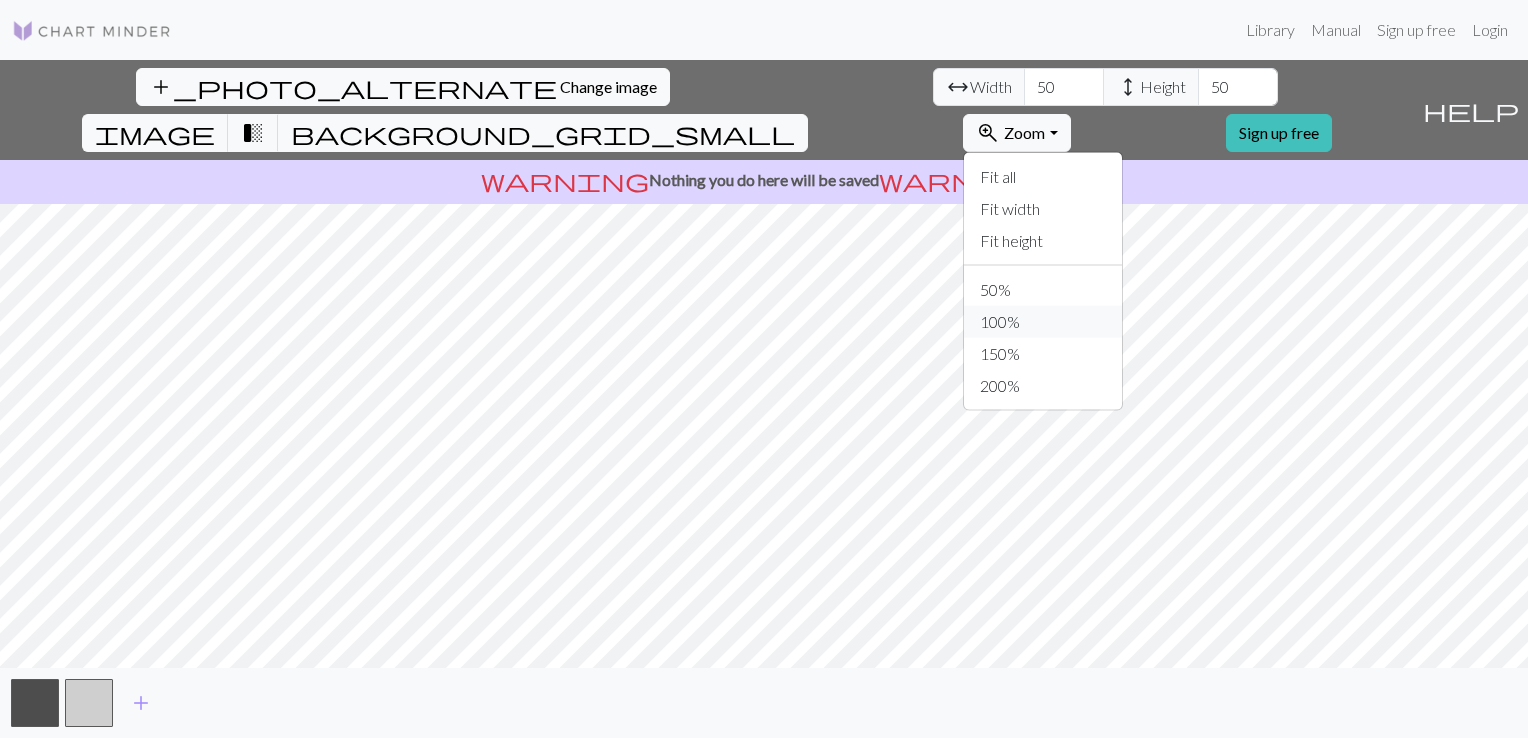 click on "100%" at bounding box center [1043, 322] 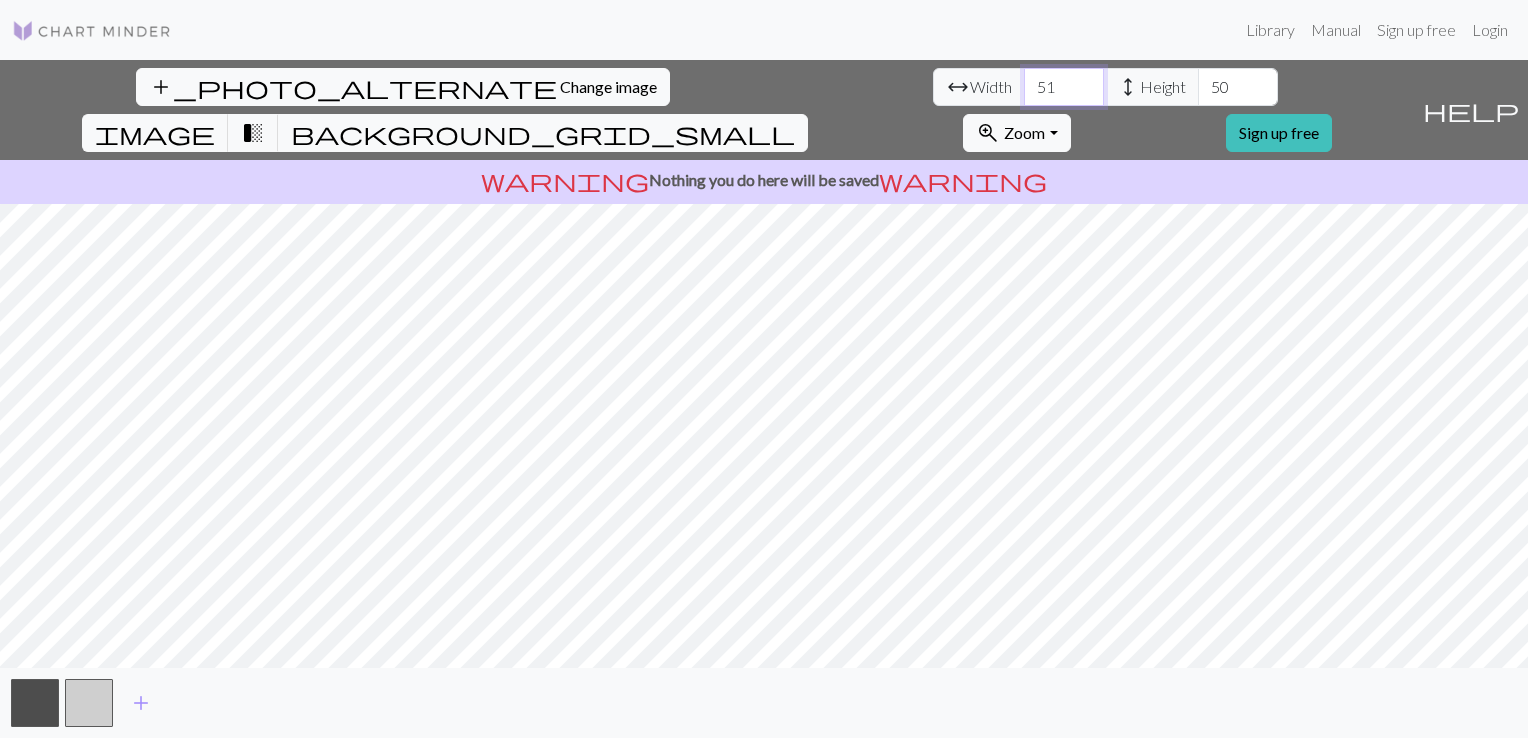 click on "51" at bounding box center [1064, 87] 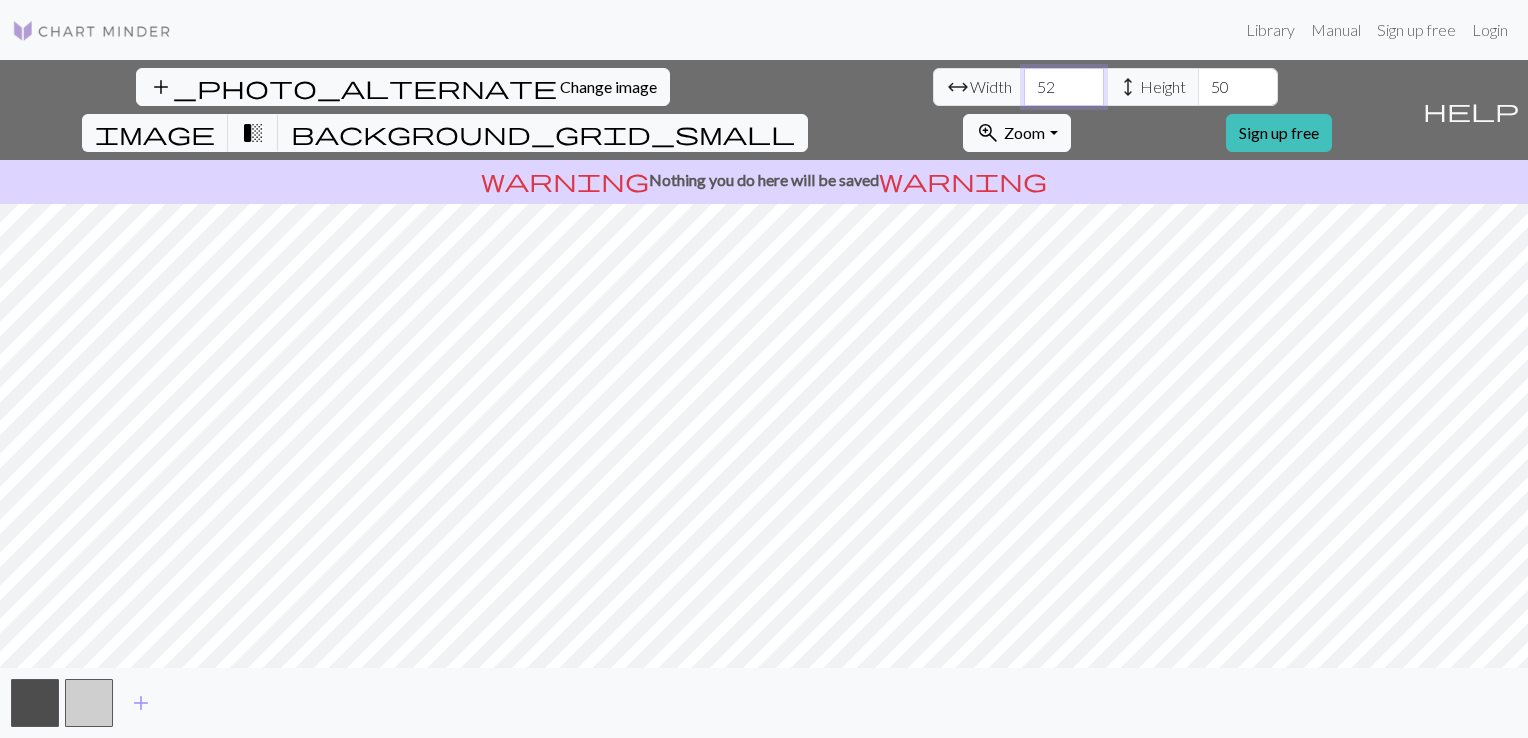 click on "52" at bounding box center (1064, 87) 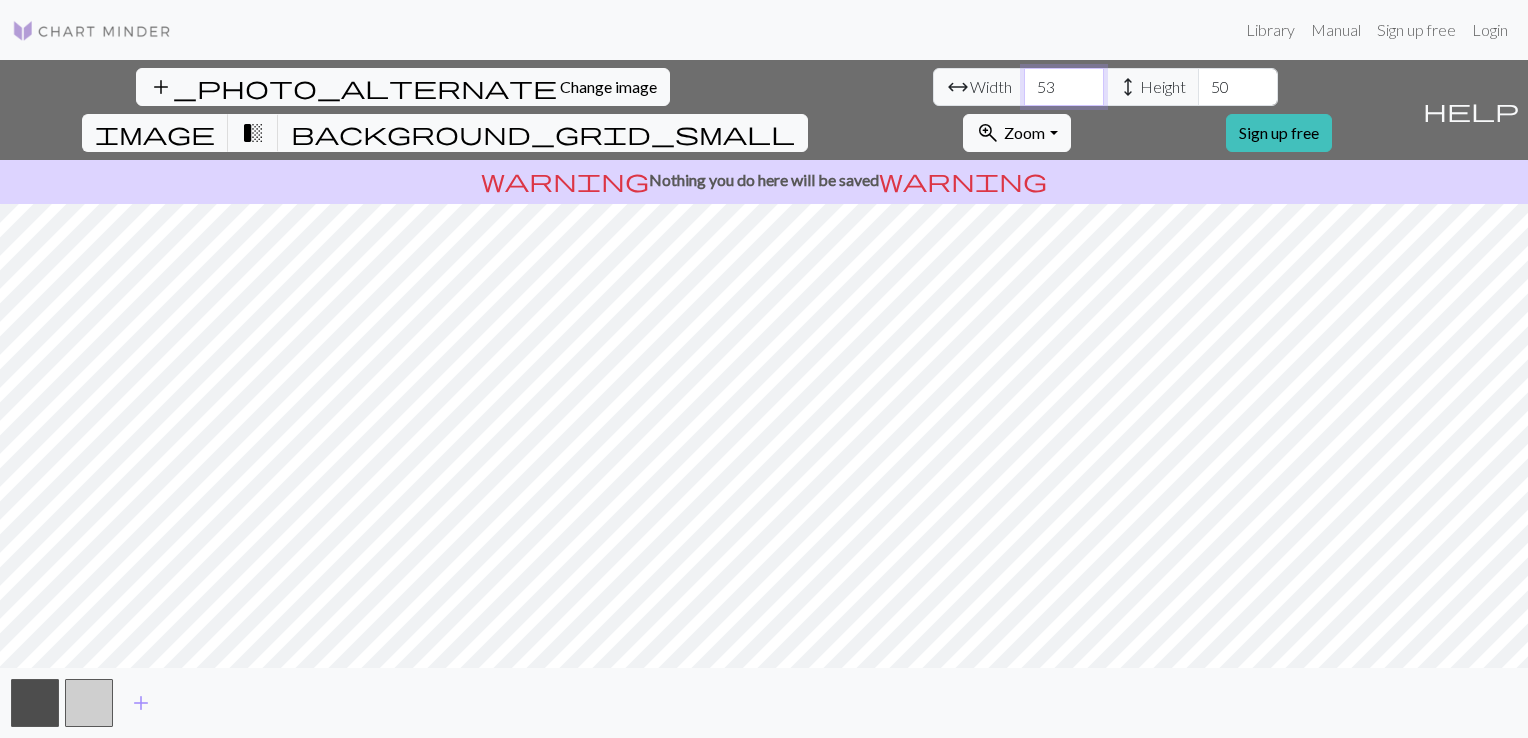 click on "53" at bounding box center [1064, 87] 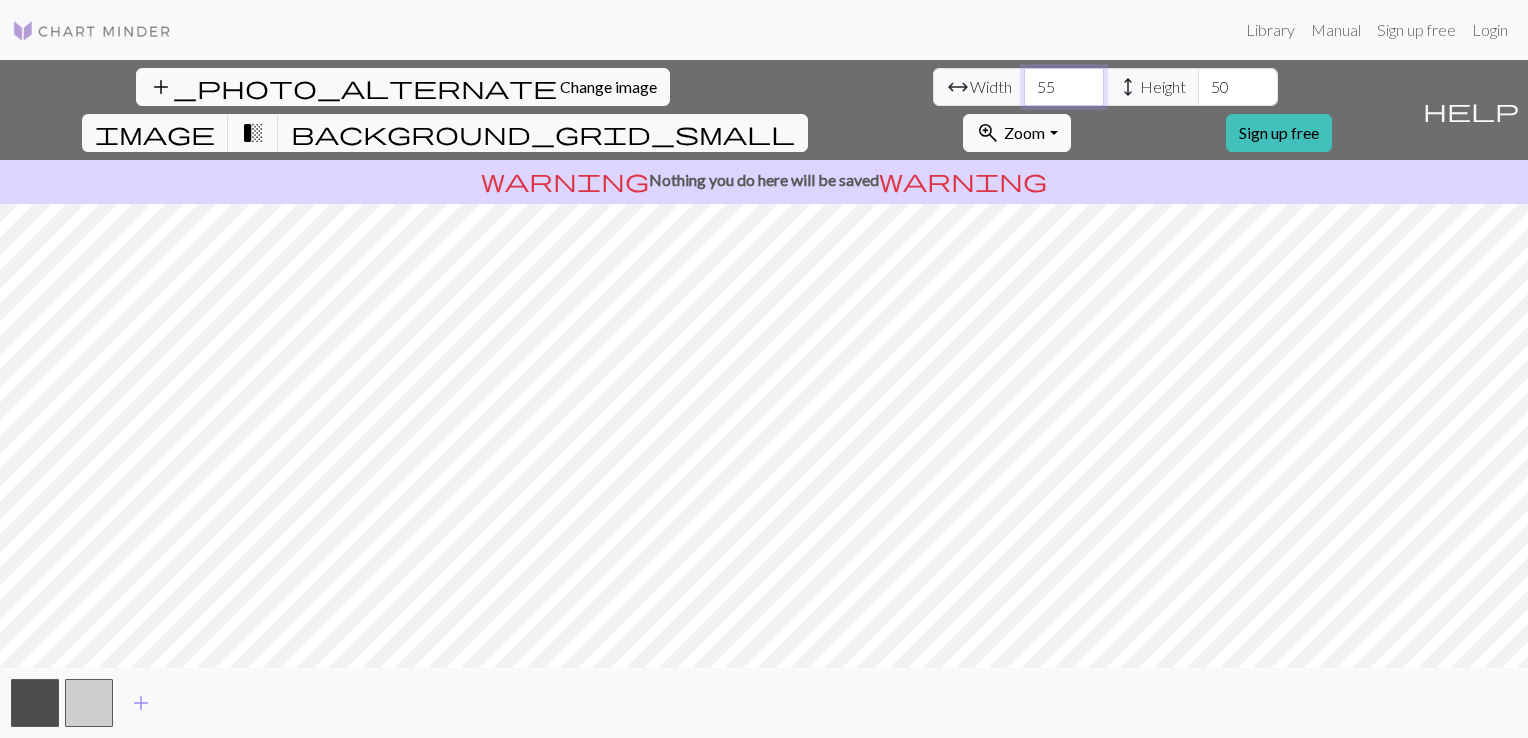 click on "55" at bounding box center (1064, 87) 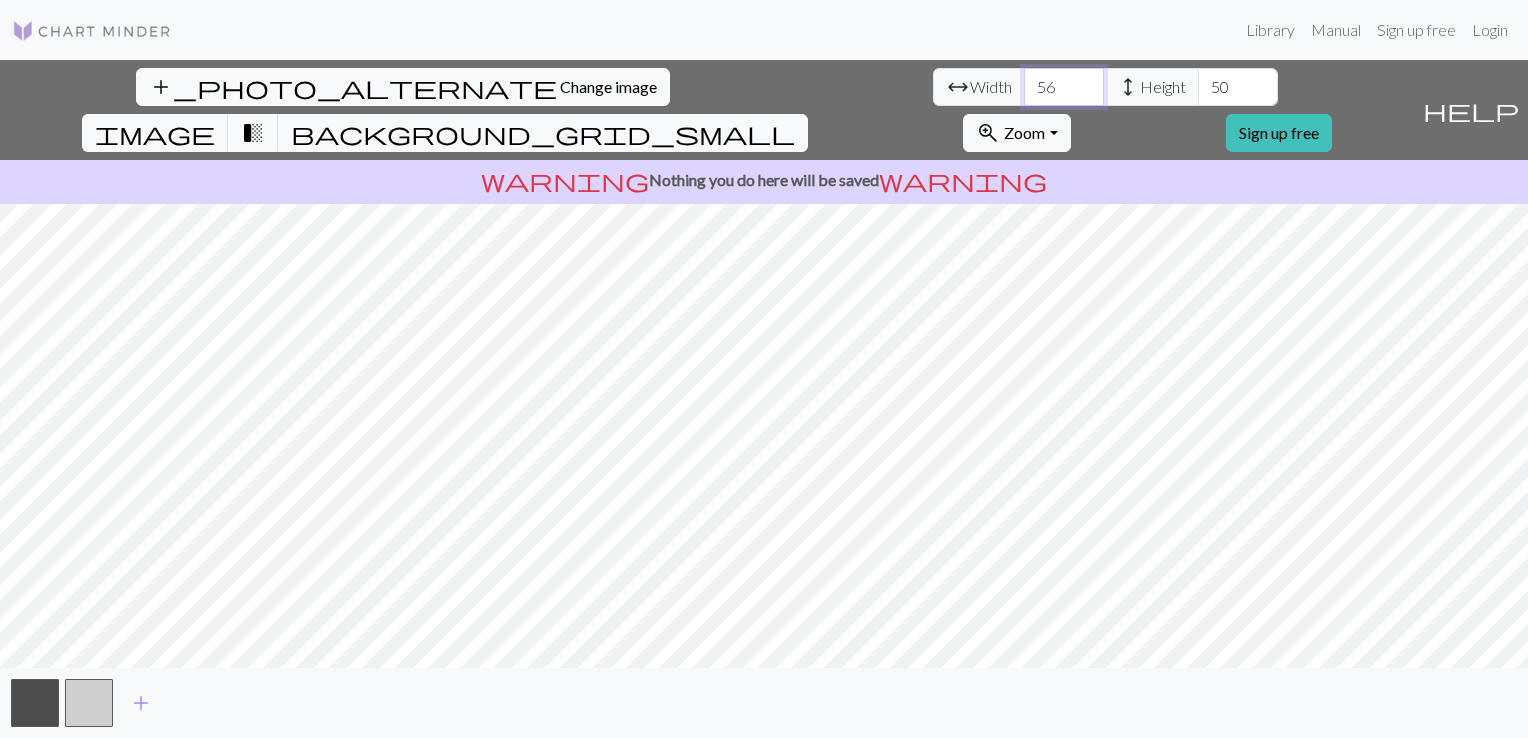 click on "56" at bounding box center (1064, 87) 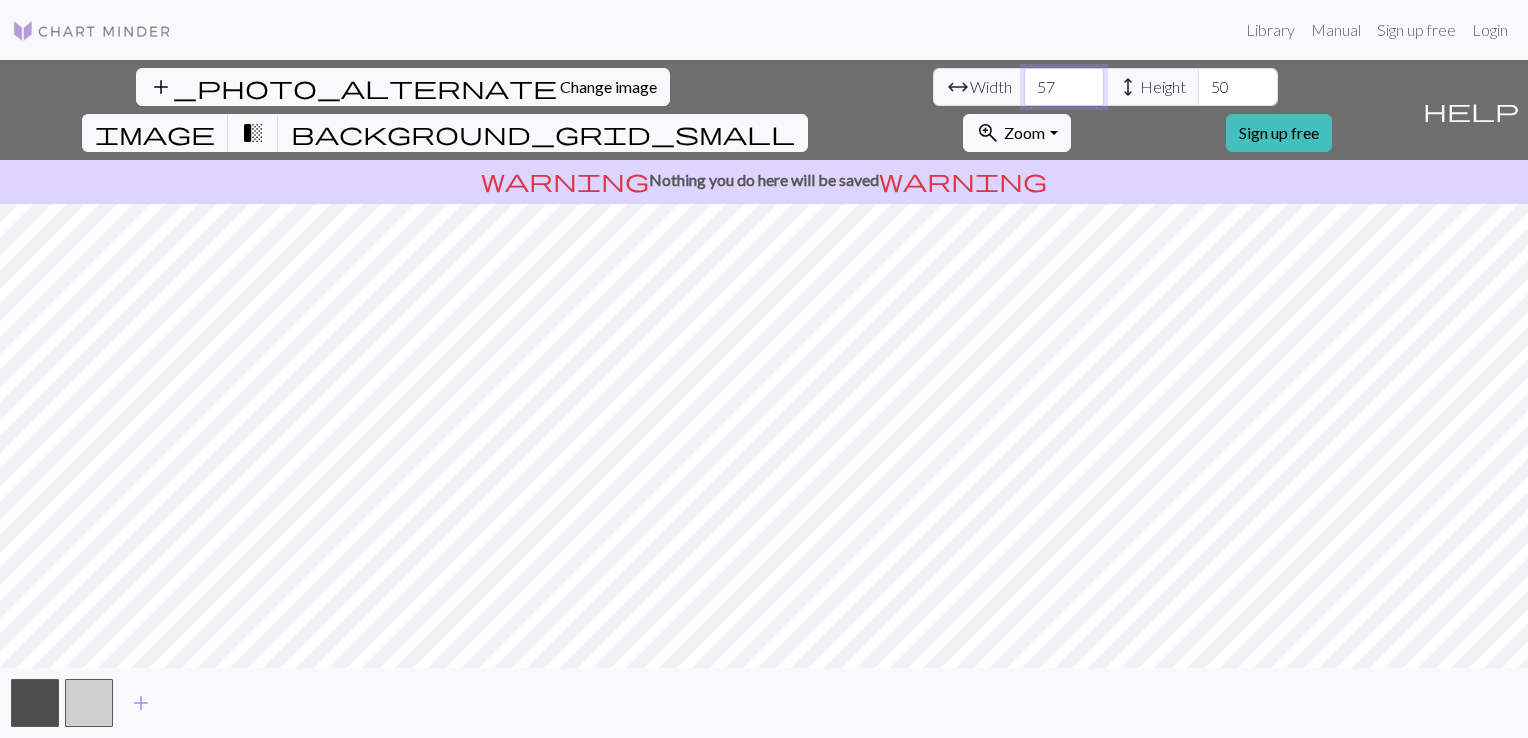 click on "57" at bounding box center (1064, 87) 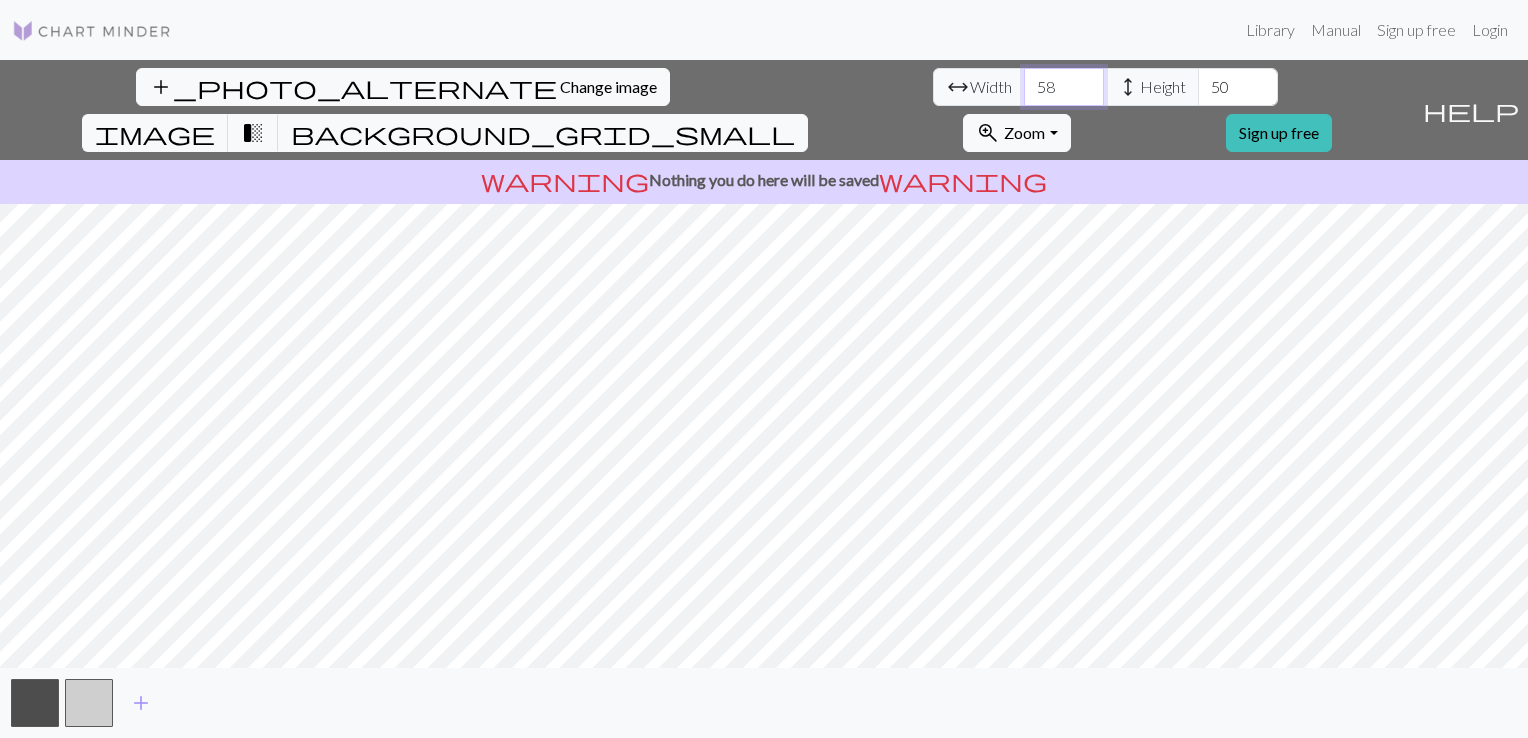 click on "58" at bounding box center (1064, 87) 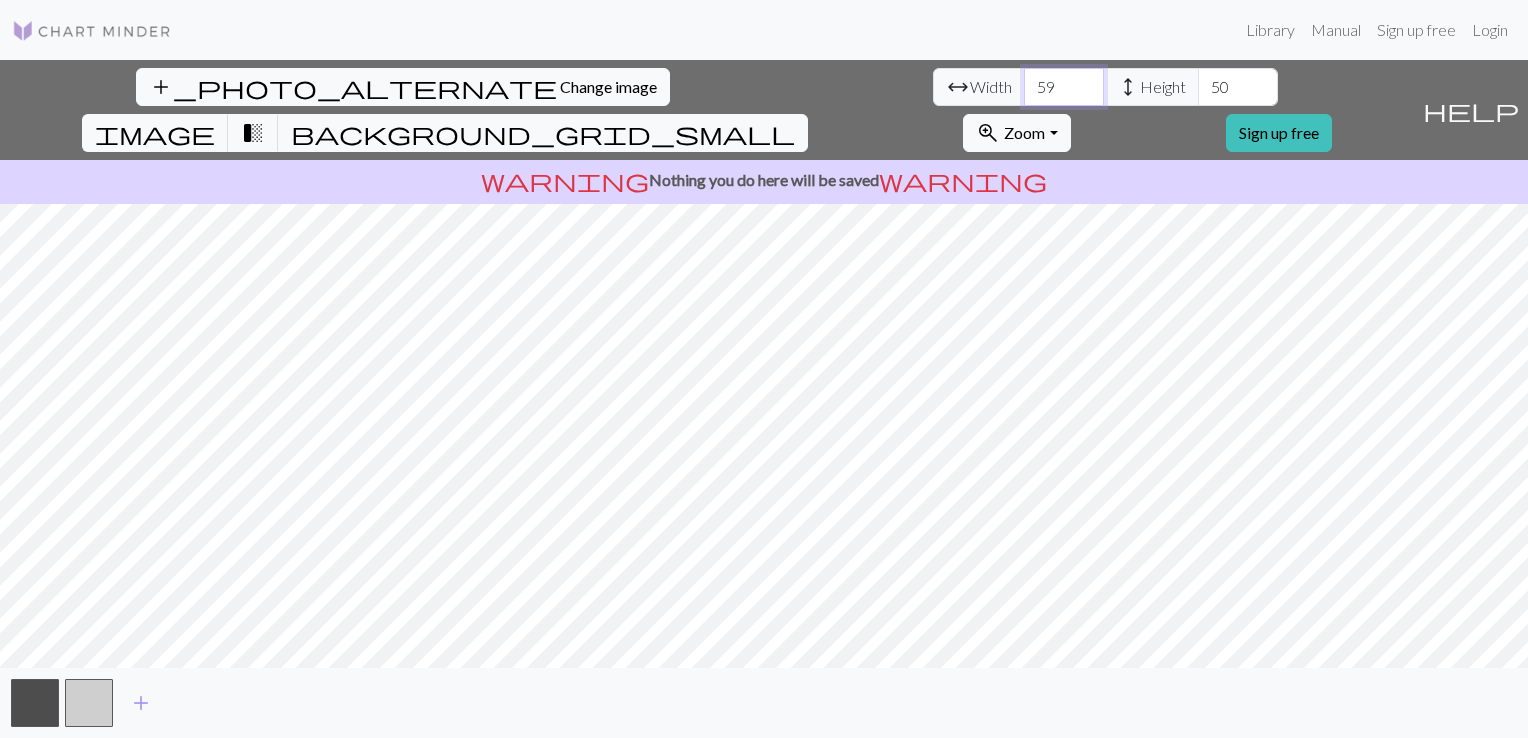 click on "59" at bounding box center (1064, 87) 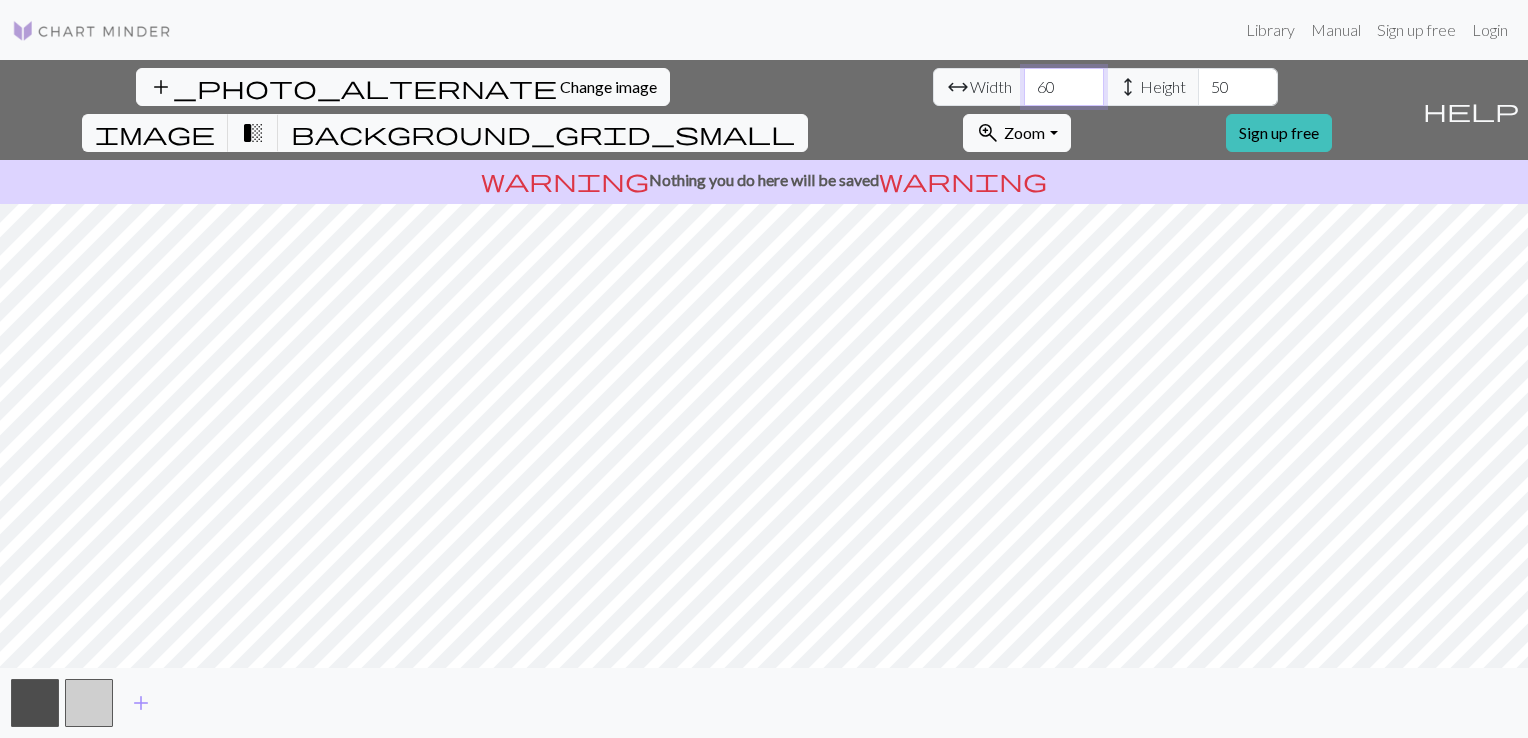 click on "60" at bounding box center [1064, 87] 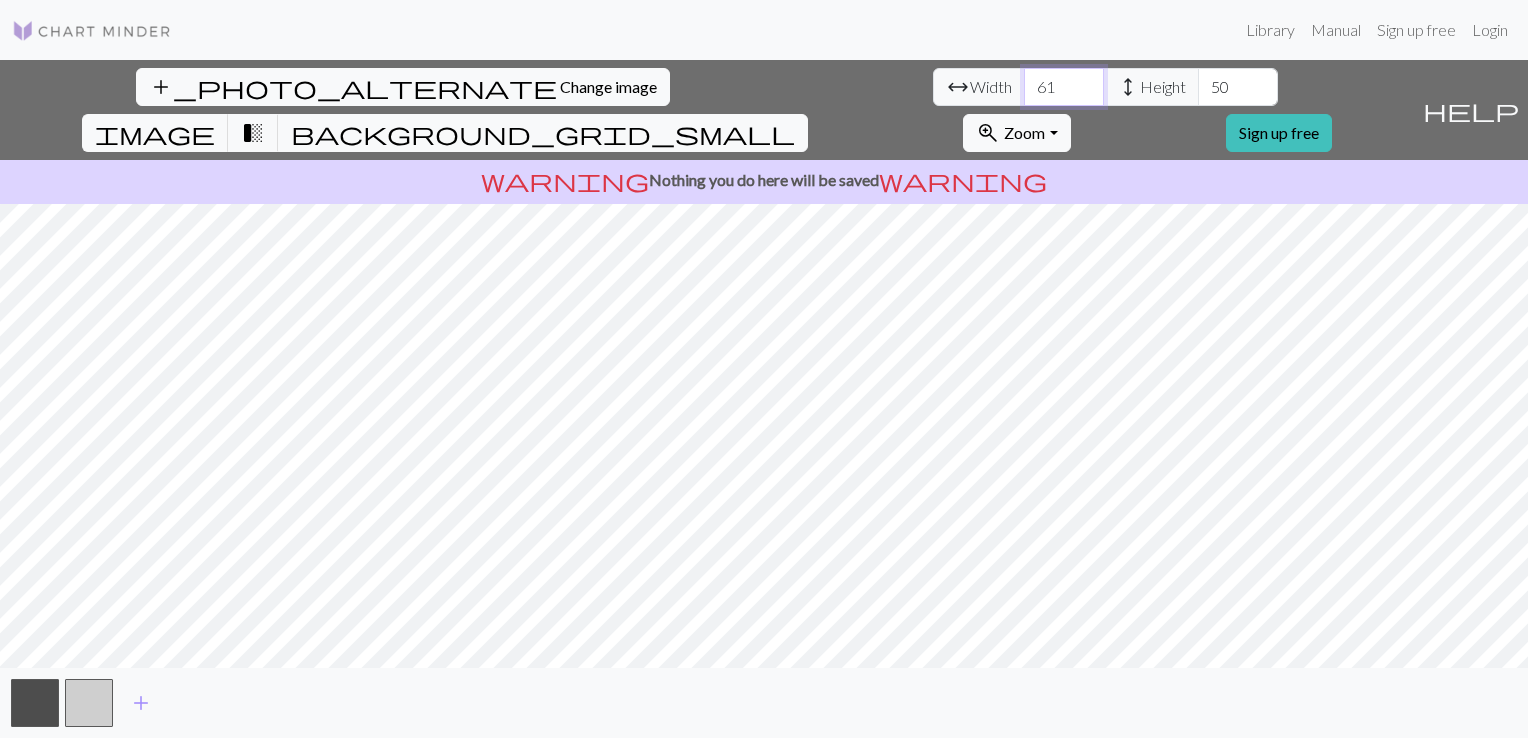click on "61" at bounding box center [1064, 87] 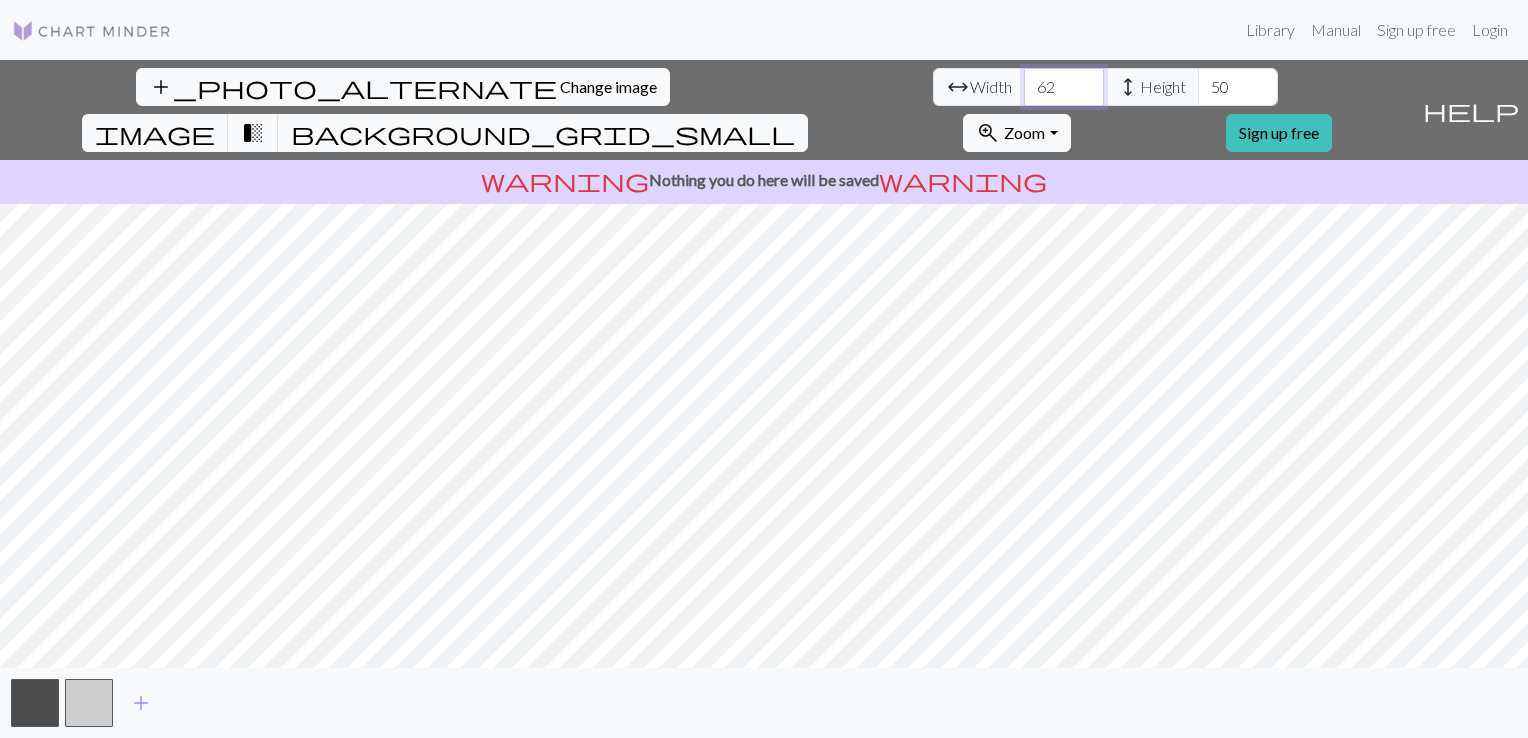 click on "62" at bounding box center (1064, 87) 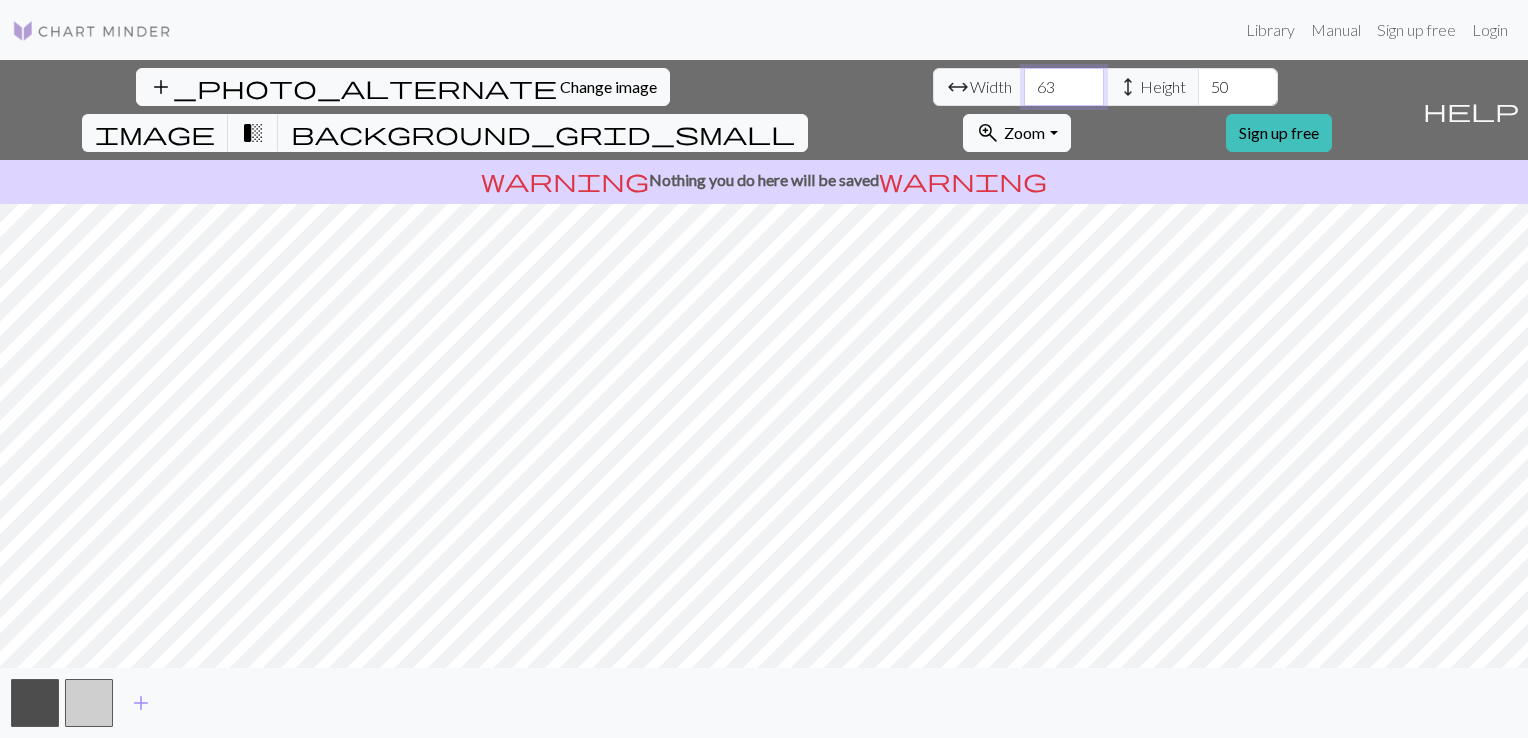type on "63" 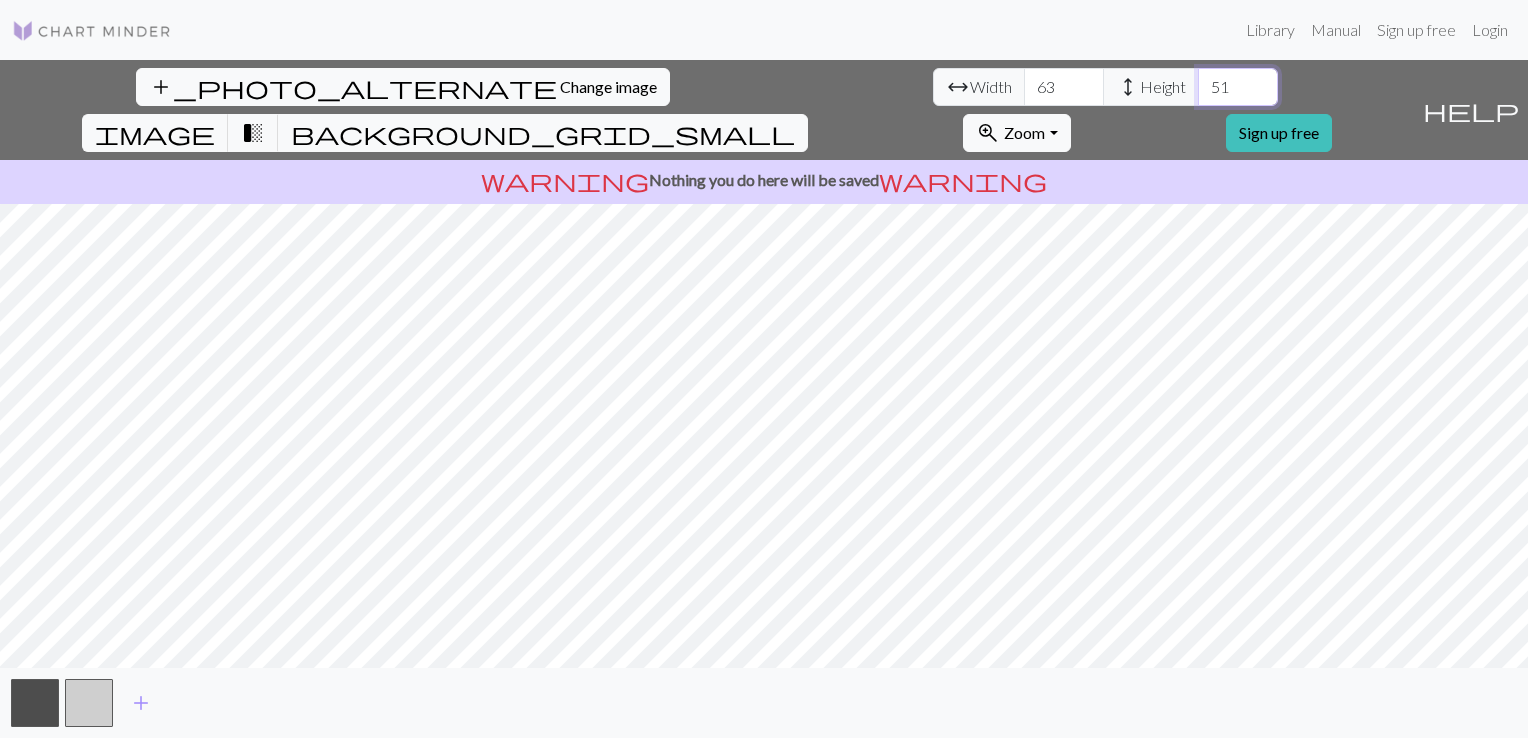 click on "51" at bounding box center (1238, 87) 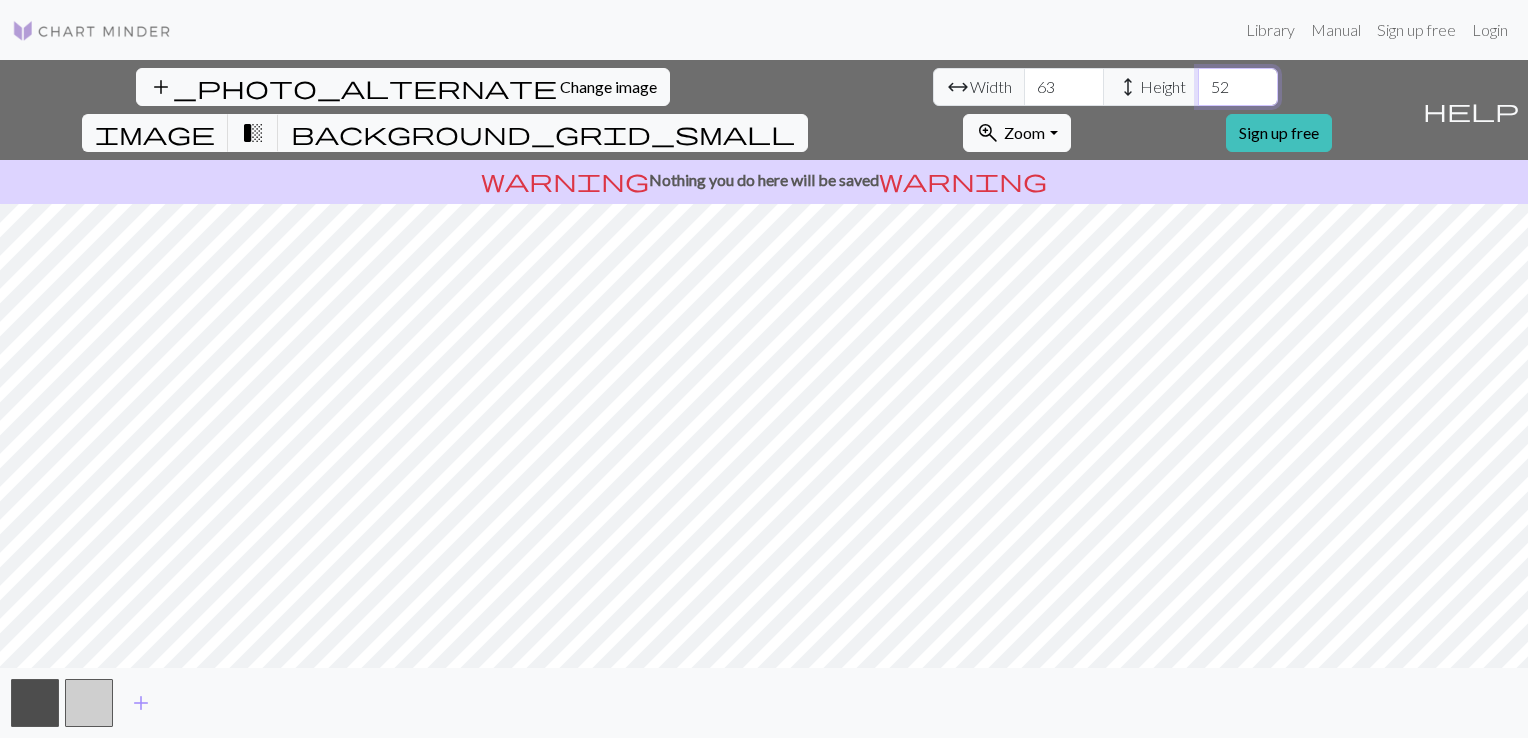 click on "52" at bounding box center [1238, 87] 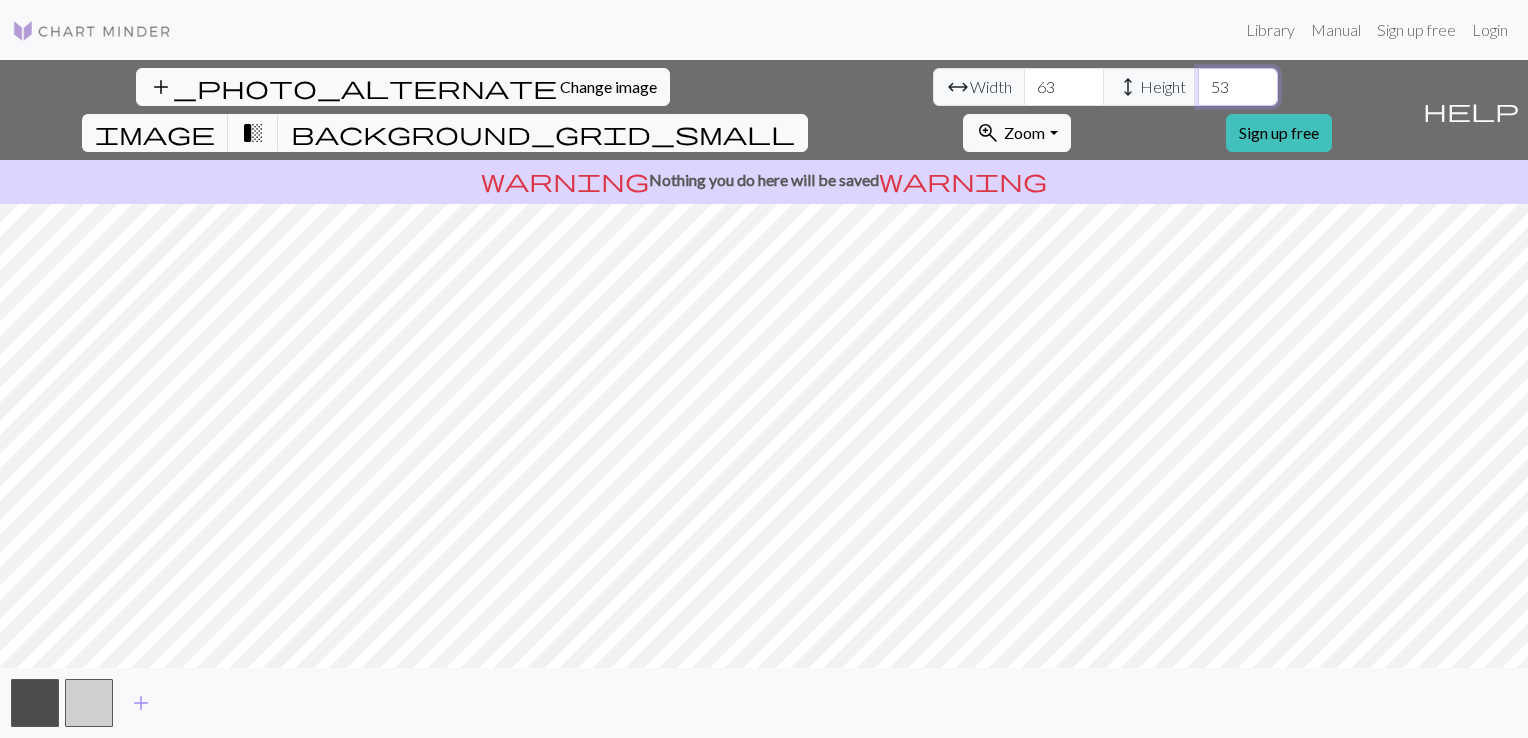 click on "53" at bounding box center [1238, 87] 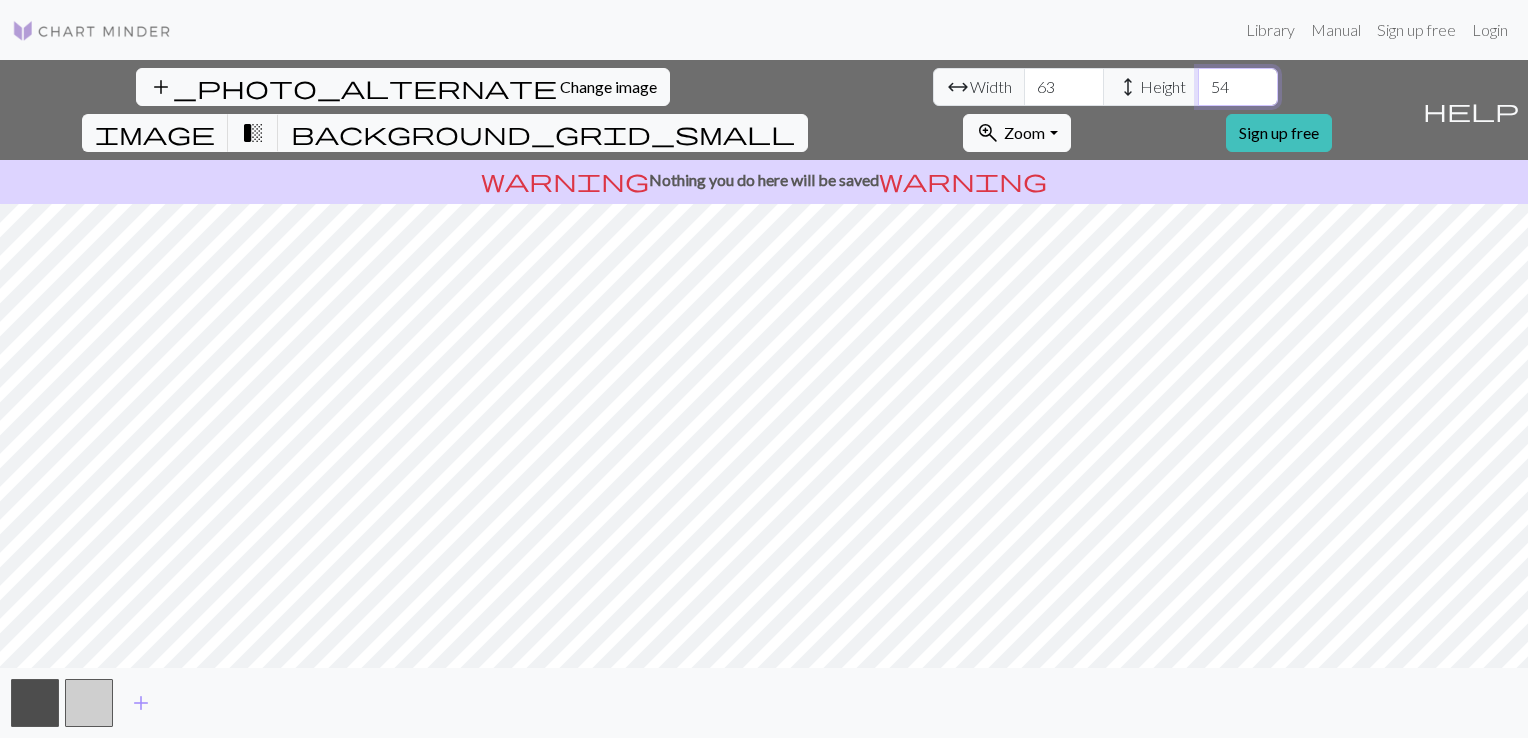 click on "54" at bounding box center (1238, 87) 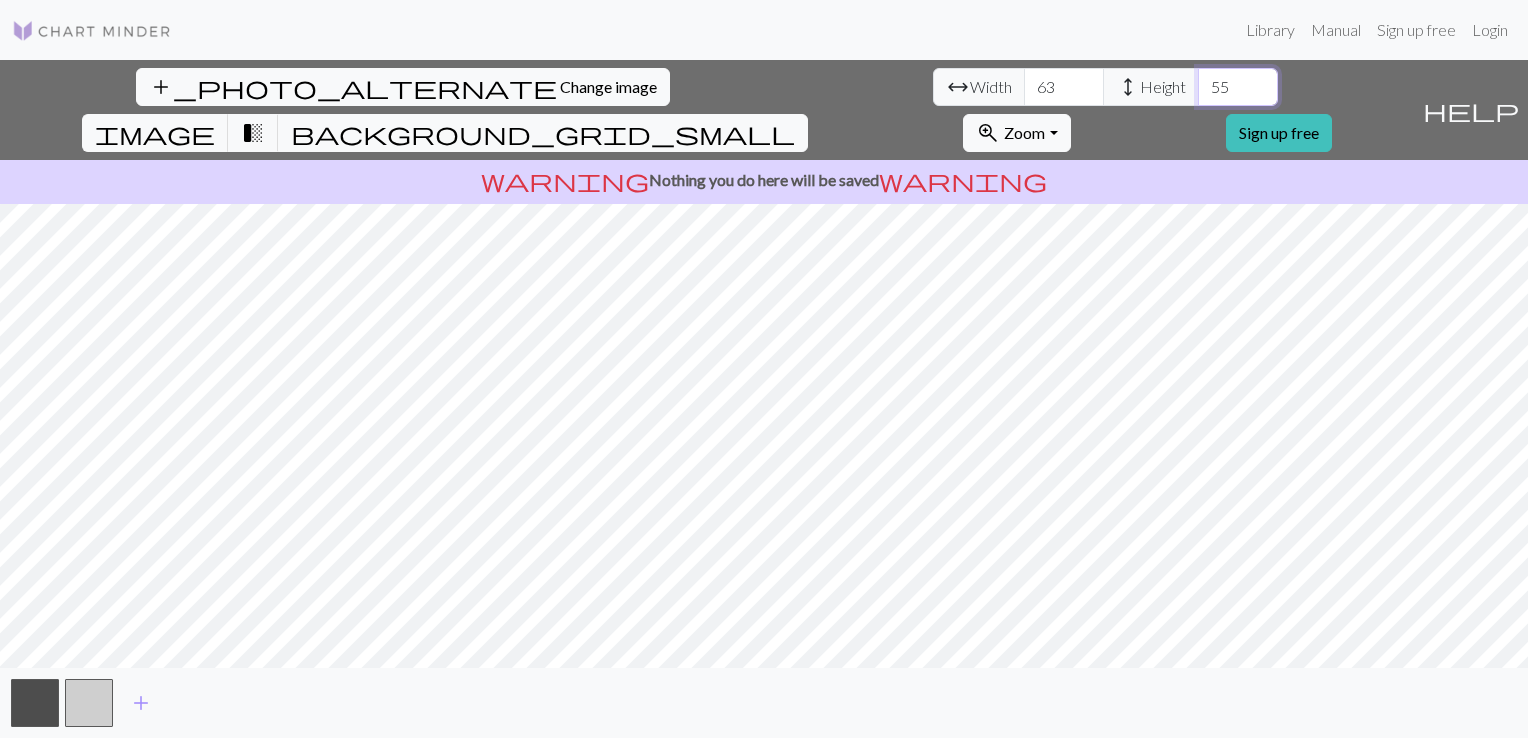click on "55" at bounding box center (1238, 87) 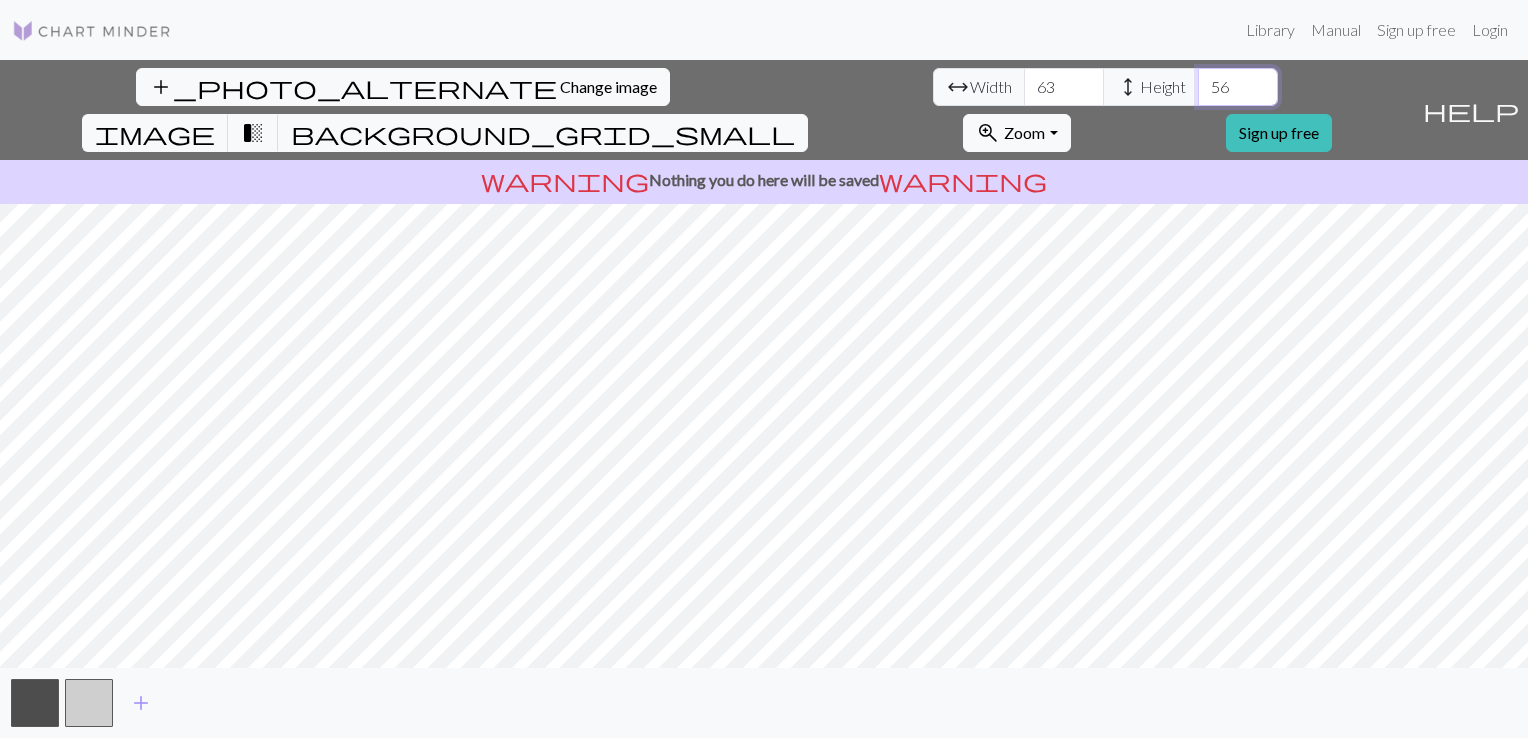 click on "56" at bounding box center [1238, 87] 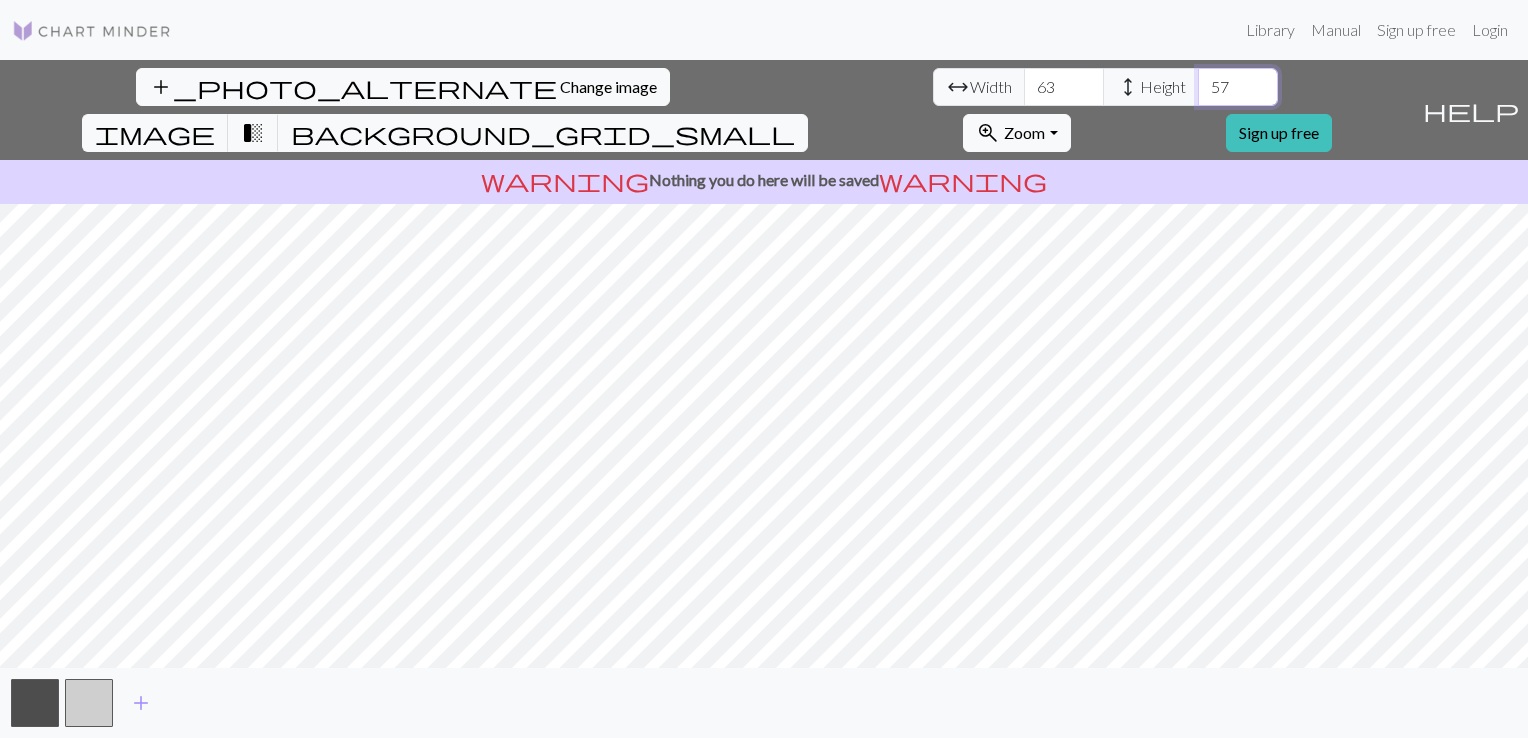 click on "57" at bounding box center (1238, 87) 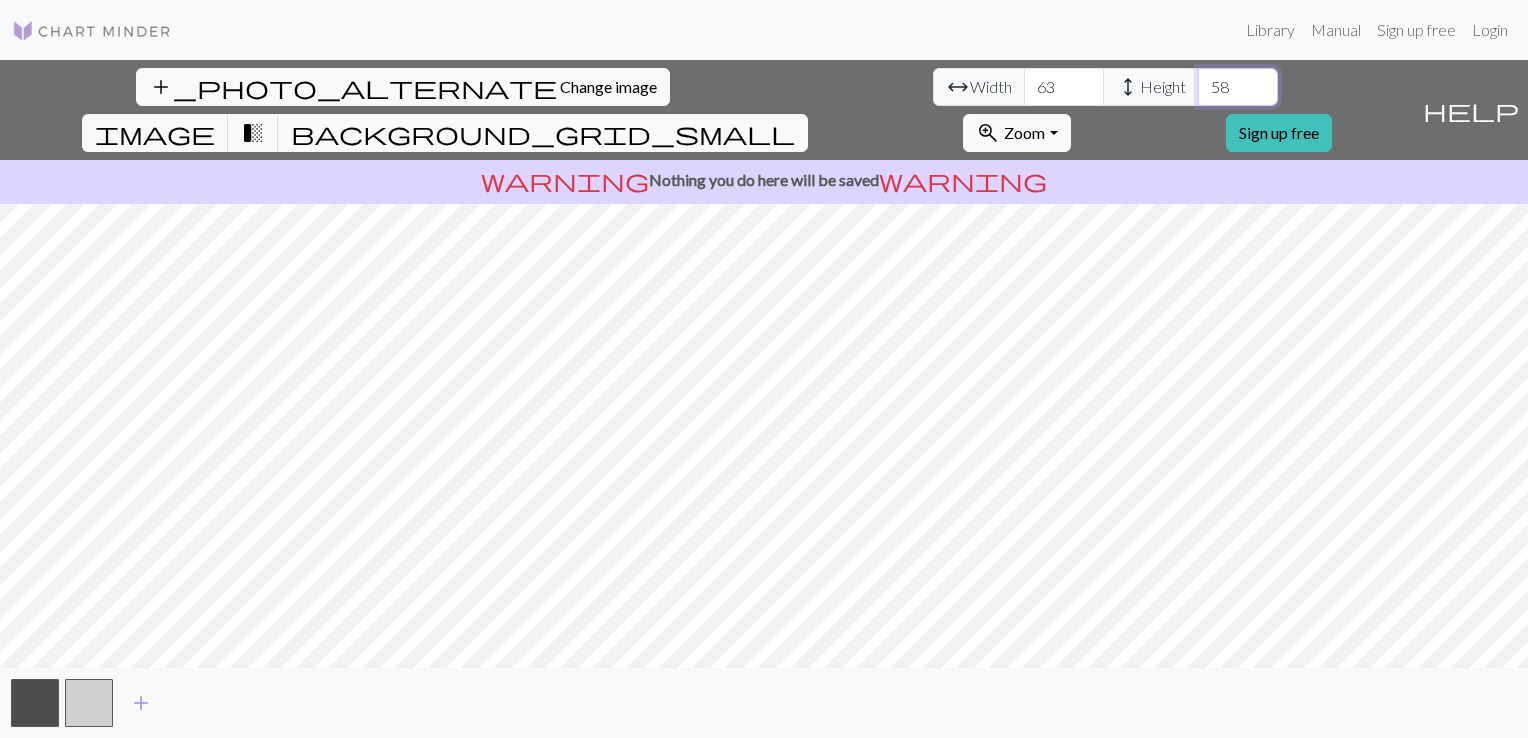 click on "58" at bounding box center [1238, 87] 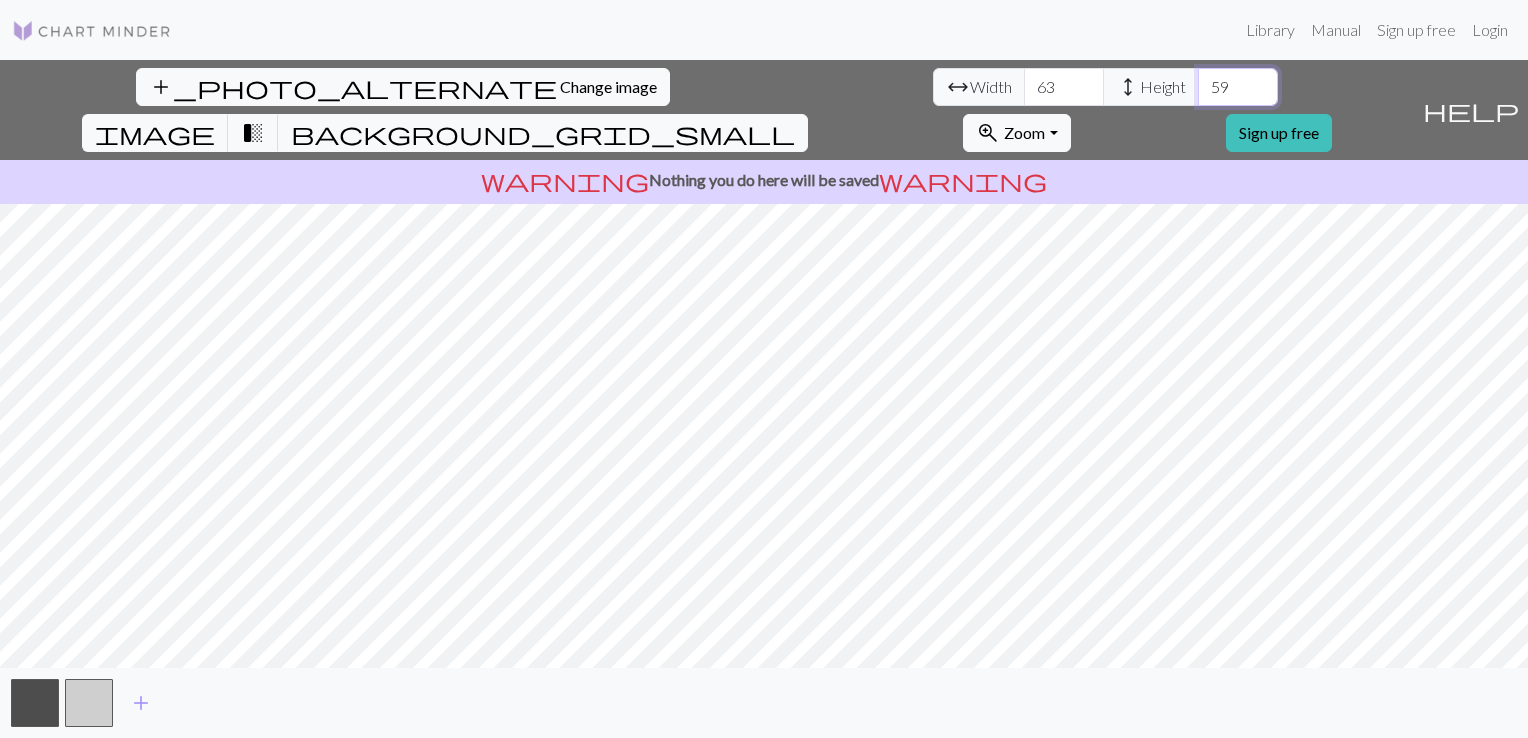 click on "59" at bounding box center (1238, 87) 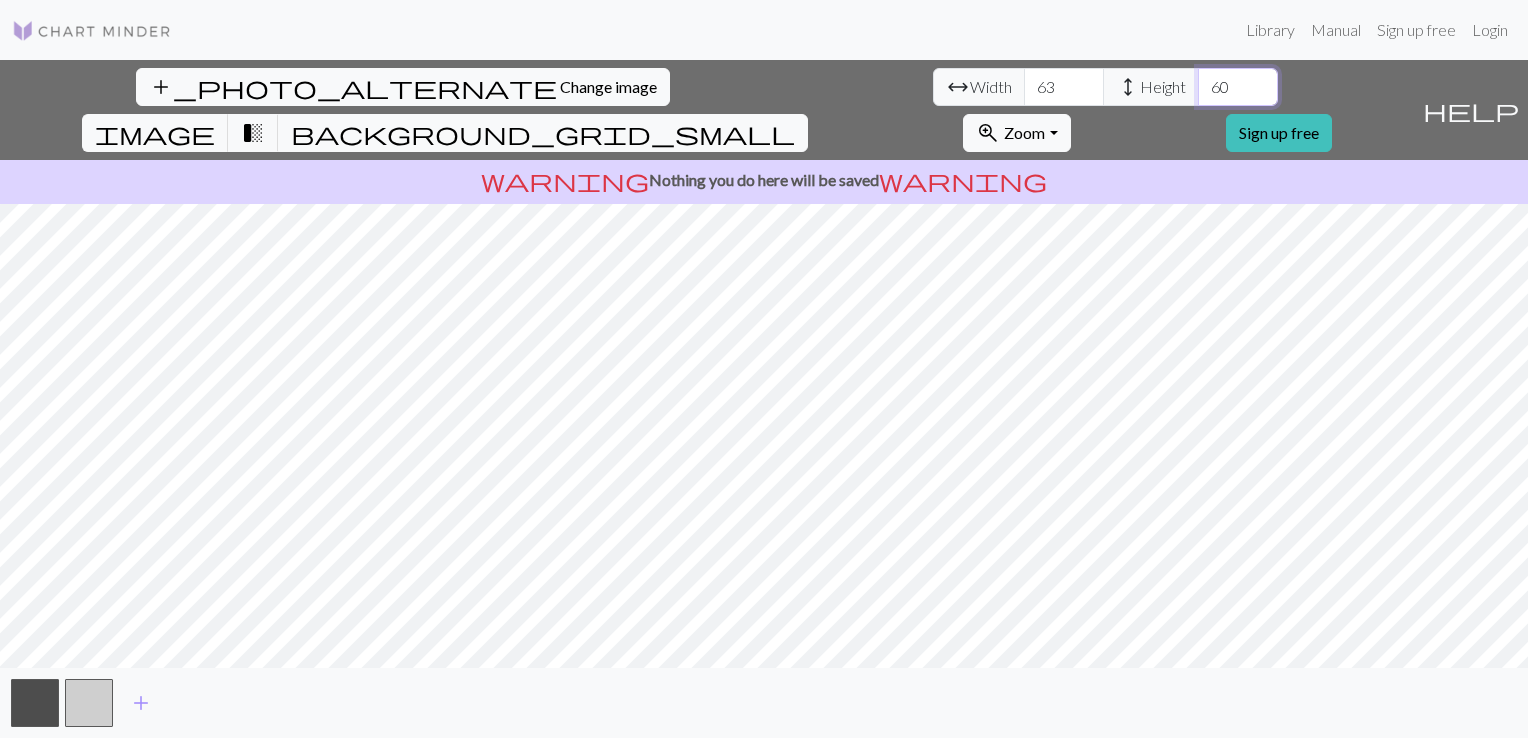 click on "60" at bounding box center [1238, 87] 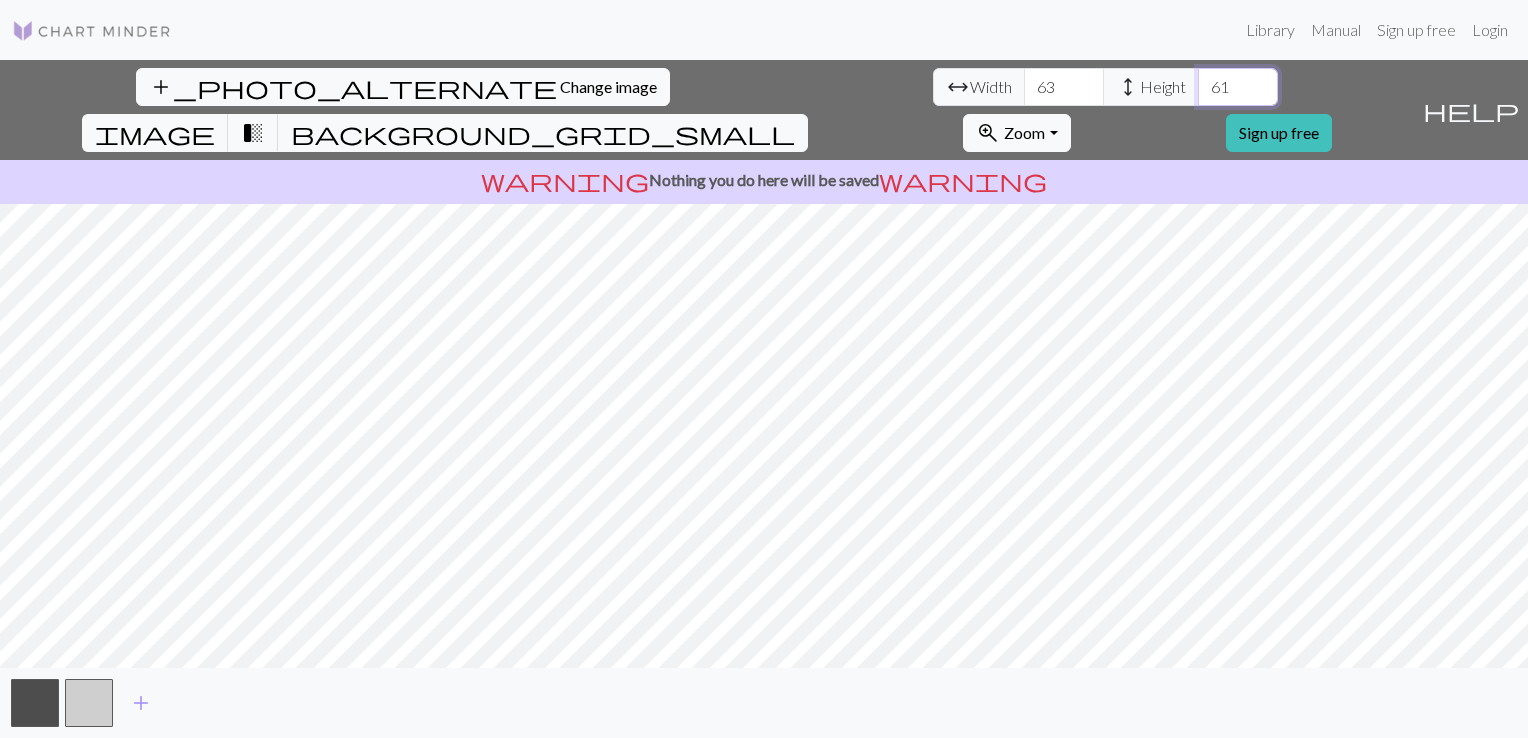 type on "61" 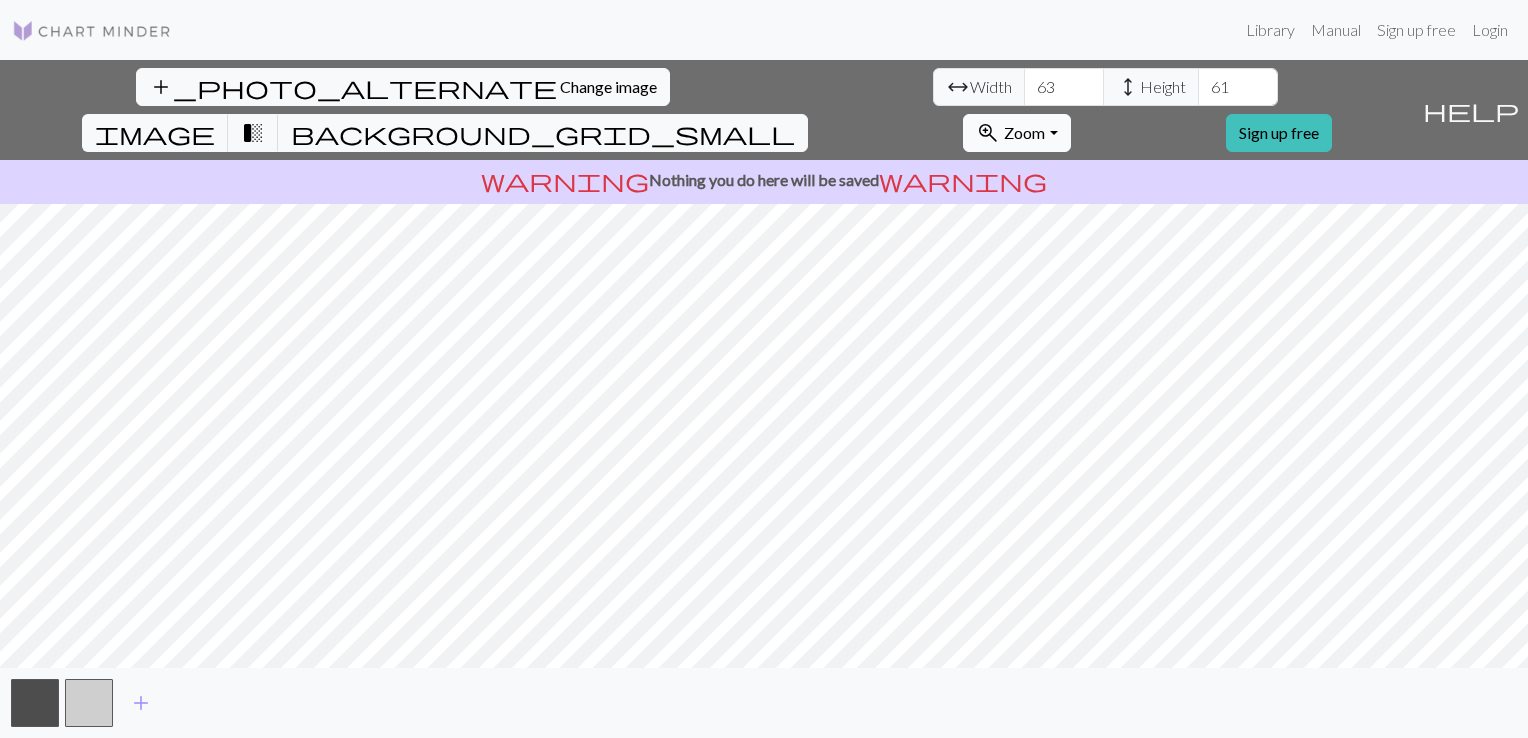 click on "zoom_in Zoom Zoom" at bounding box center [1016, 133] 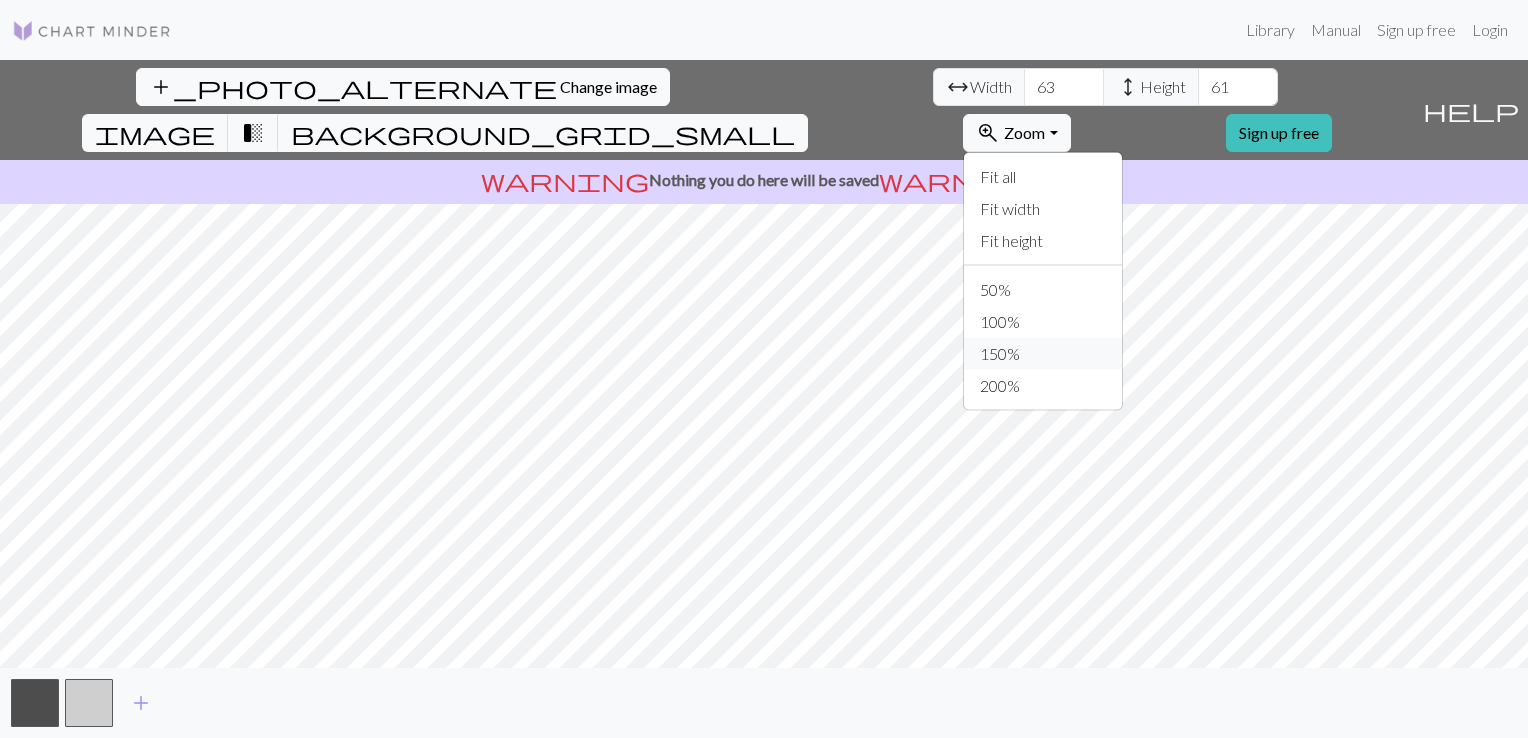 click on "150%" at bounding box center [1043, 354] 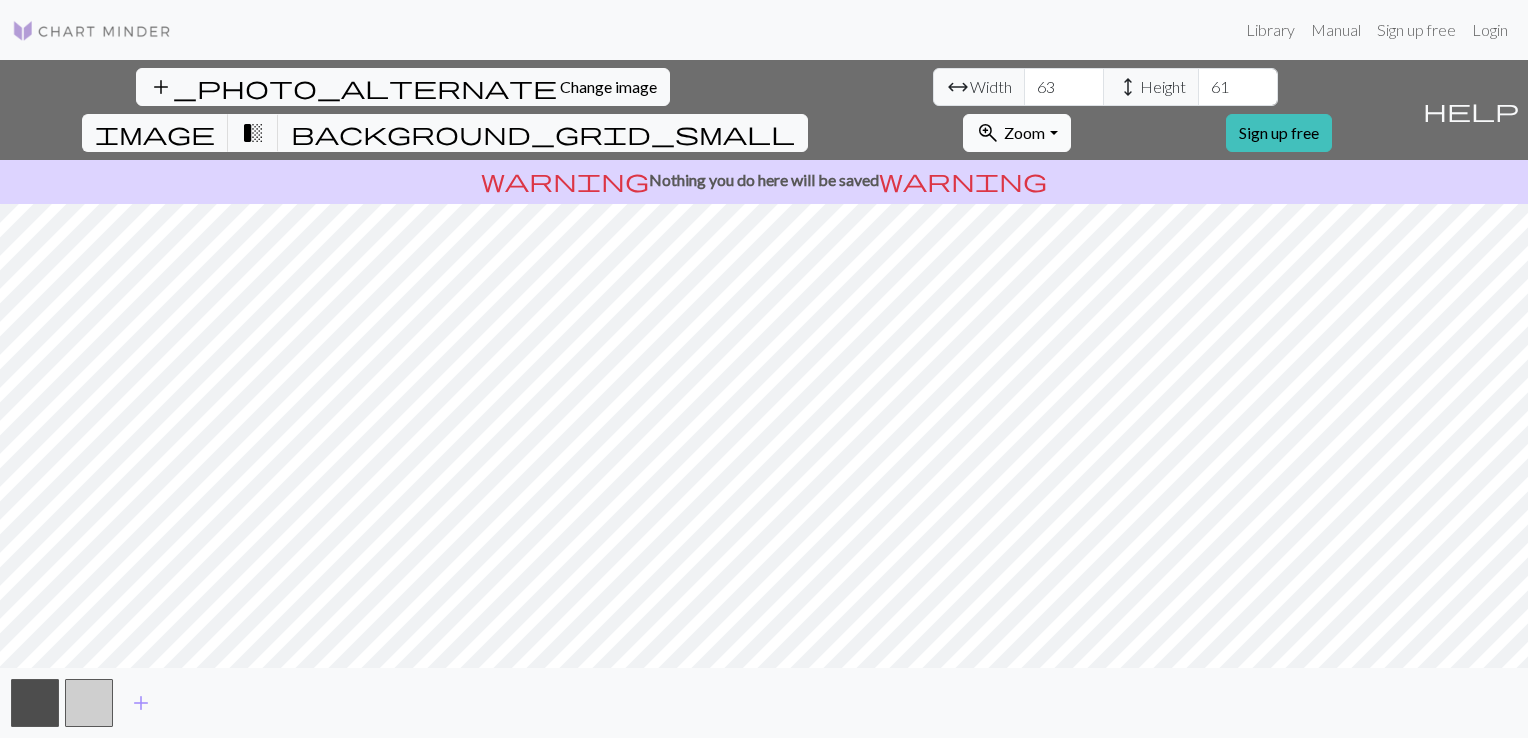 click on "zoom_in Zoom Zoom" at bounding box center (1016, 133) 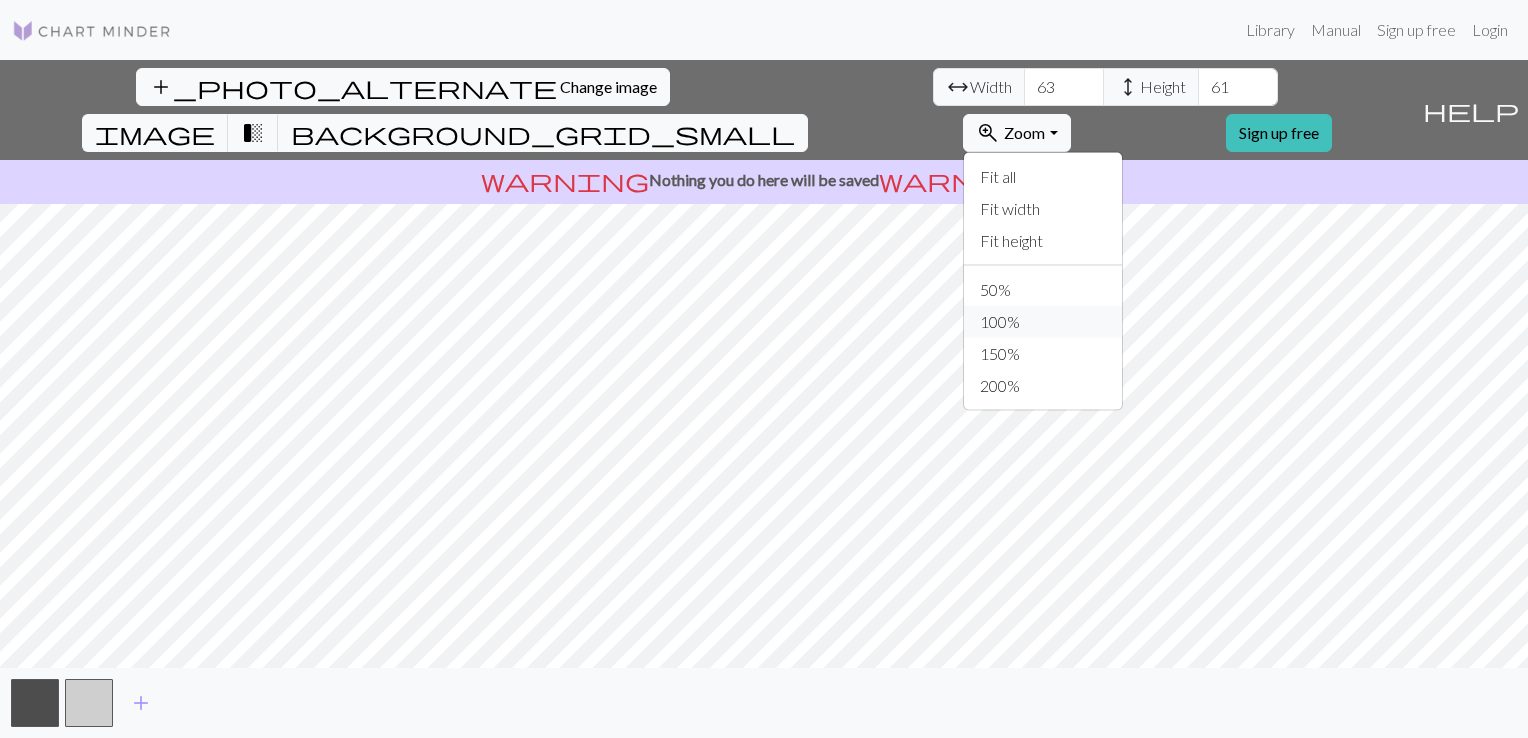 click on "100%" at bounding box center [1043, 322] 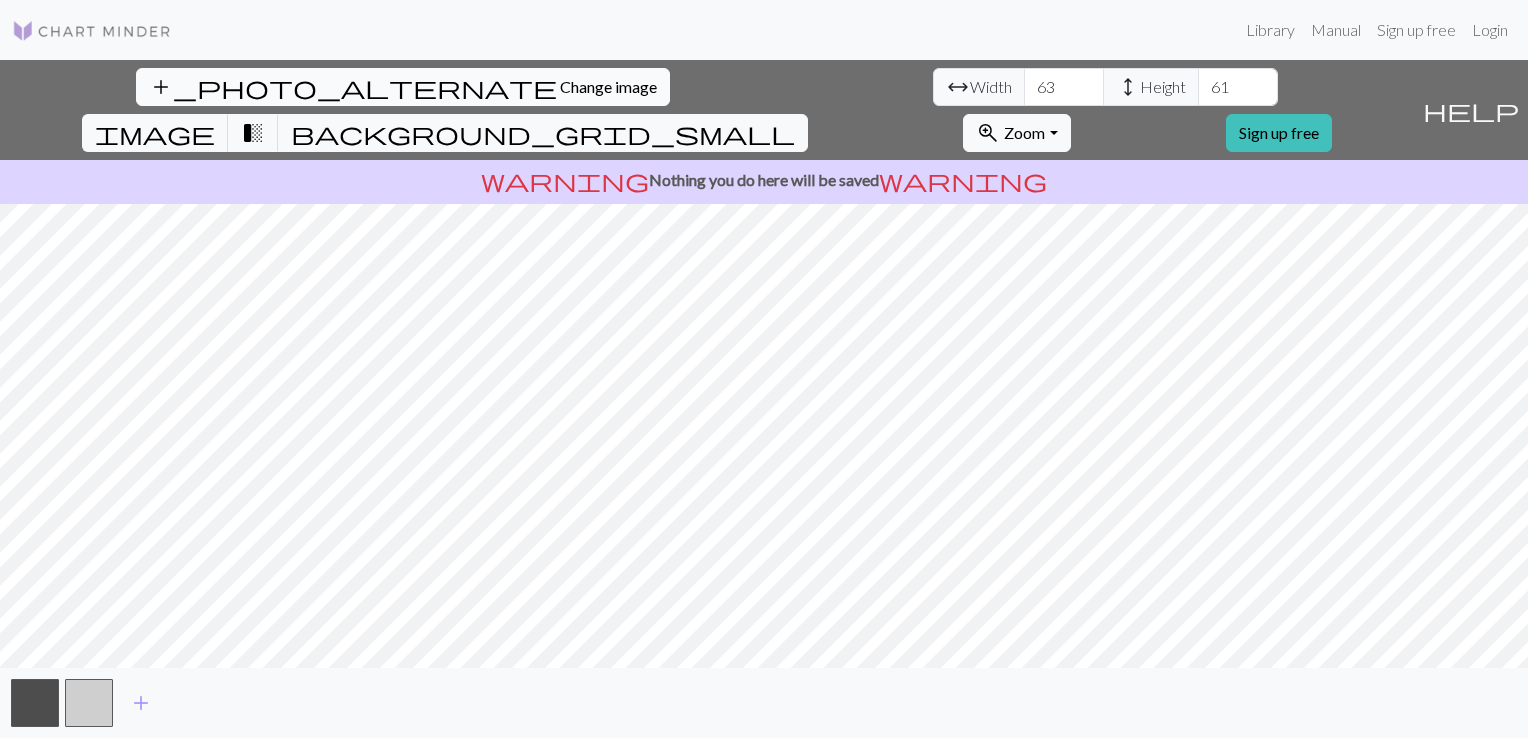 click on "Change image" at bounding box center [608, 86] 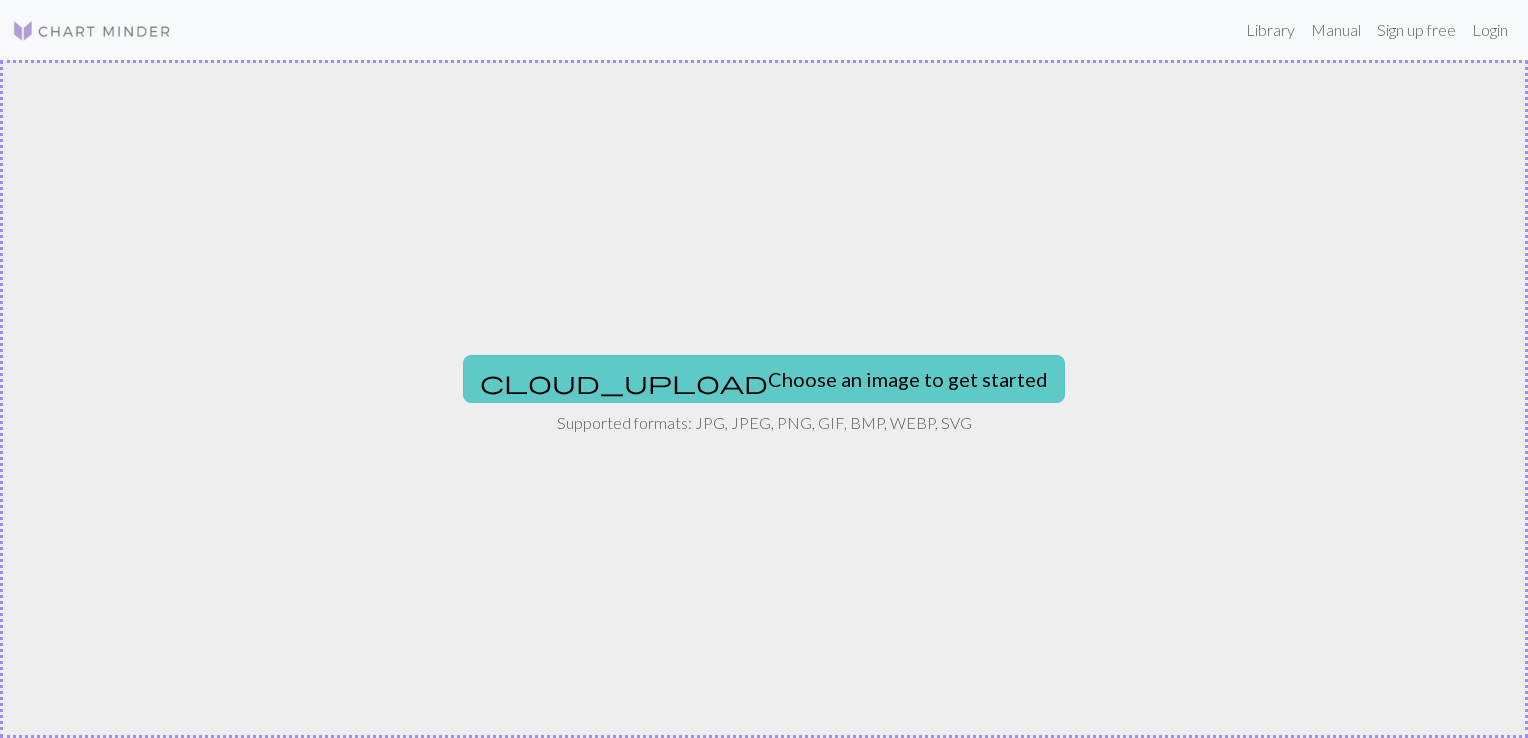 click on "cloud_upload  Choose an image to get started" at bounding box center [764, 379] 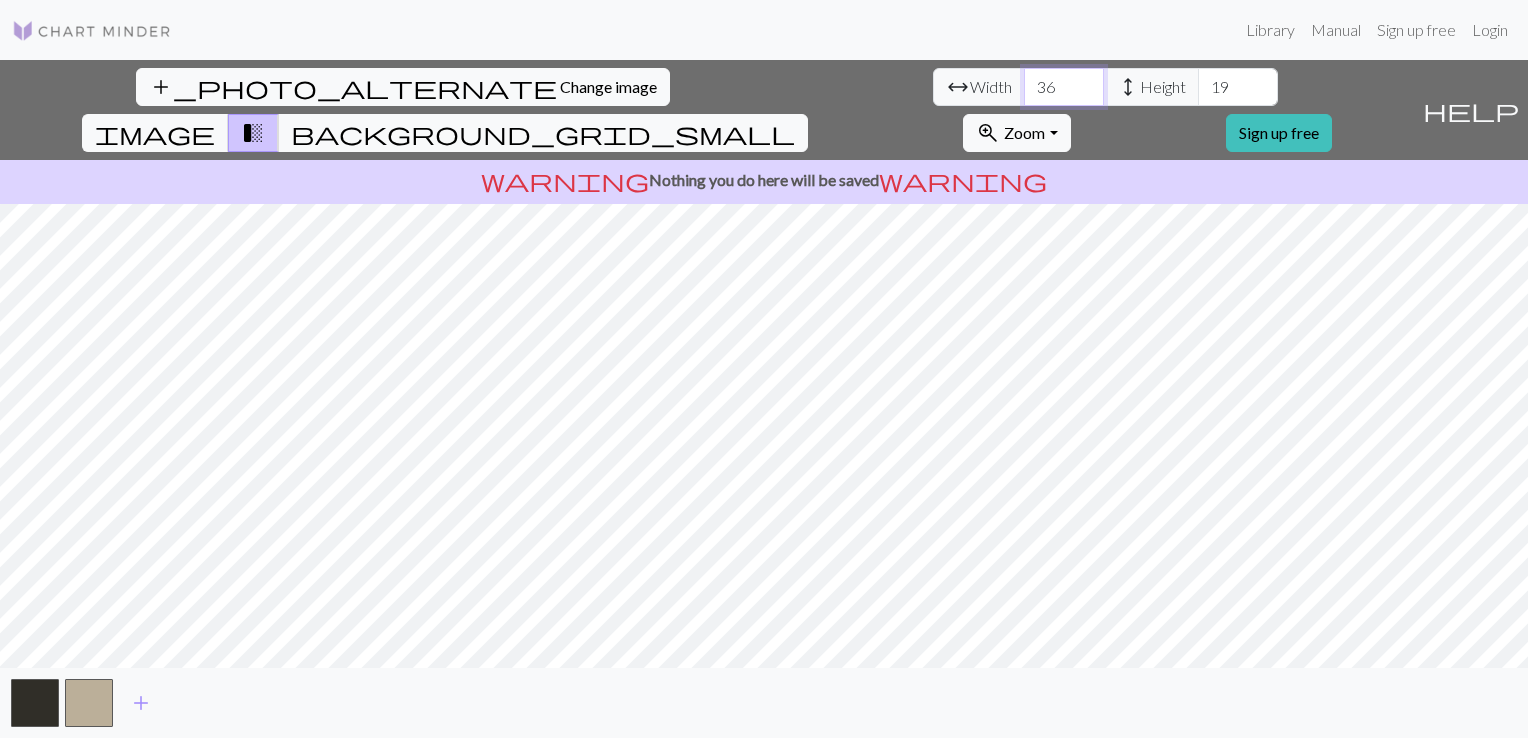 click on "36" at bounding box center (1064, 87) 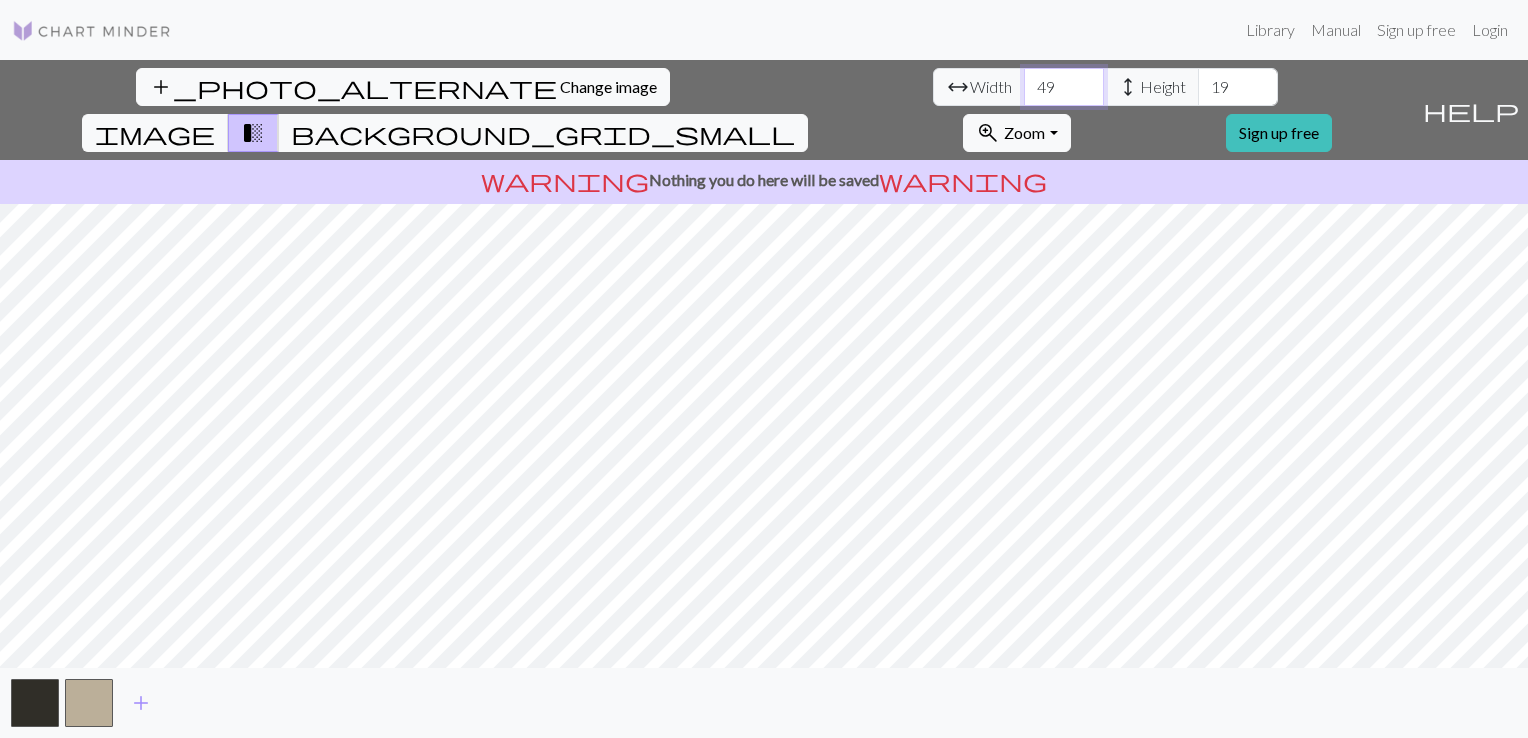 click on "49" at bounding box center (1064, 87) 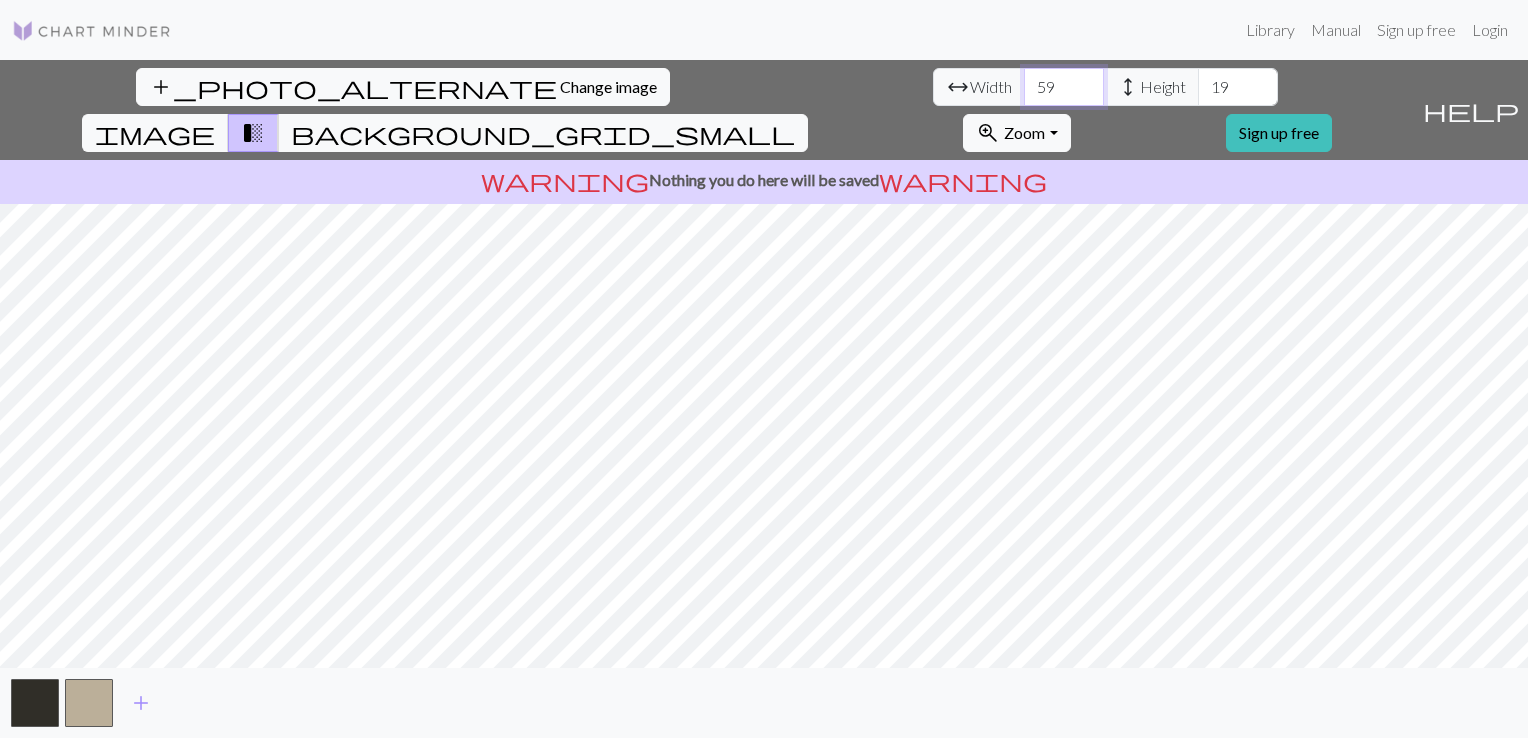 click on "59" at bounding box center (1064, 87) 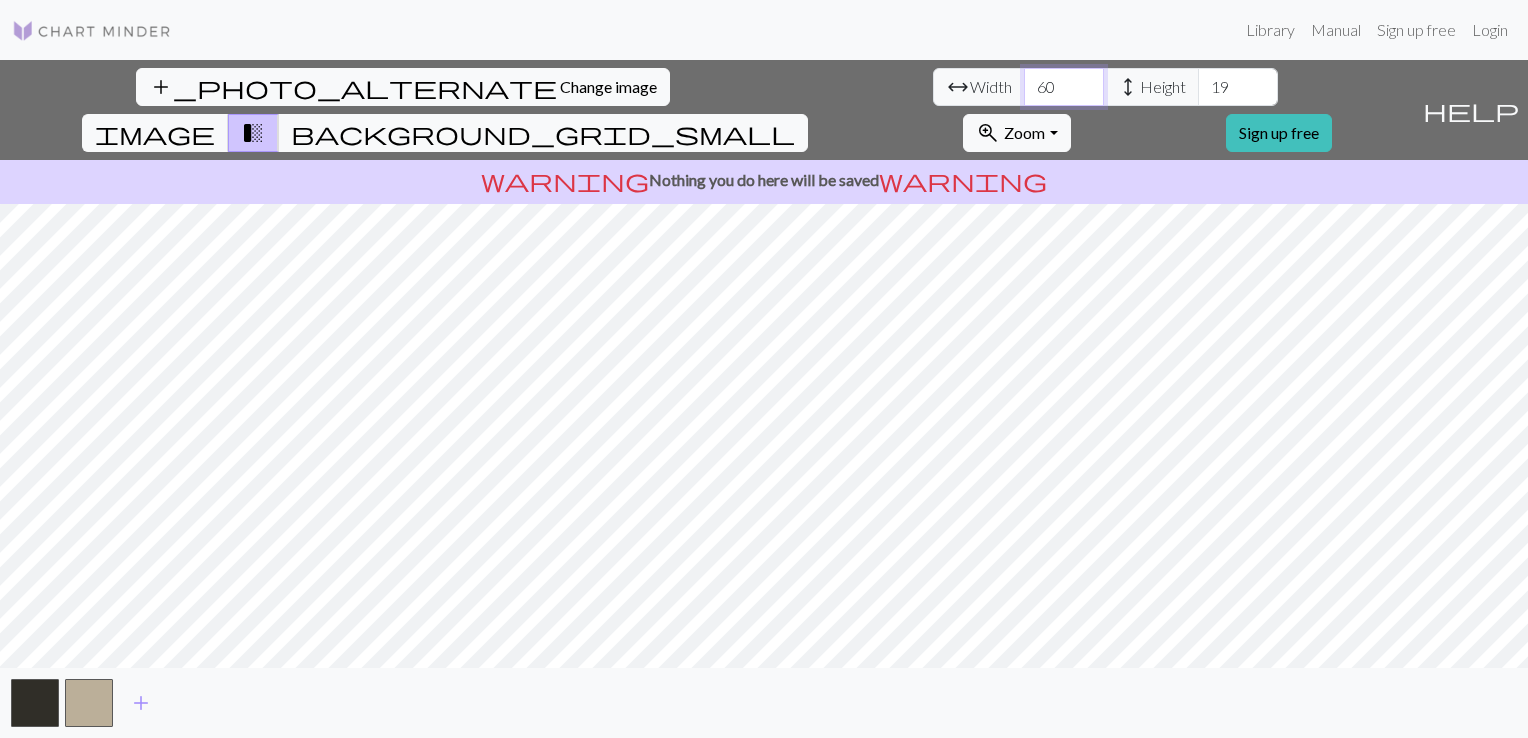 type on "60" 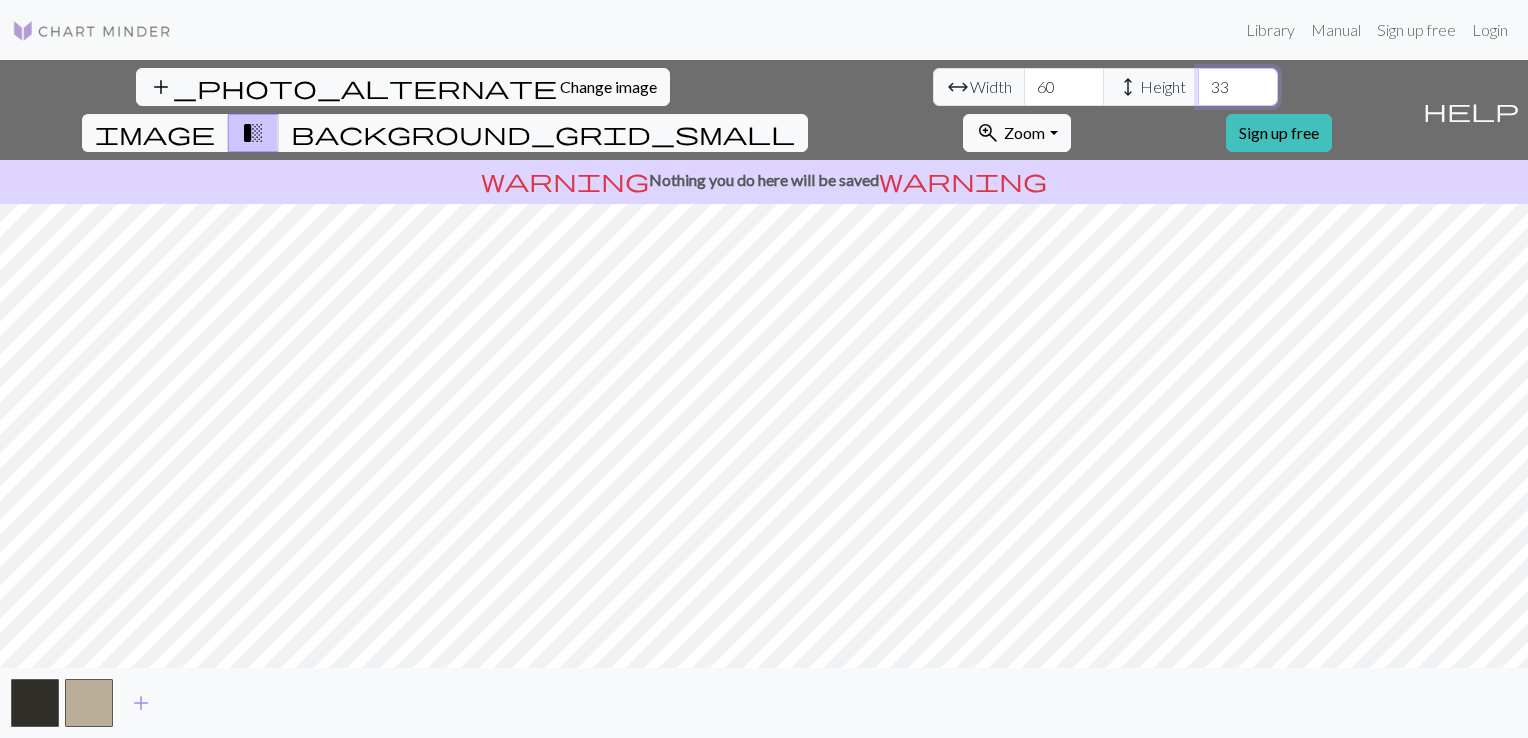 click on "33" at bounding box center [1238, 87] 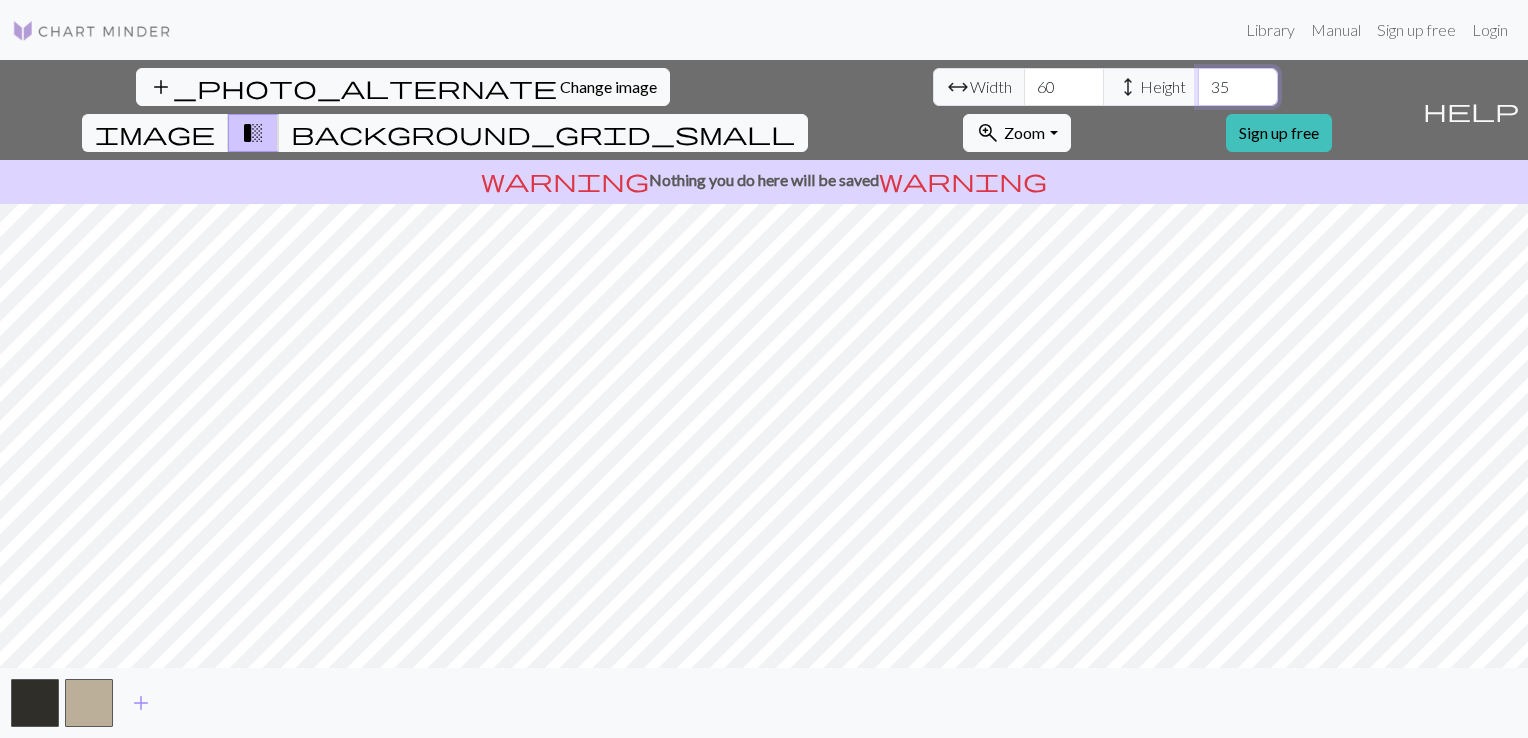 click on "35" at bounding box center [1238, 87] 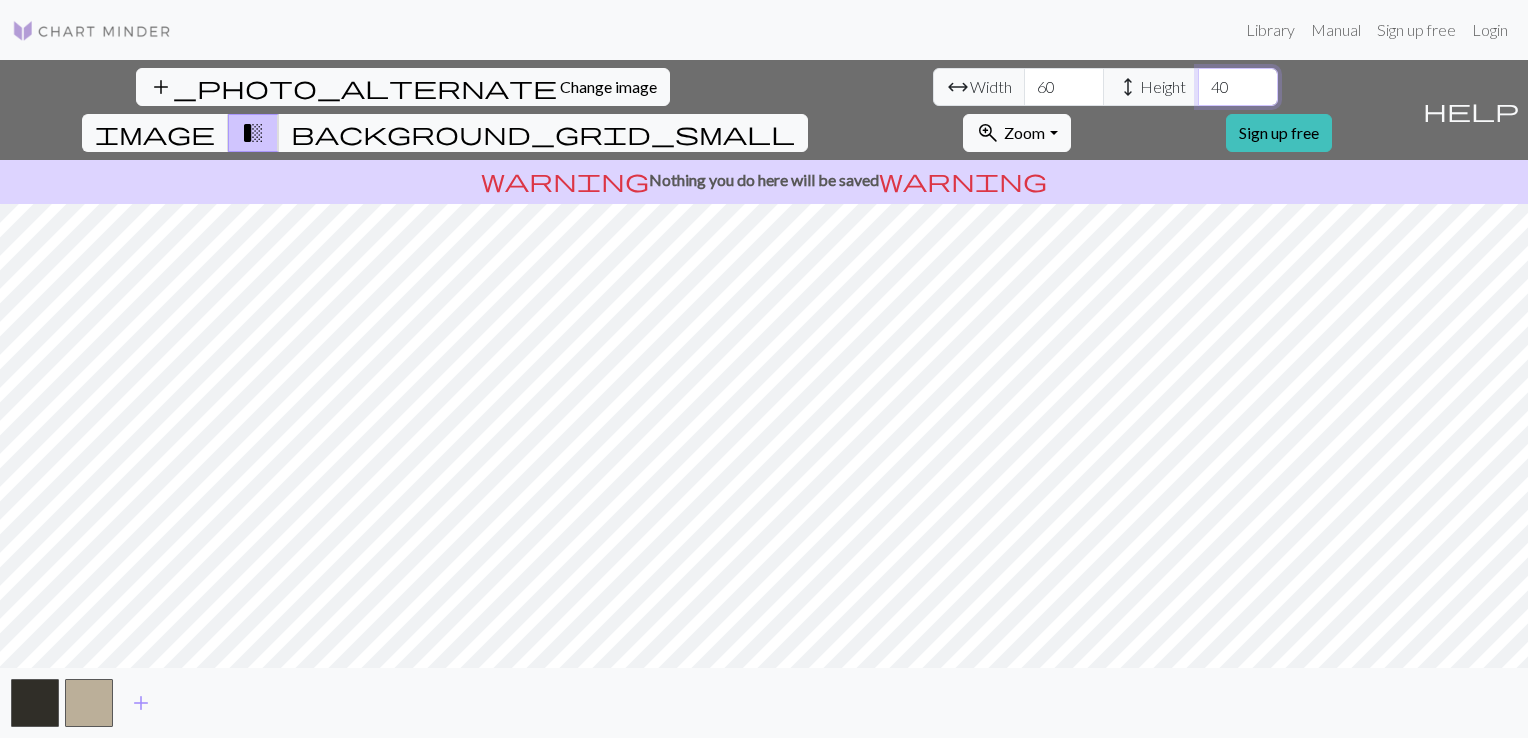 click on "40" at bounding box center [1238, 87] 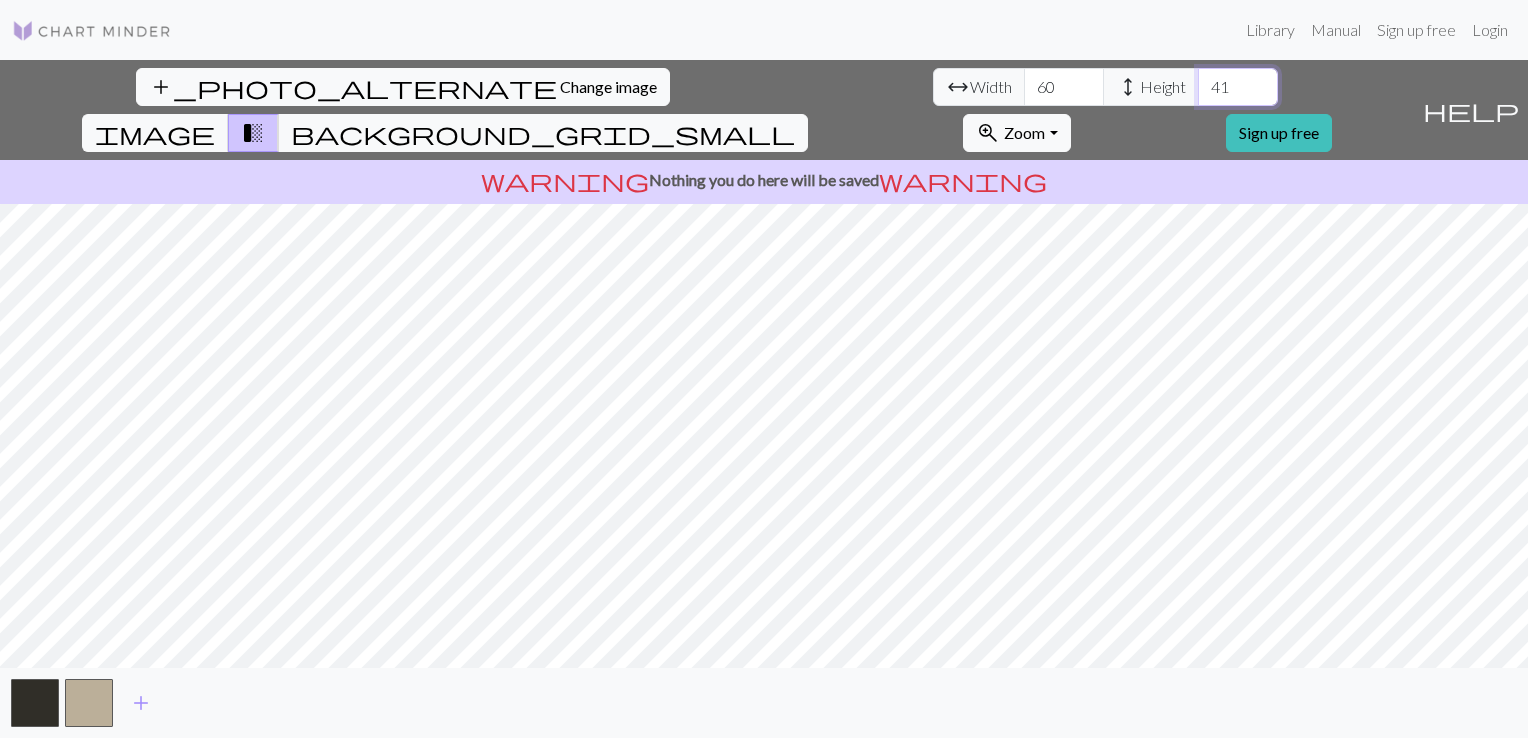 click on "41" at bounding box center [1238, 87] 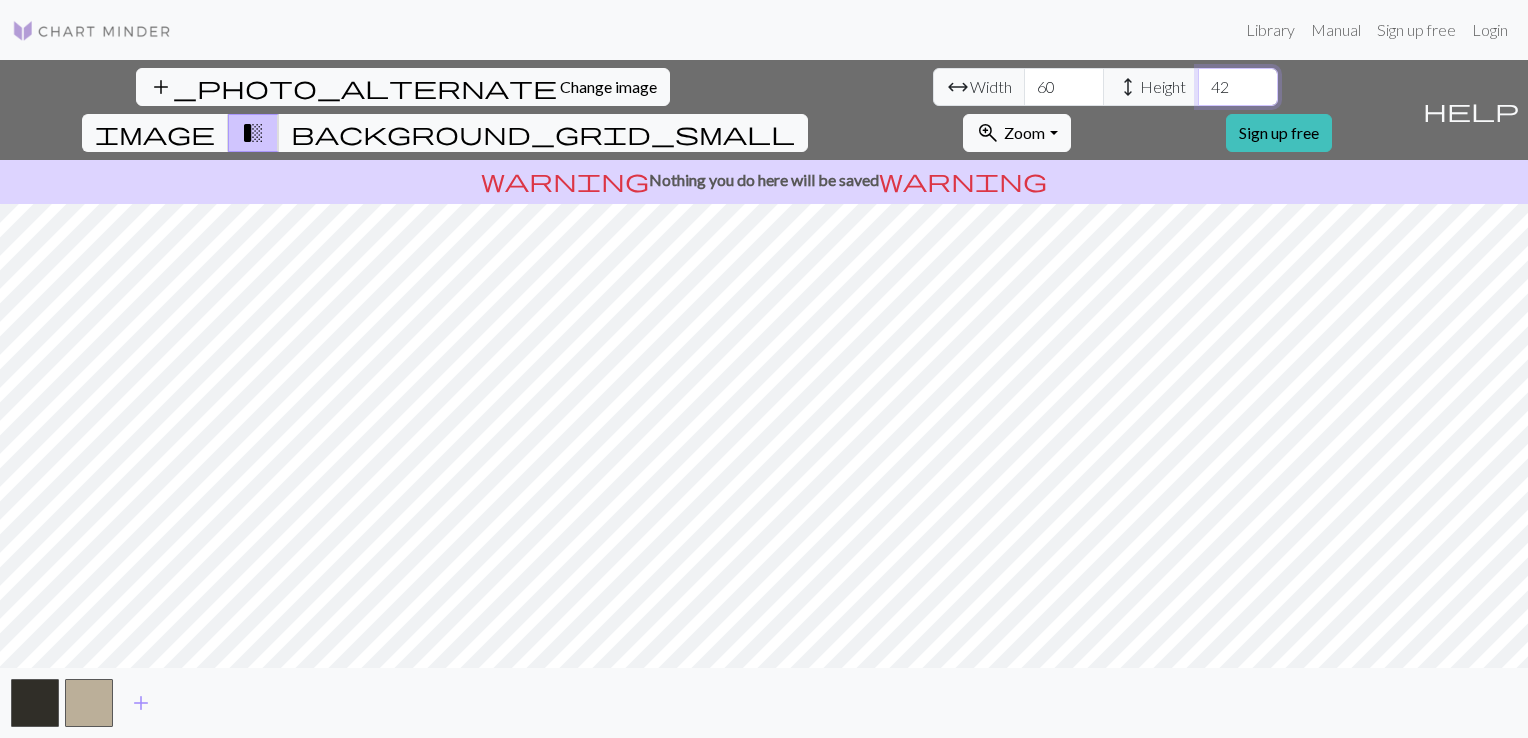click on "42" at bounding box center [1238, 87] 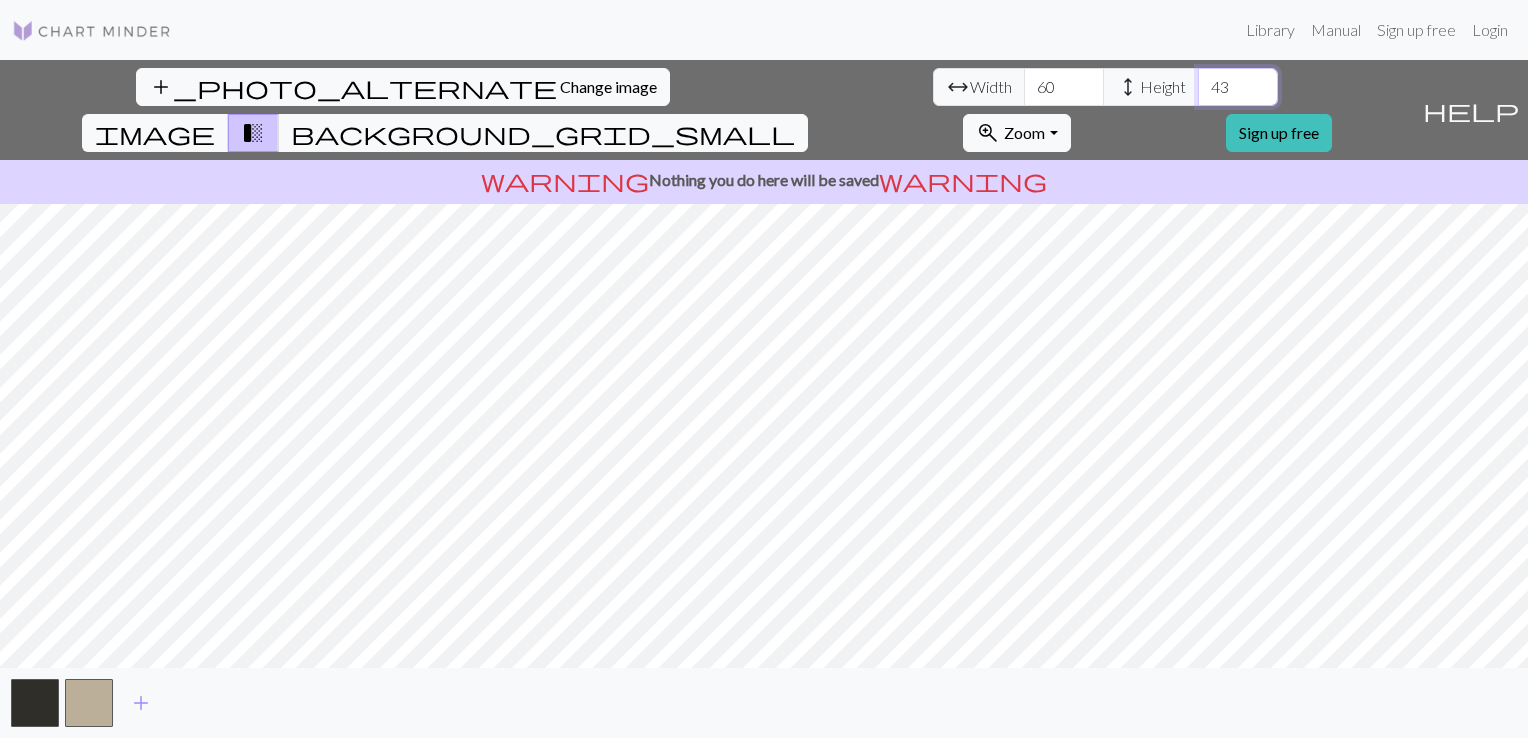 click on "43" at bounding box center [1238, 87] 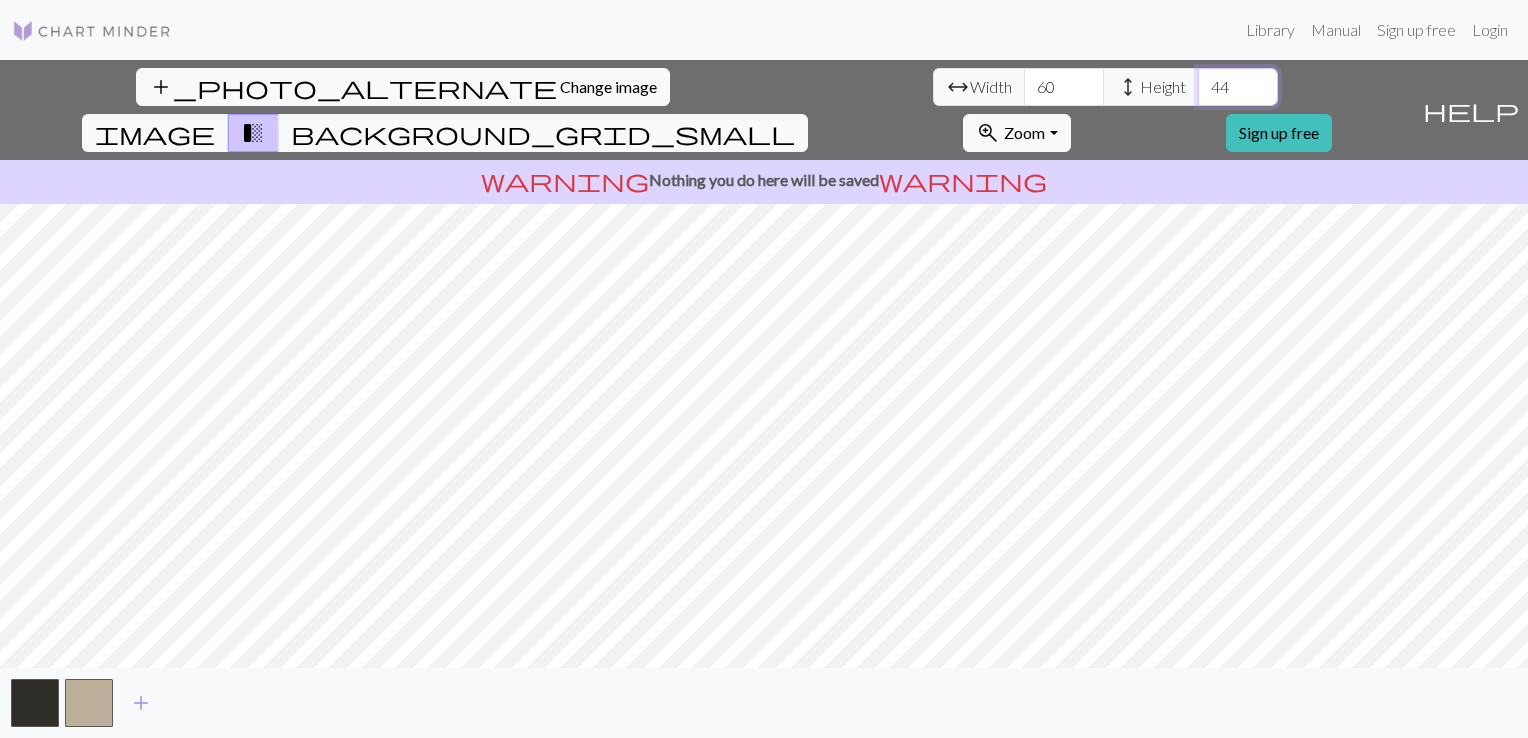 click on "44" at bounding box center [1238, 87] 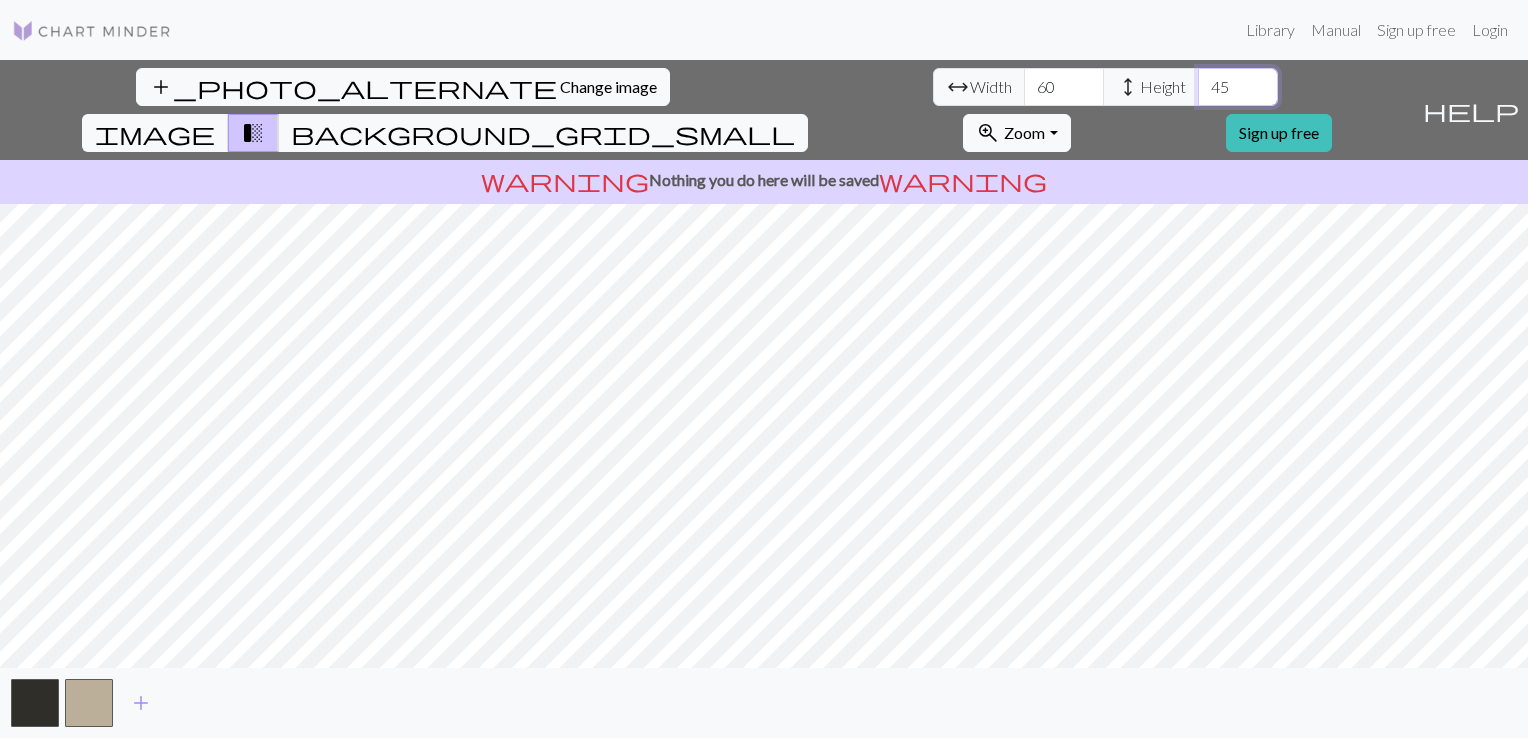 click on "45" at bounding box center [1238, 87] 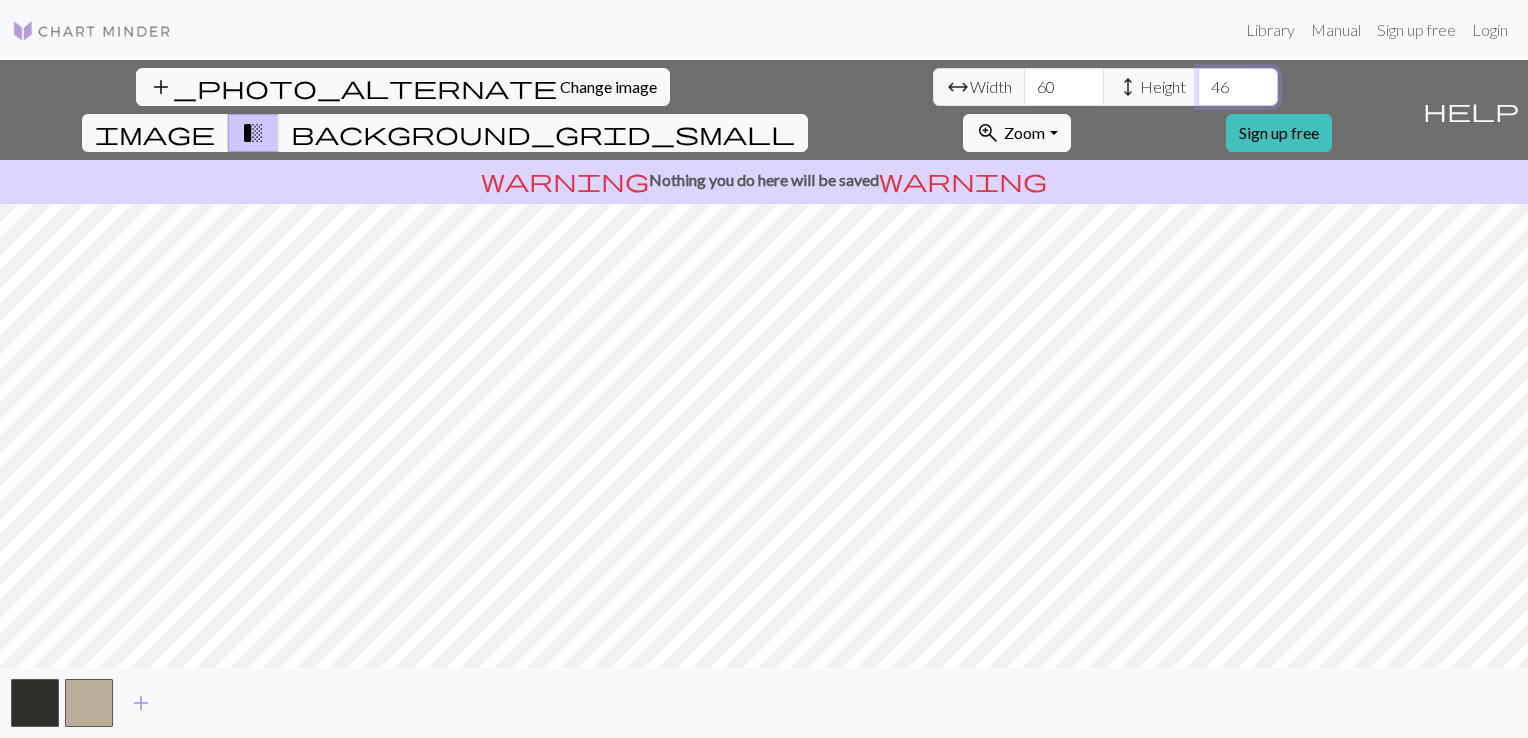 click on "46" at bounding box center (1238, 87) 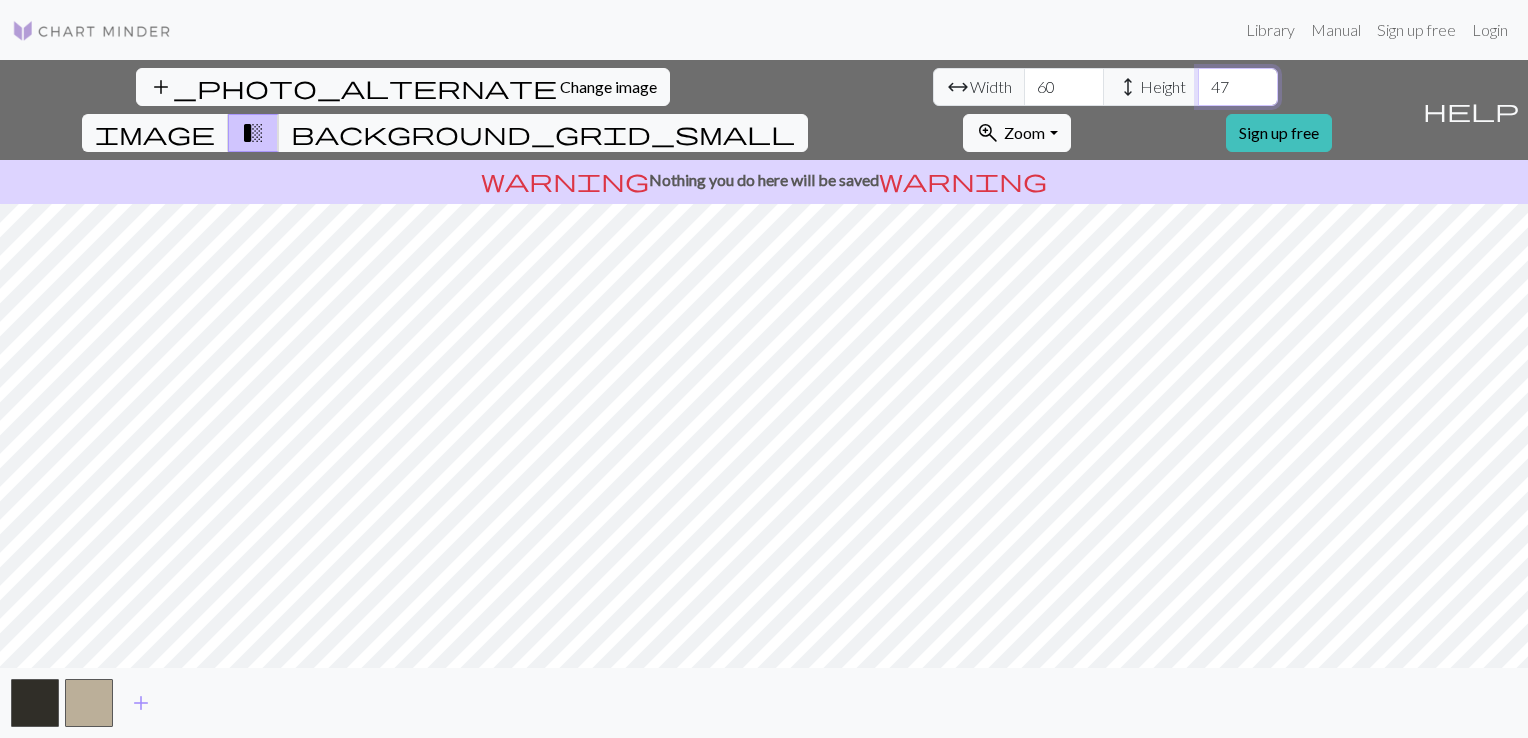 click on "47" at bounding box center (1238, 87) 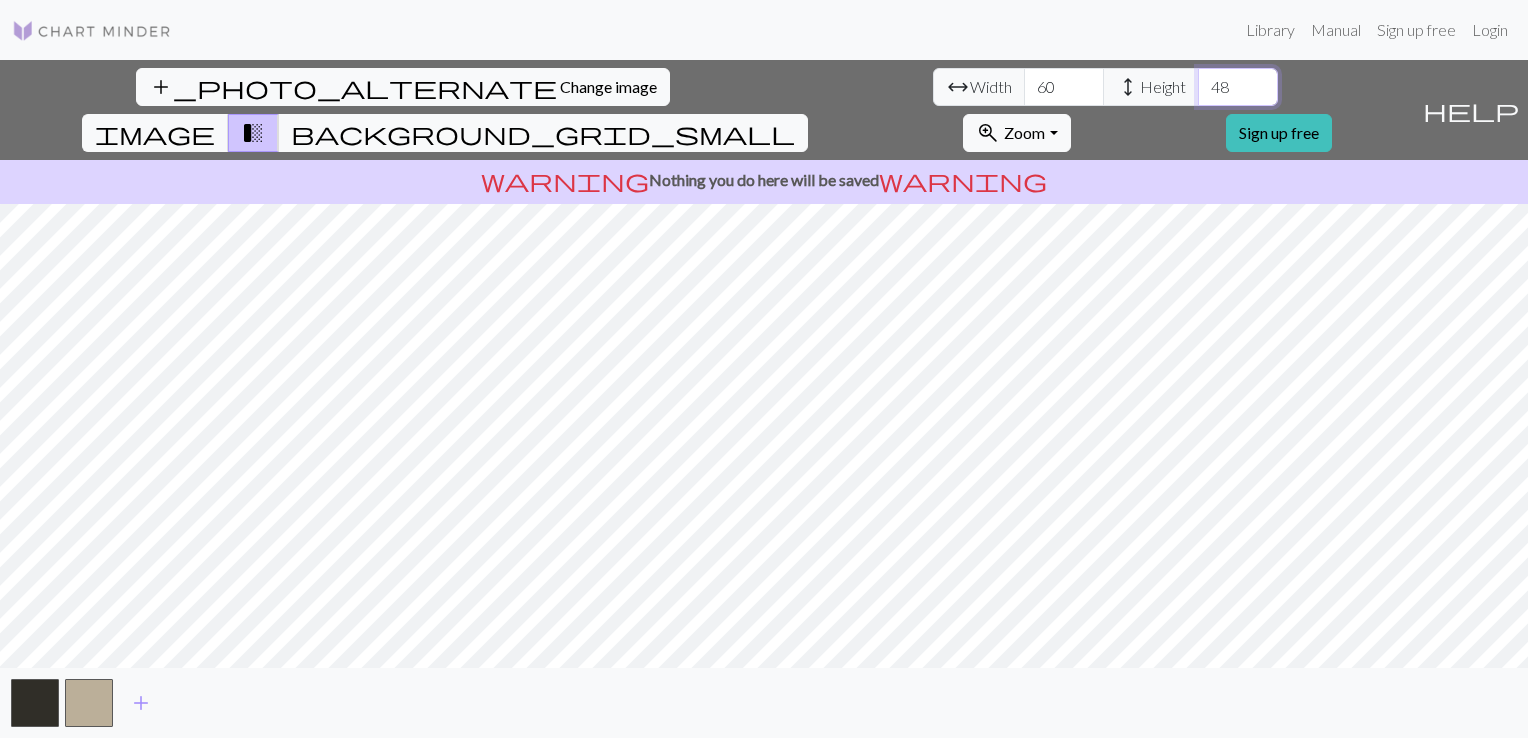 click on "48" at bounding box center [1238, 87] 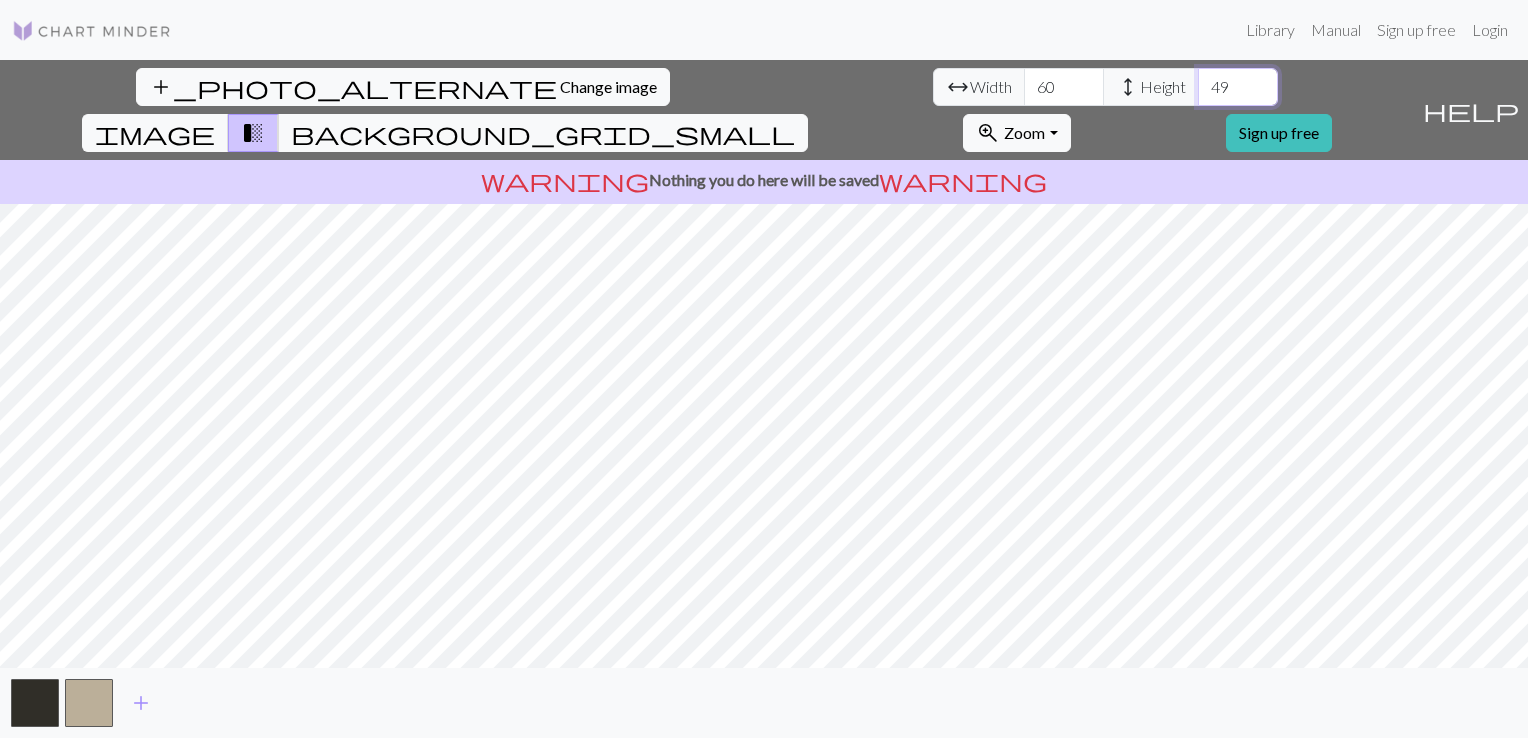 click on "49" at bounding box center (1238, 87) 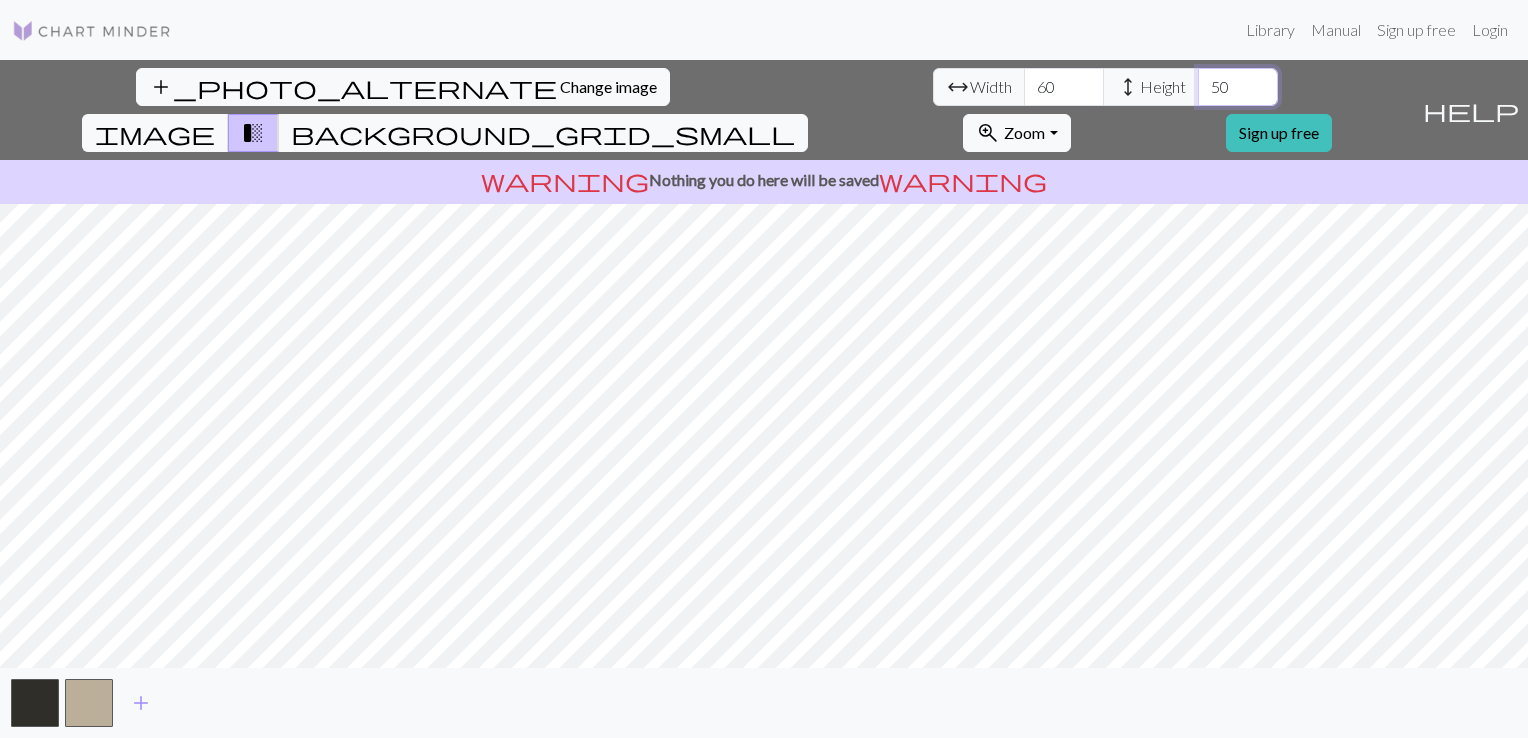 click on "50" at bounding box center [1238, 87] 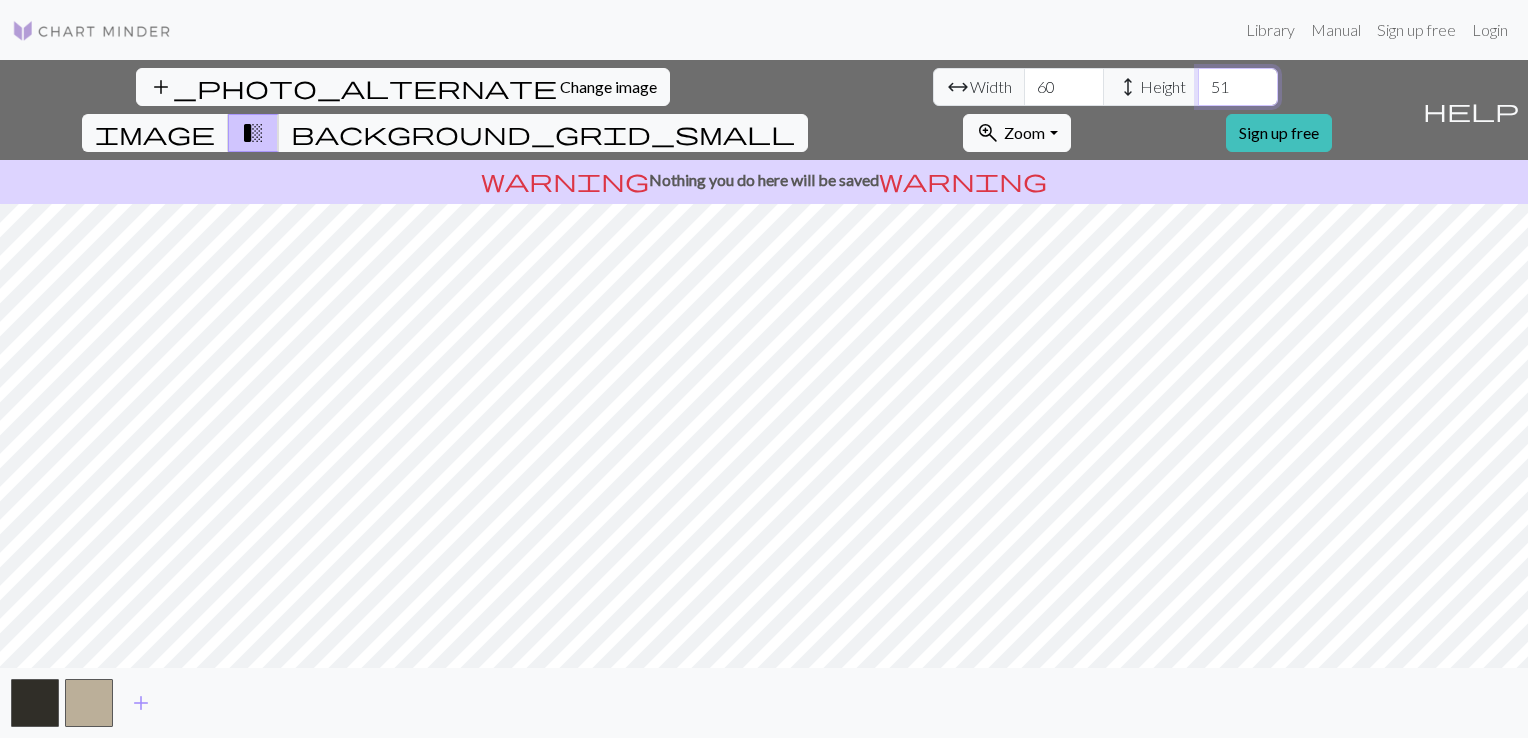 click on "51" at bounding box center [1238, 87] 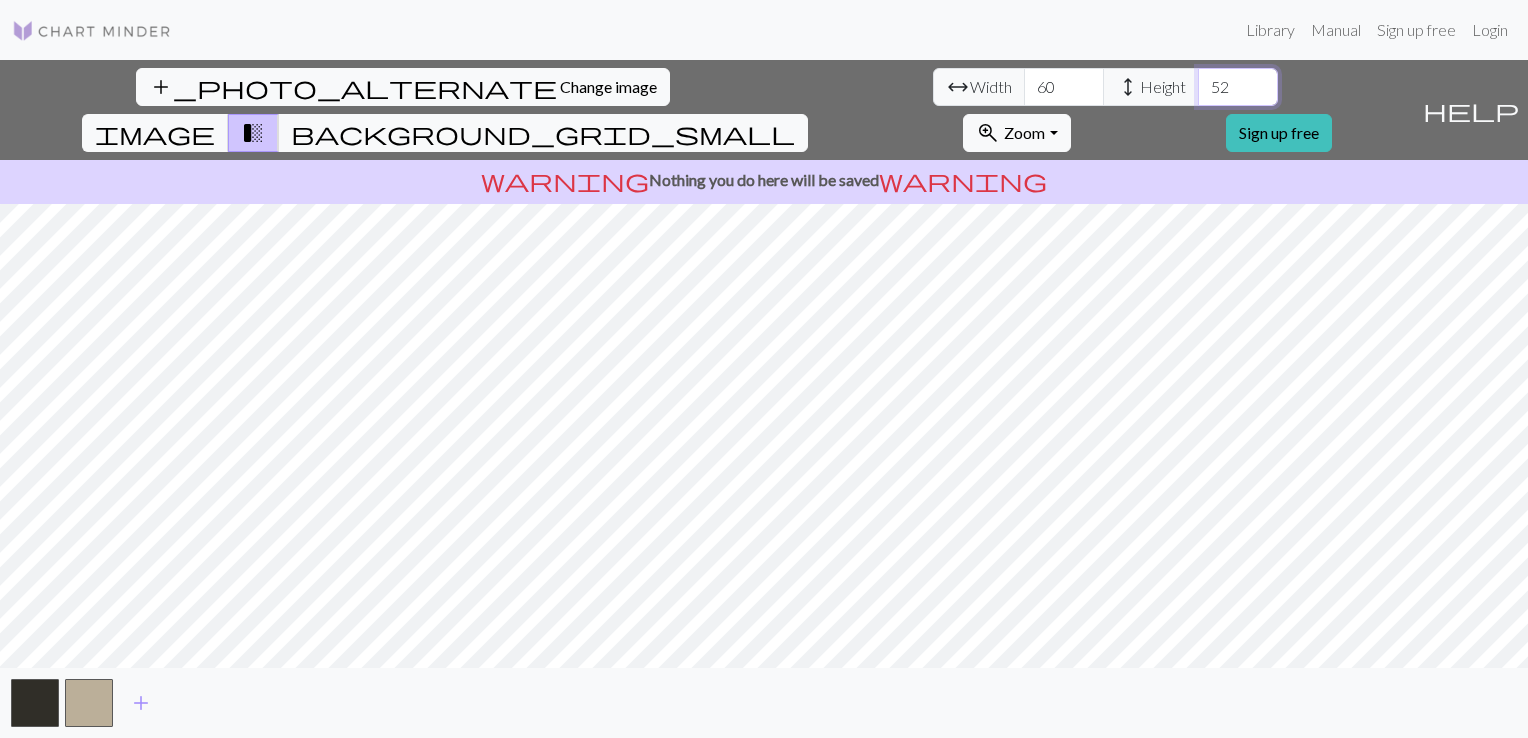 click on "52" at bounding box center (1238, 87) 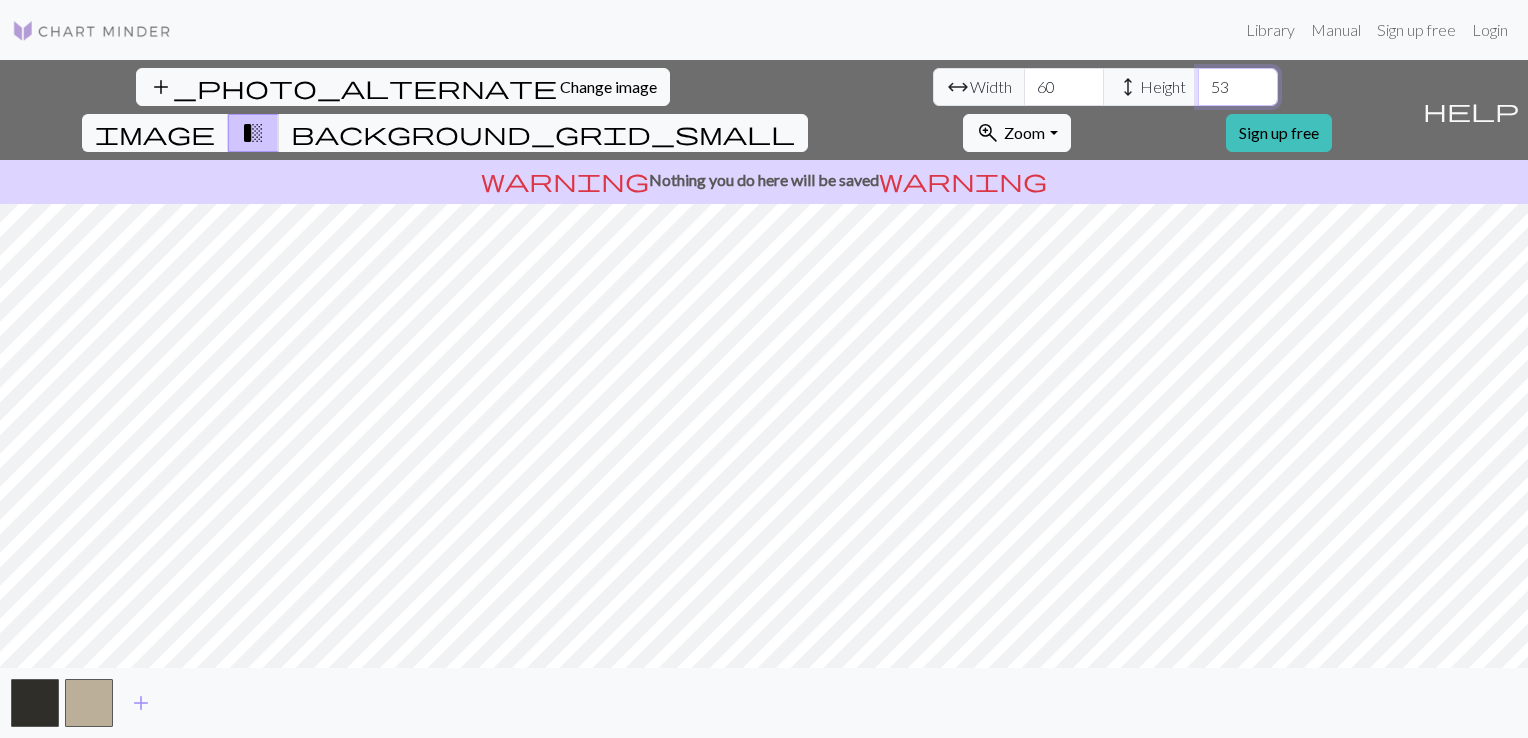 click on "53" at bounding box center [1238, 87] 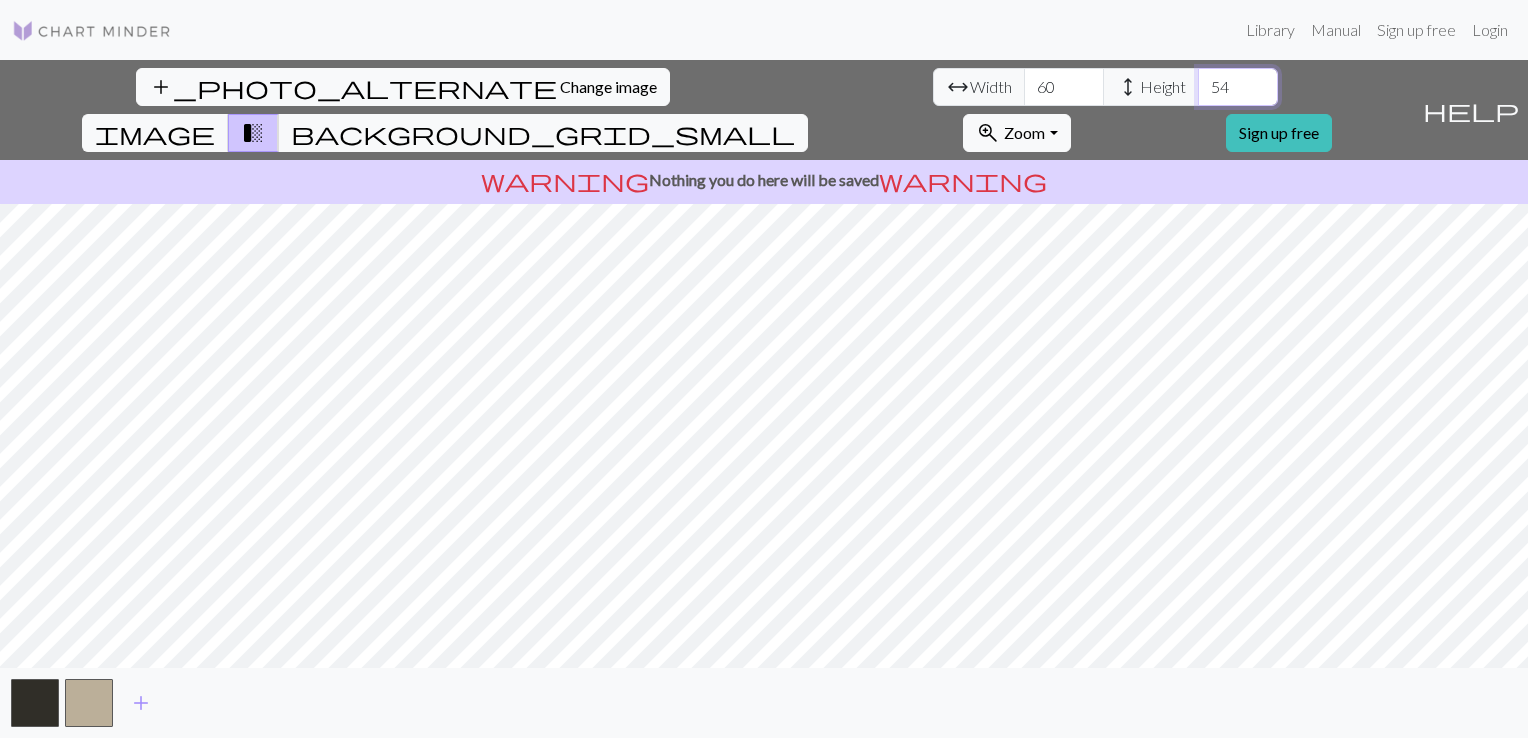 click on "54" at bounding box center (1238, 87) 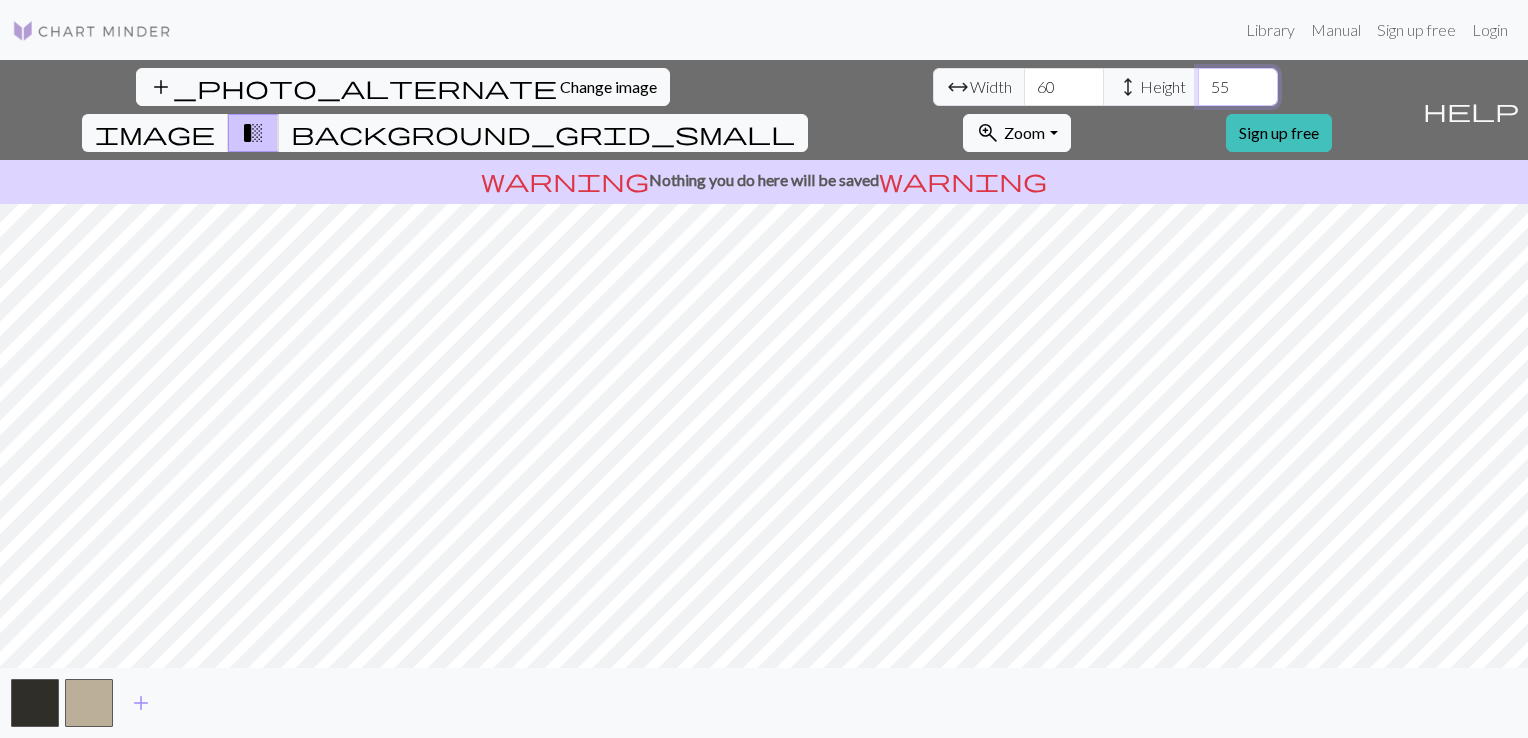 click on "55" at bounding box center [1238, 87] 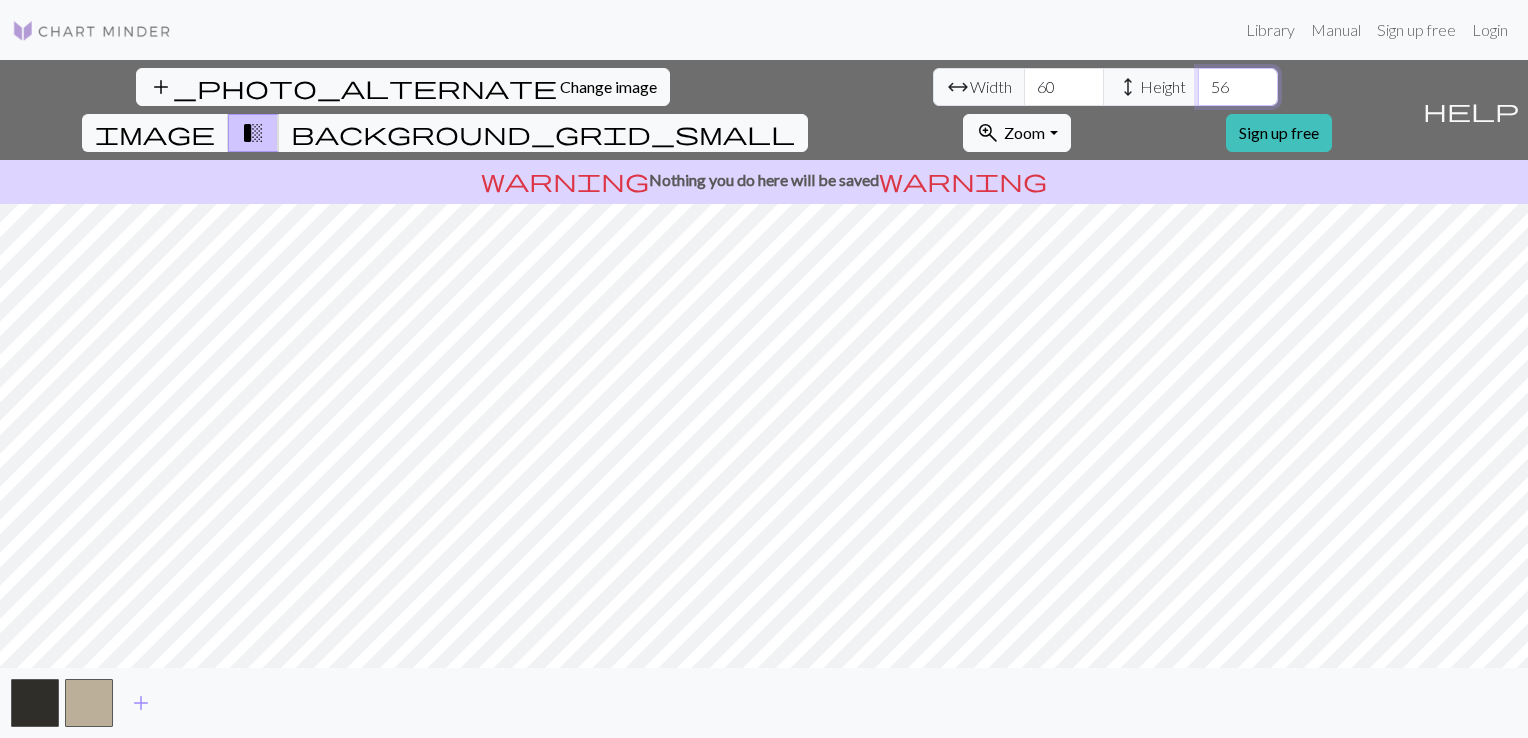 click on "56" at bounding box center (1238, 87) 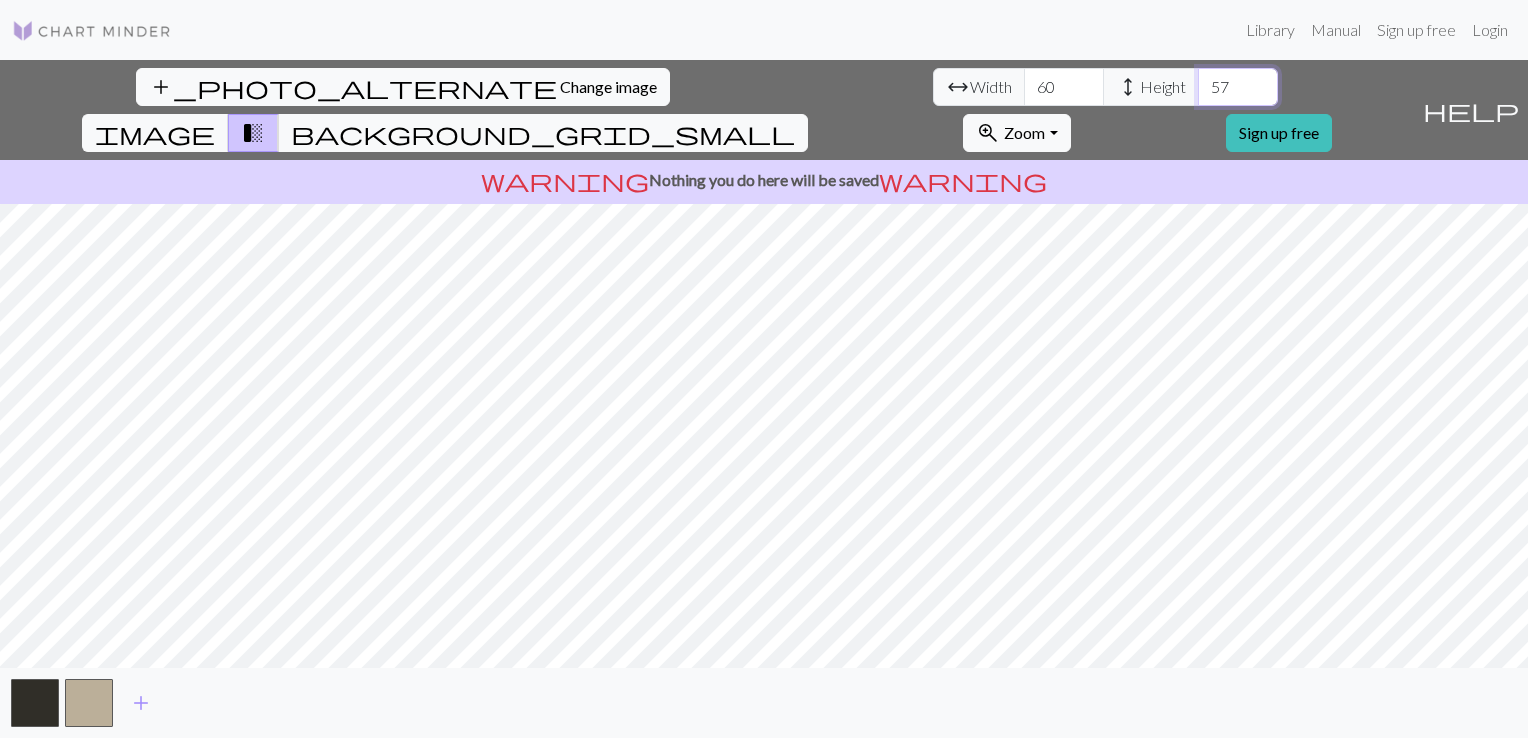 click on "57" at bounding box center (1238, 87) 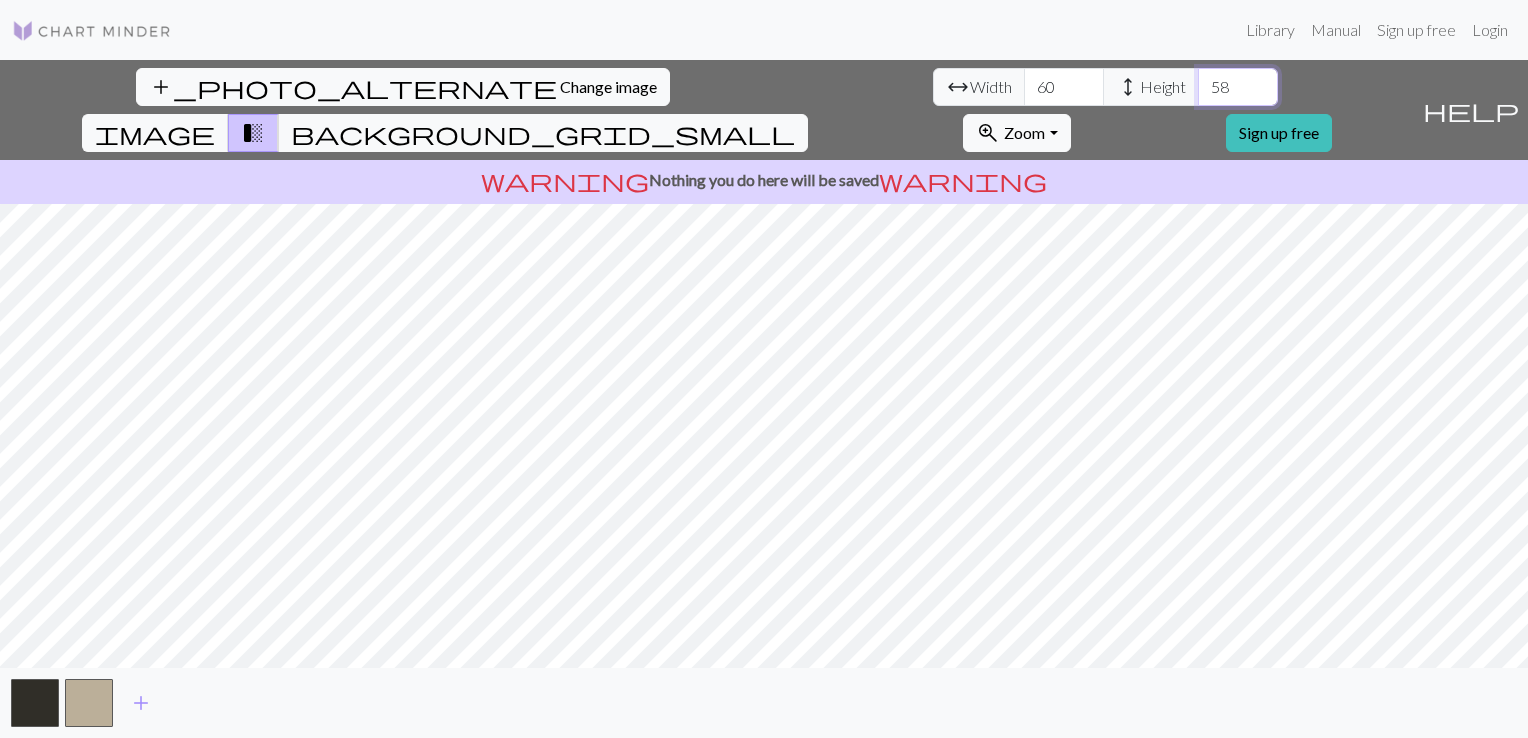 click on "58" at bounding box center (1238, 87) 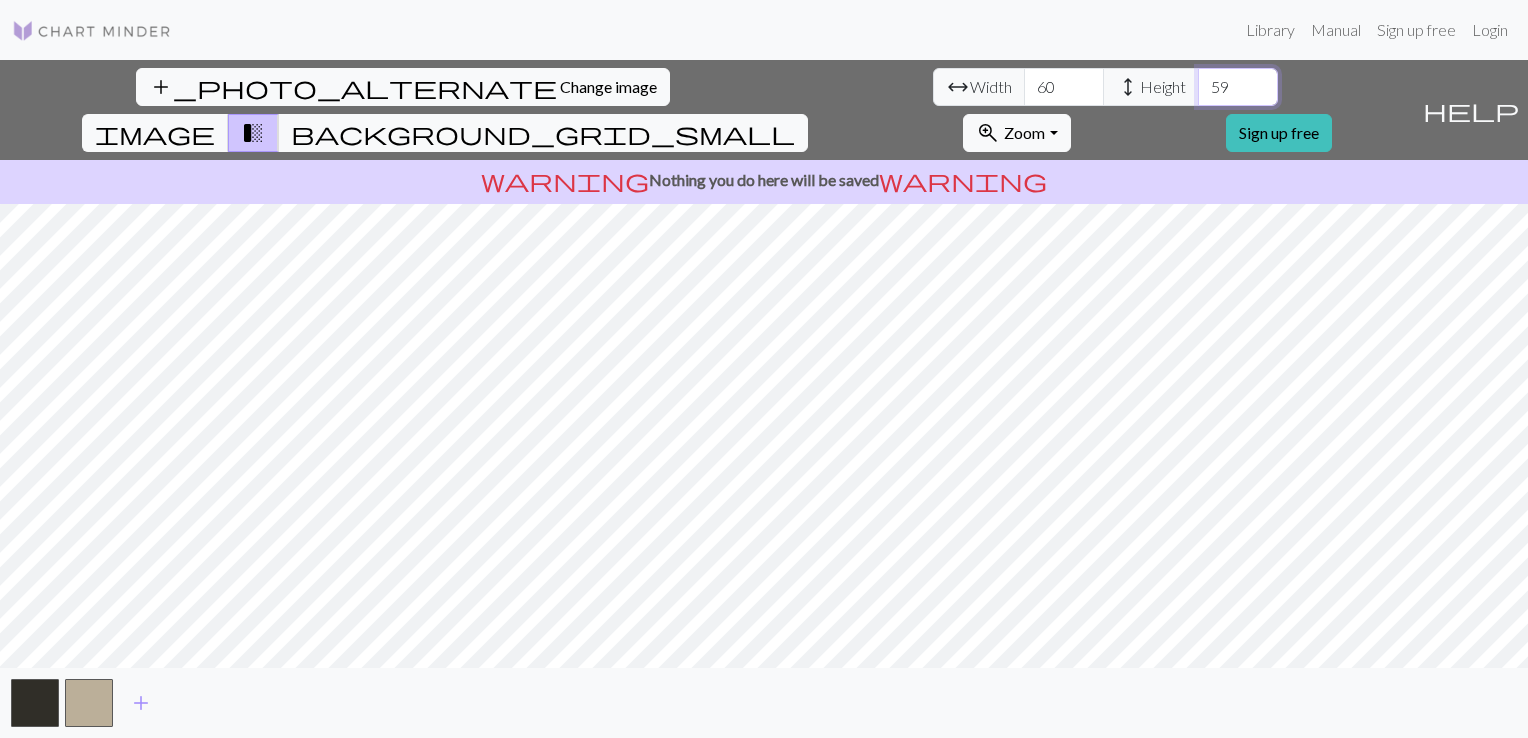 click on "59" at bounding box center [1238, 87] 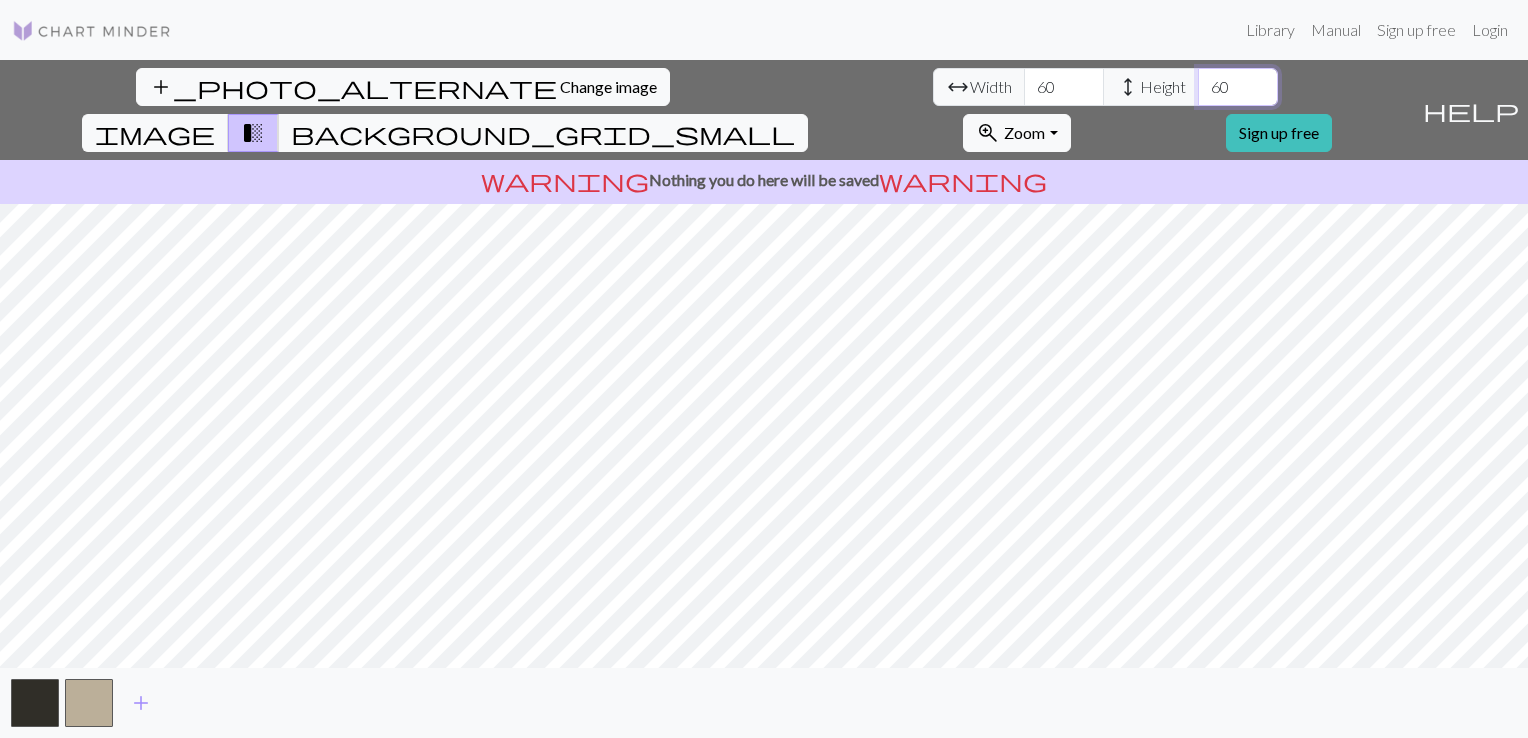 type on "60" 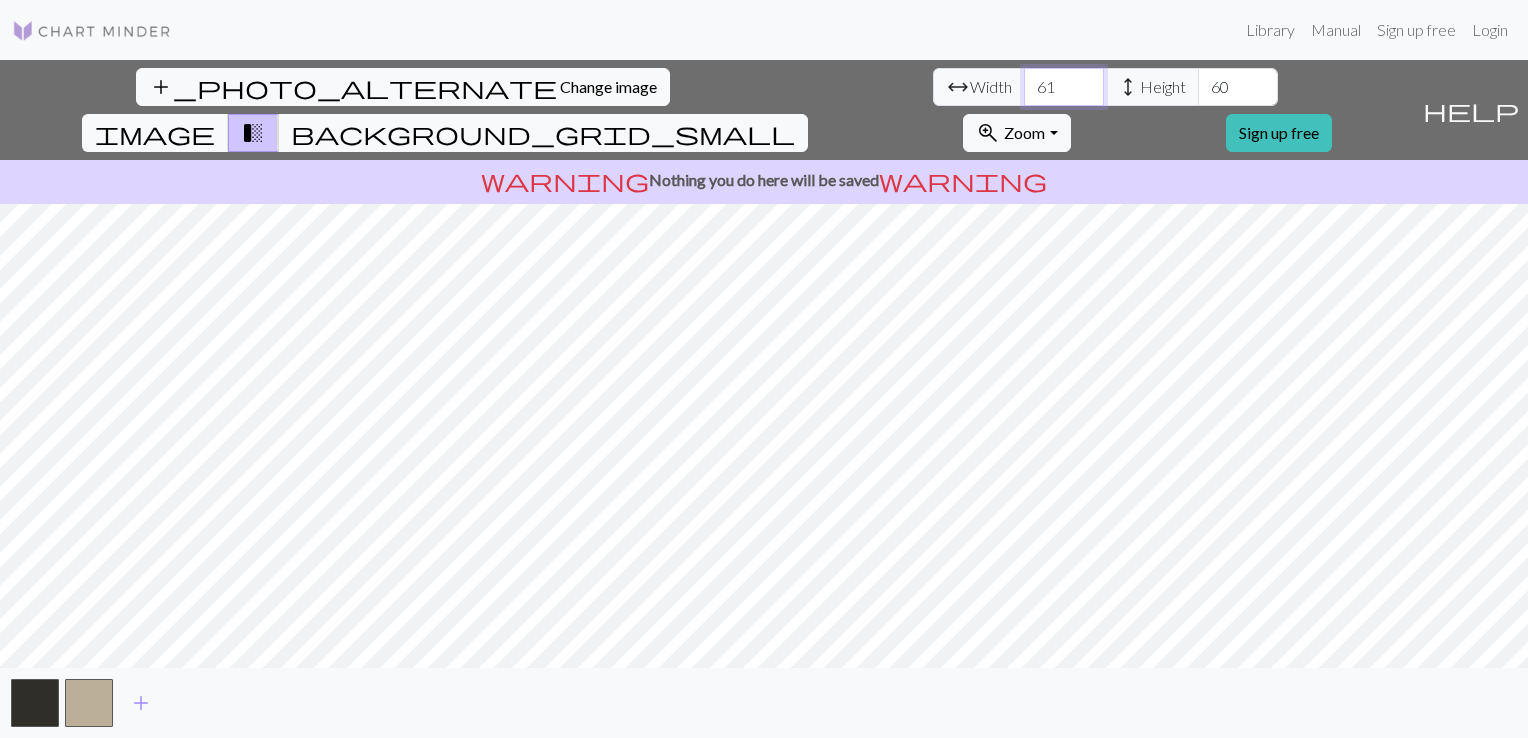 click on "61" at bounding box center [1064, 87] 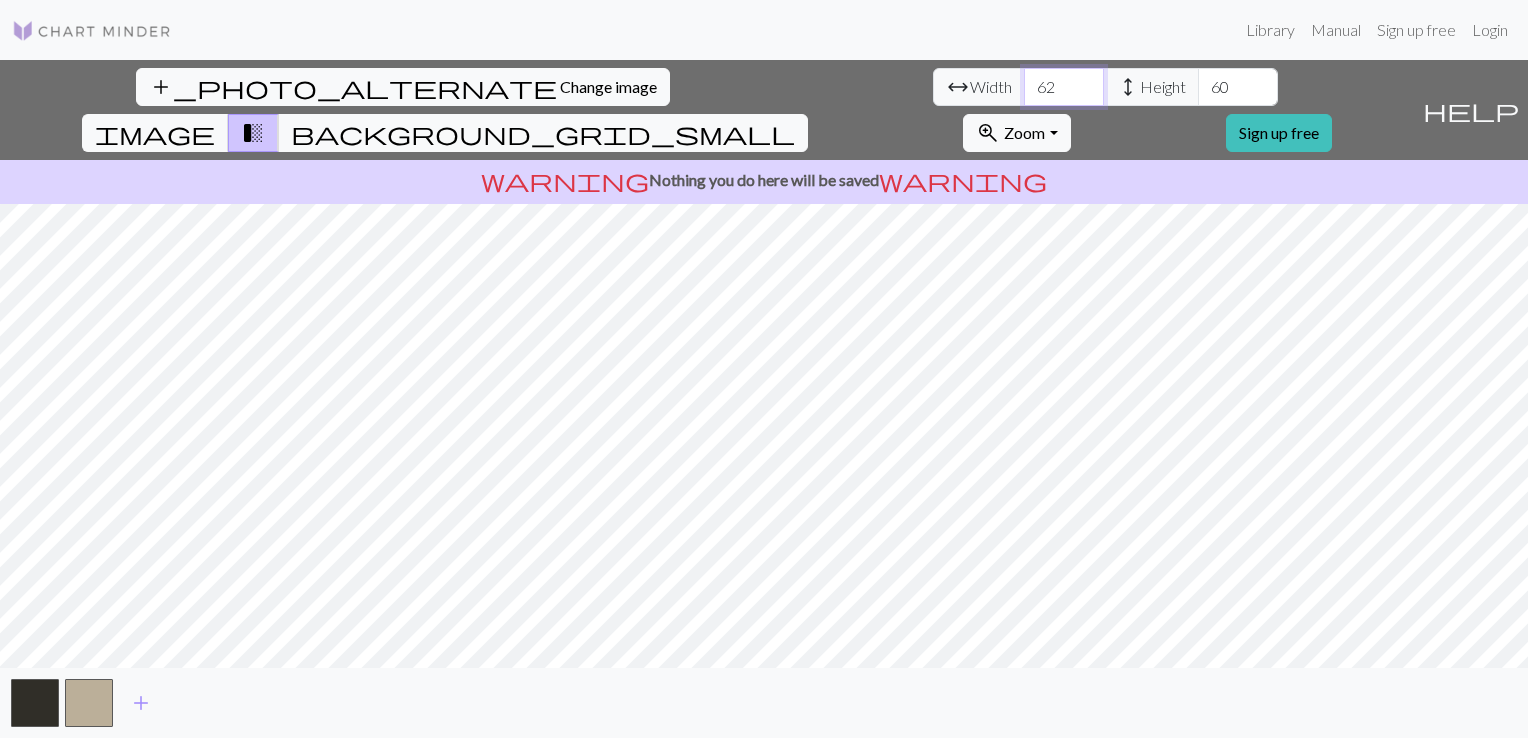 click on "62" at bounding box center [1064, 87] 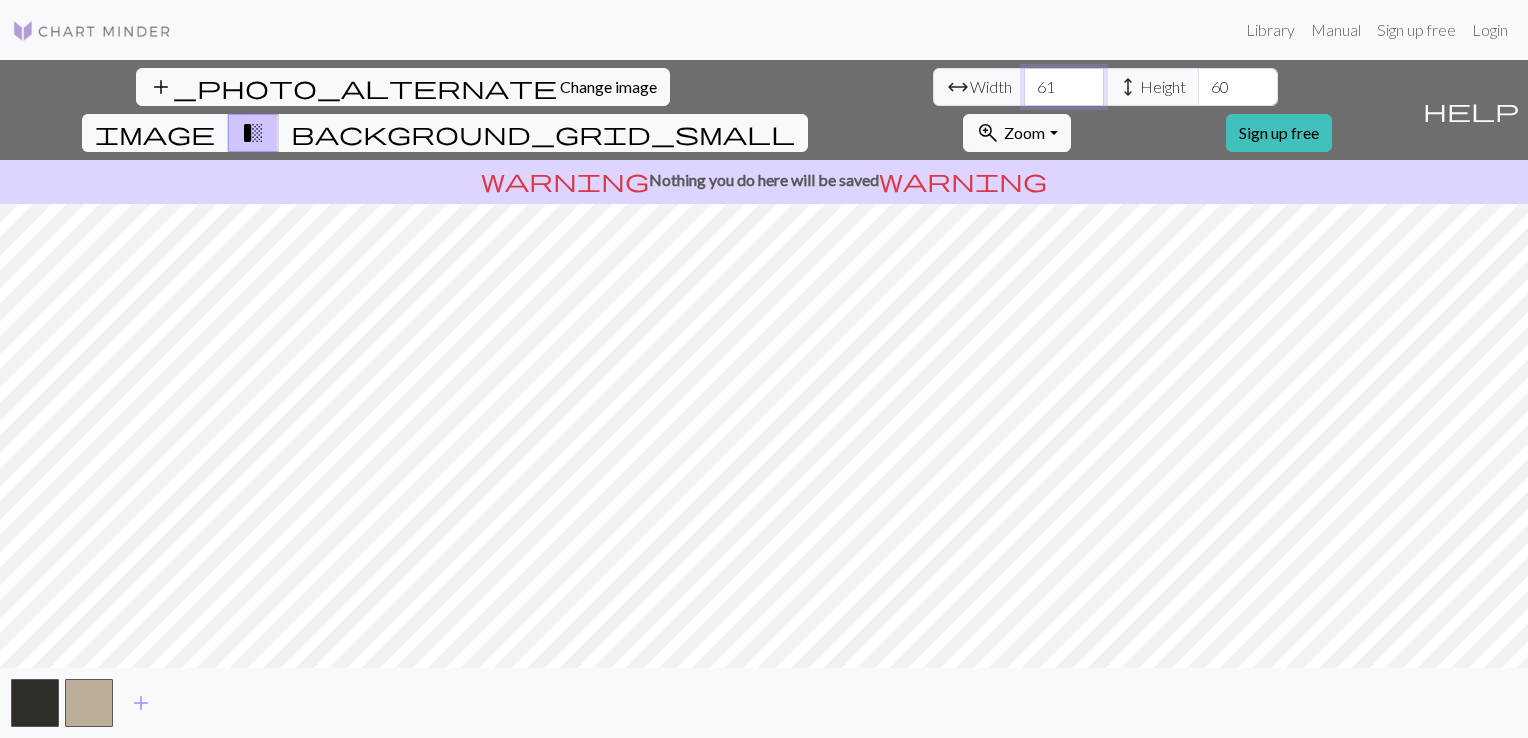 click on "61" at bounding box center (1064, 87) 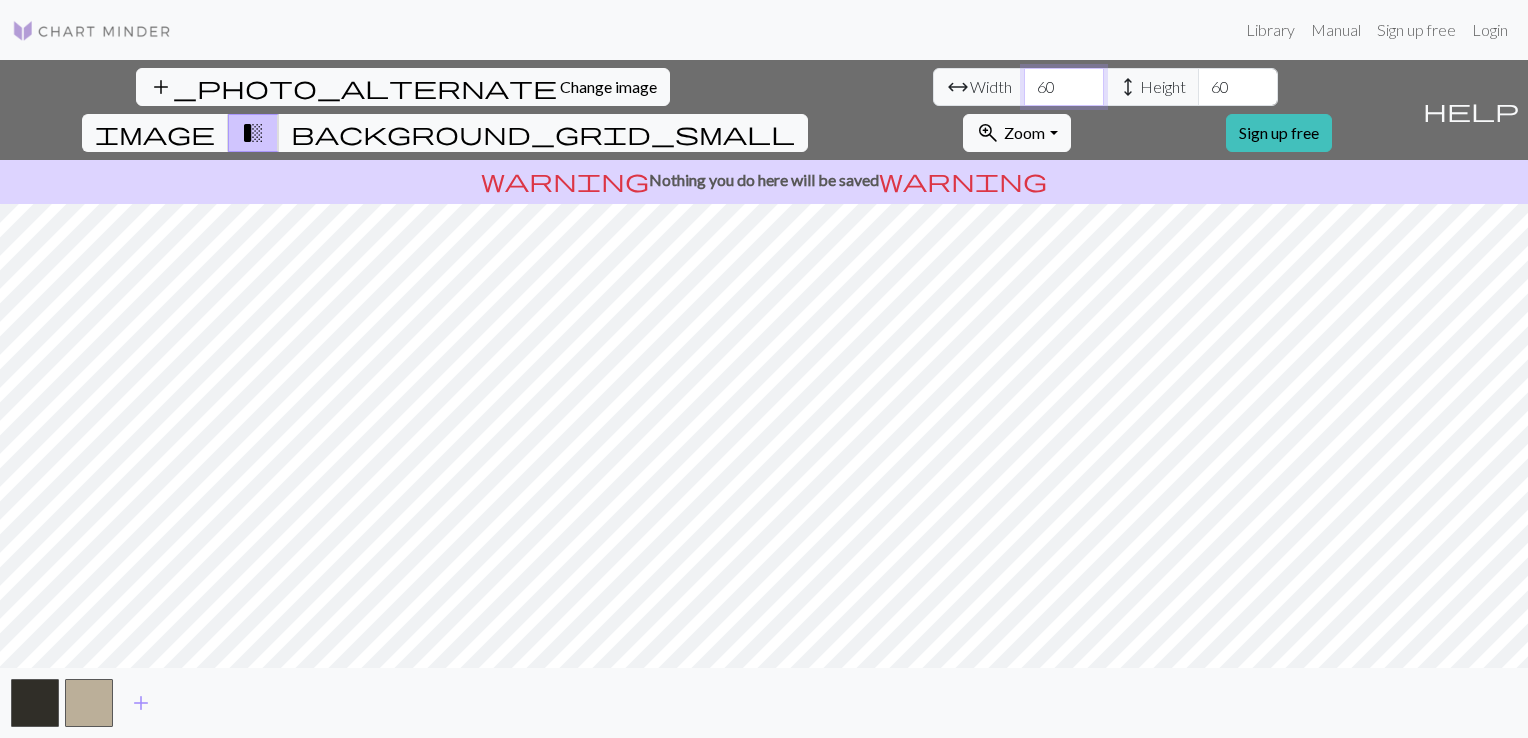 click on "60" at bounding box center [1064, 87] 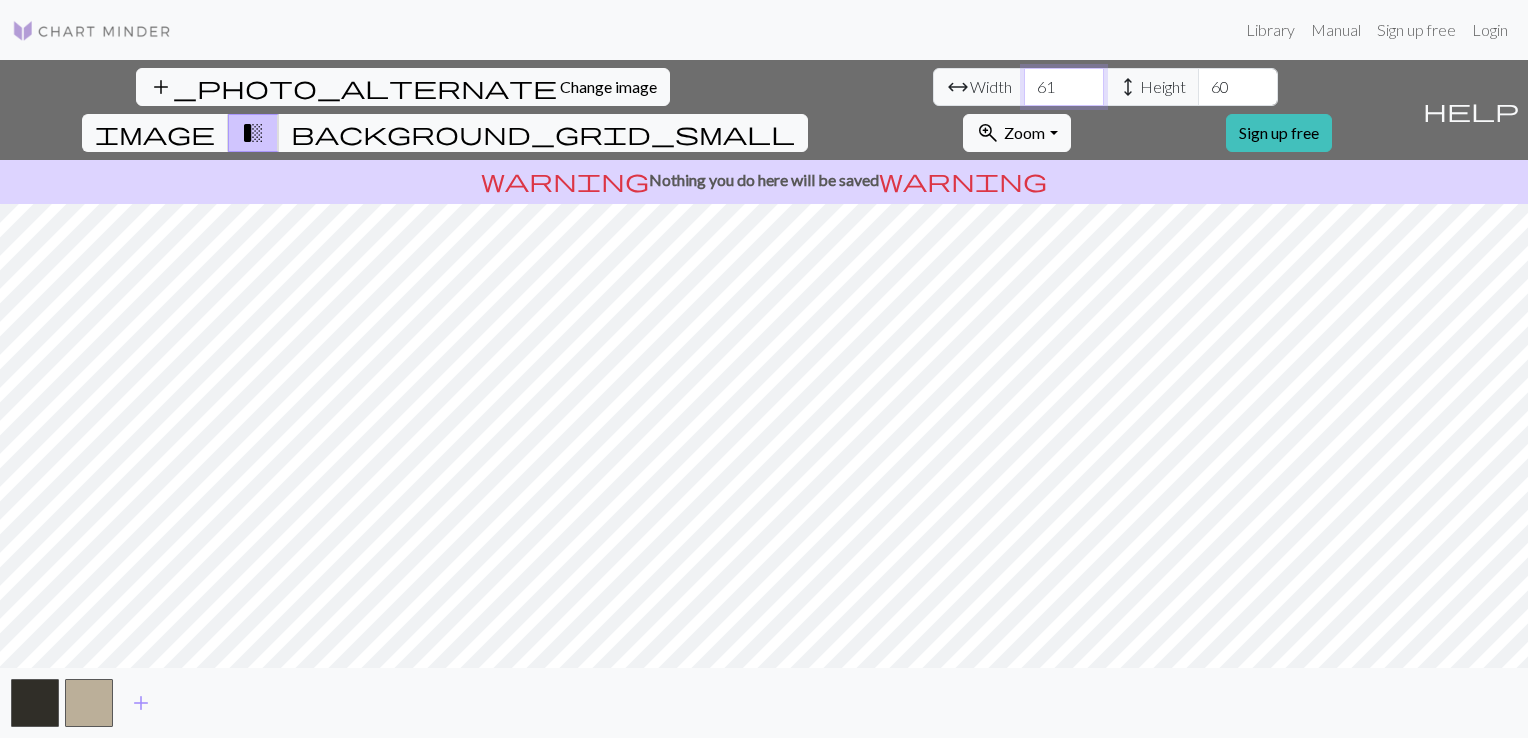 click on "61" at bounding box center (1064, 87) 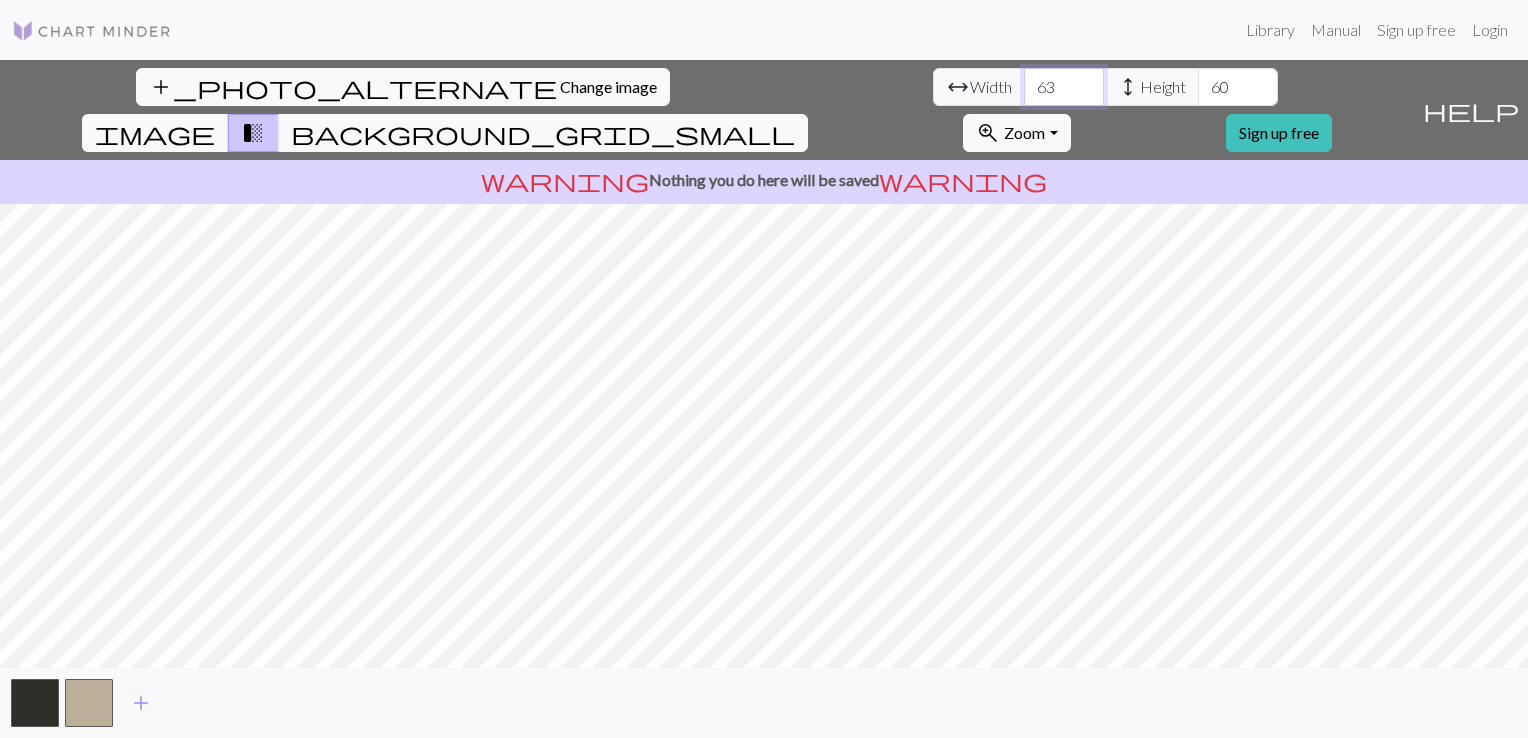click on "63" at bounding box center (1064, 87) 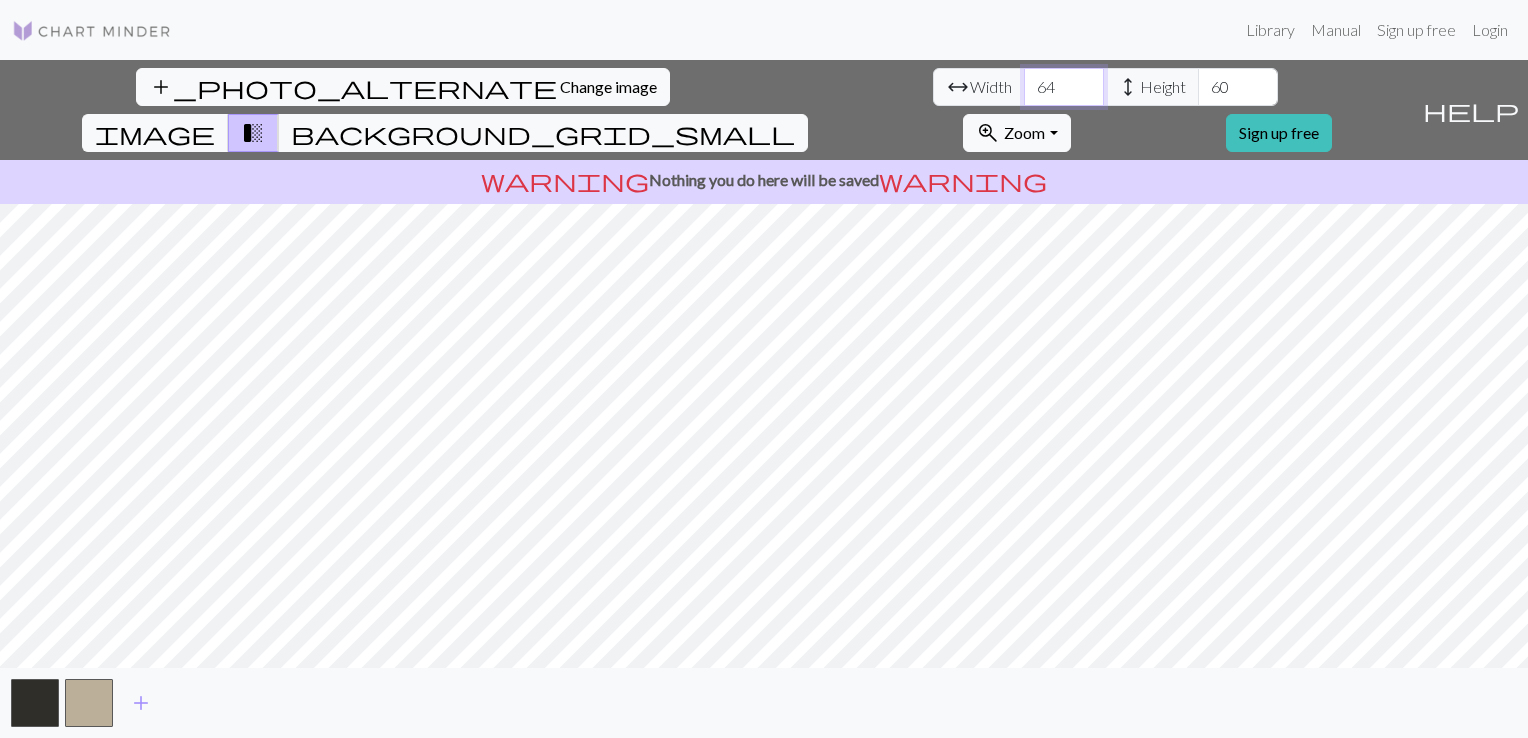 click on "64" at bounding box center [1064, 87] 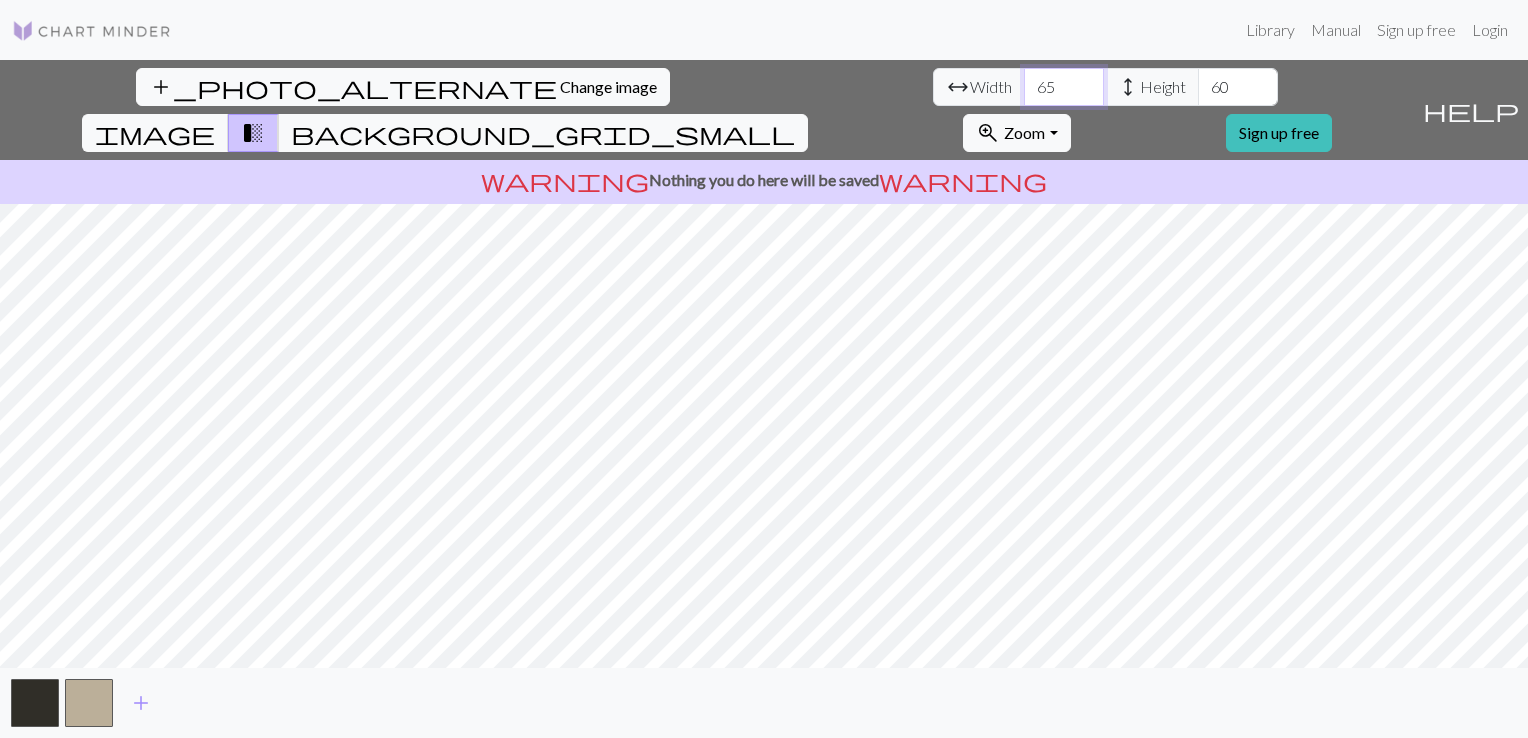 click on "65" at bounding box center [1064, 87] 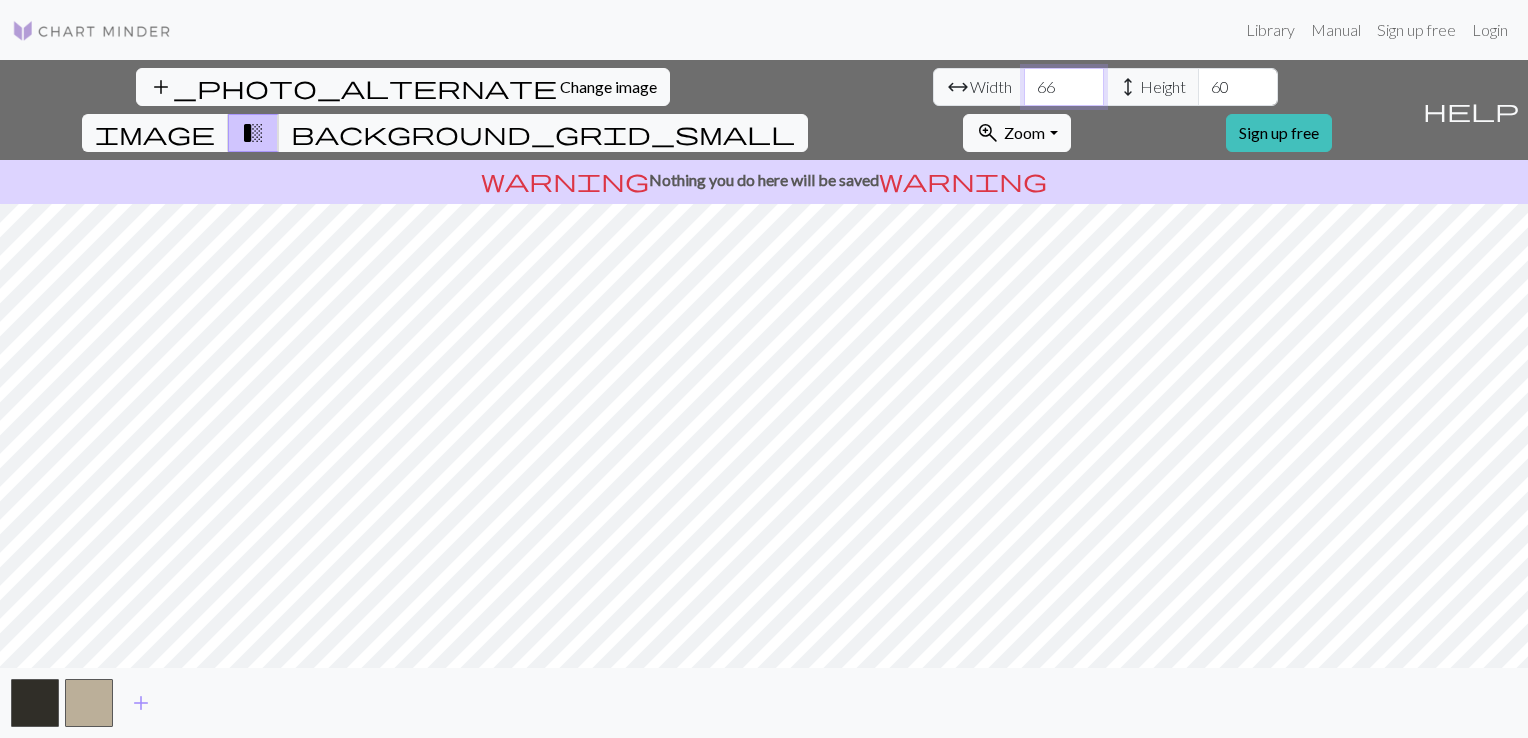 click on "66" at bounding box center (1064, 87) 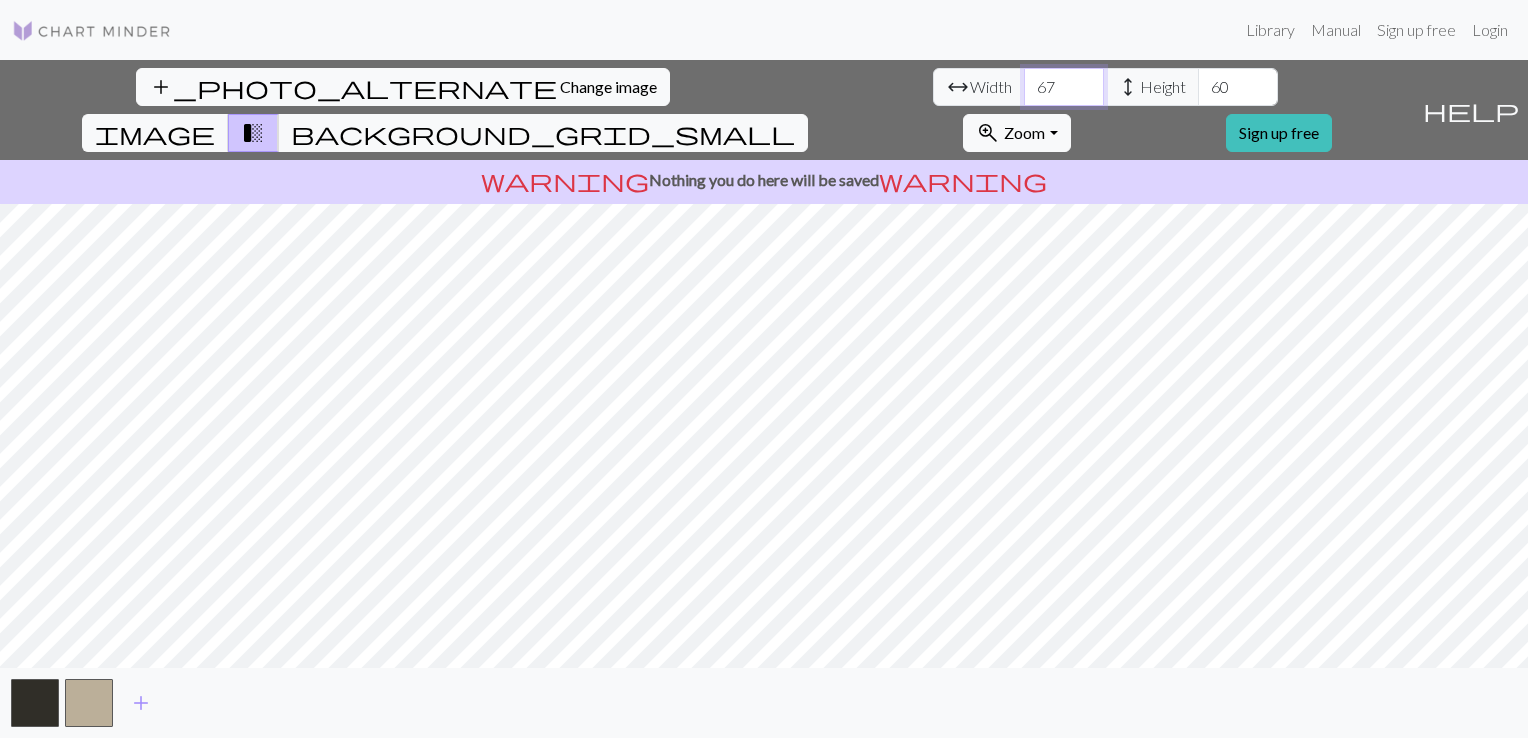 click on "67" at bounding box center [1064, 87] 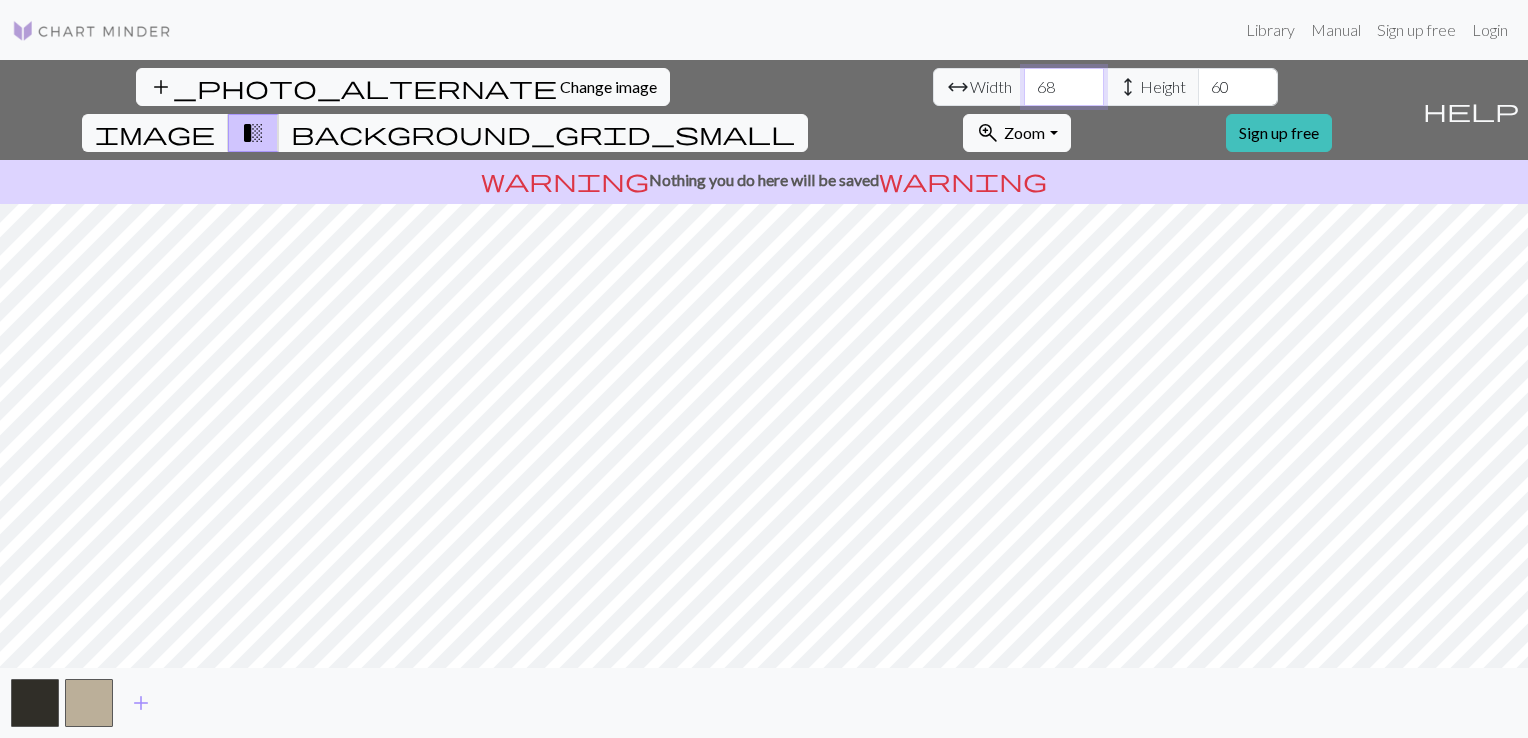 click on "68" at bounding box center (1064, 87) 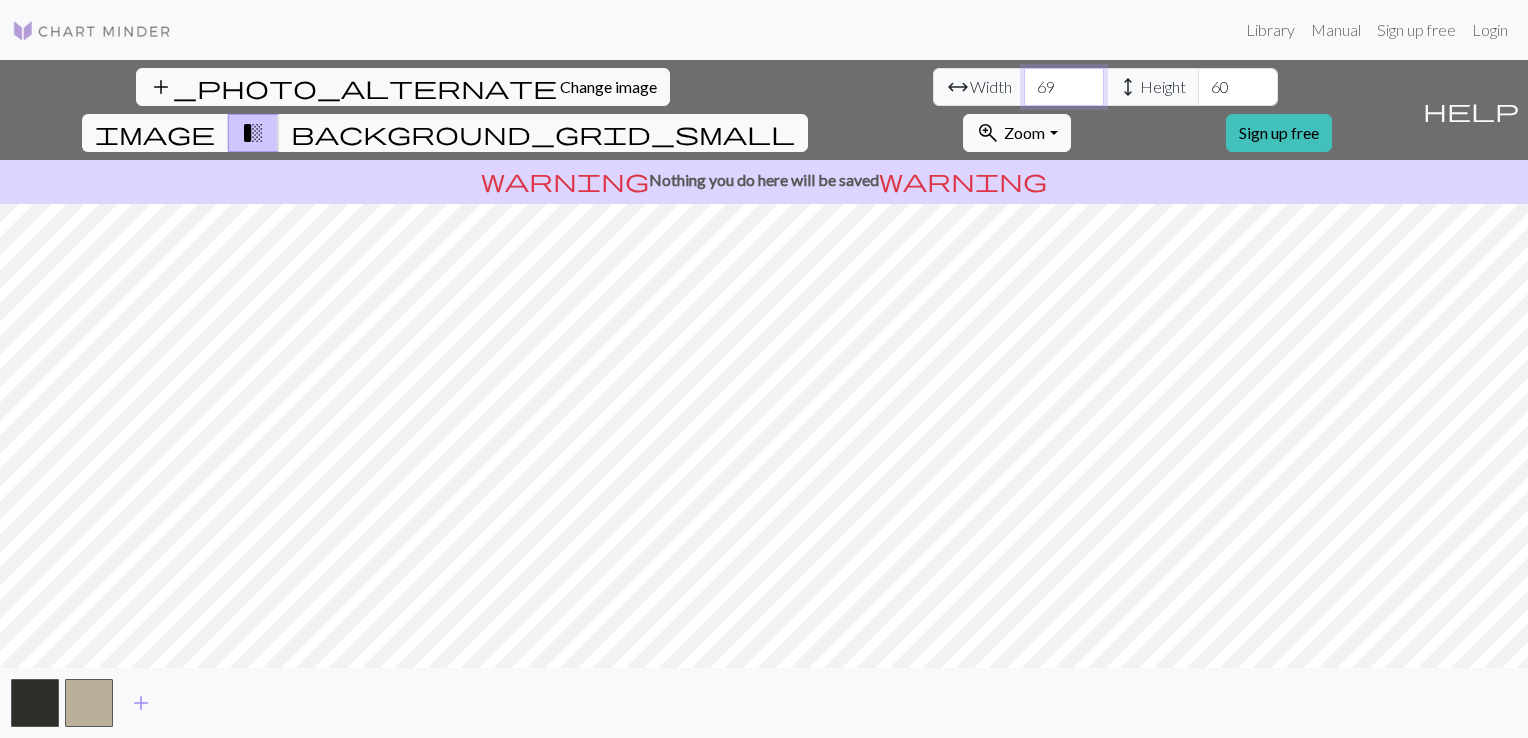 click on "69" at bounding box center [1064, 87] 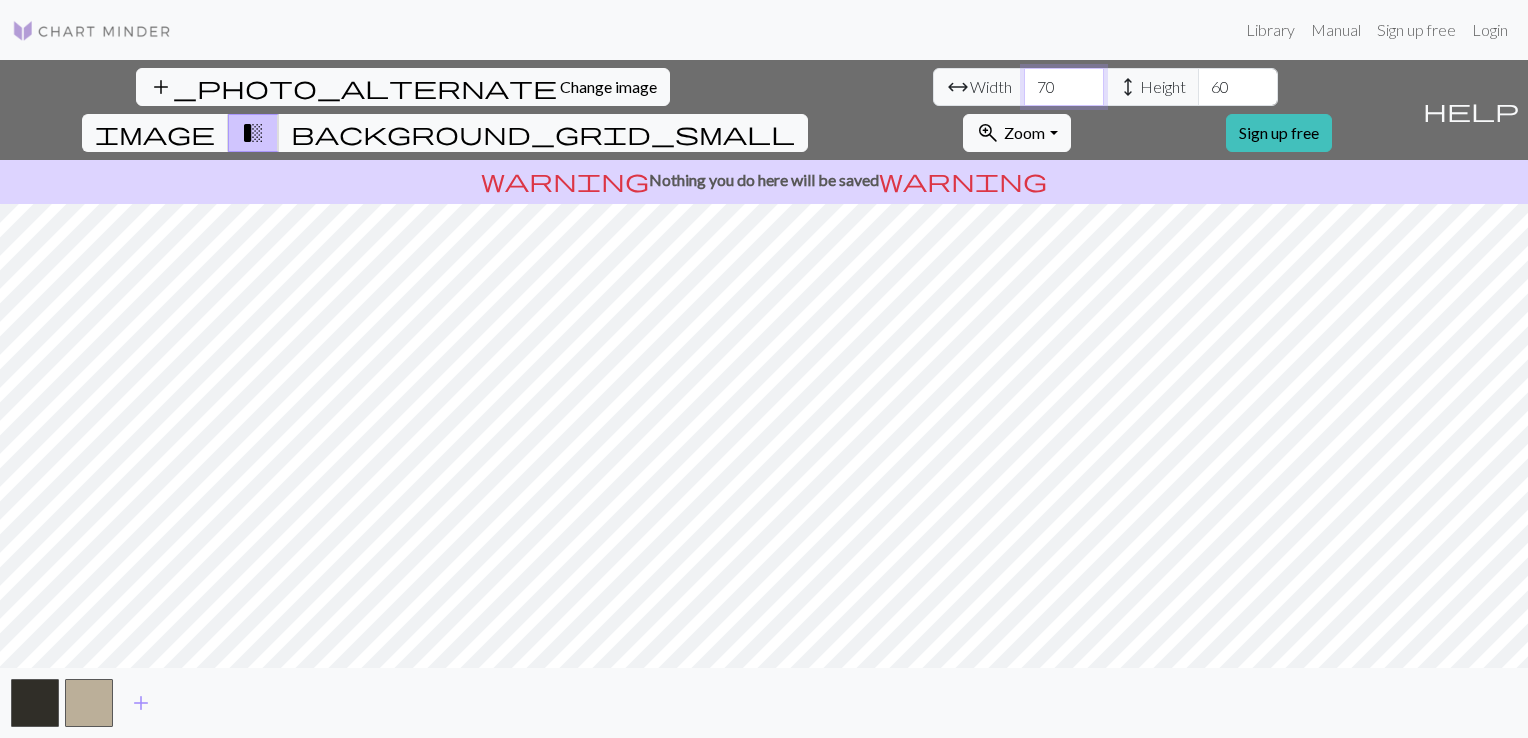 type on "70" 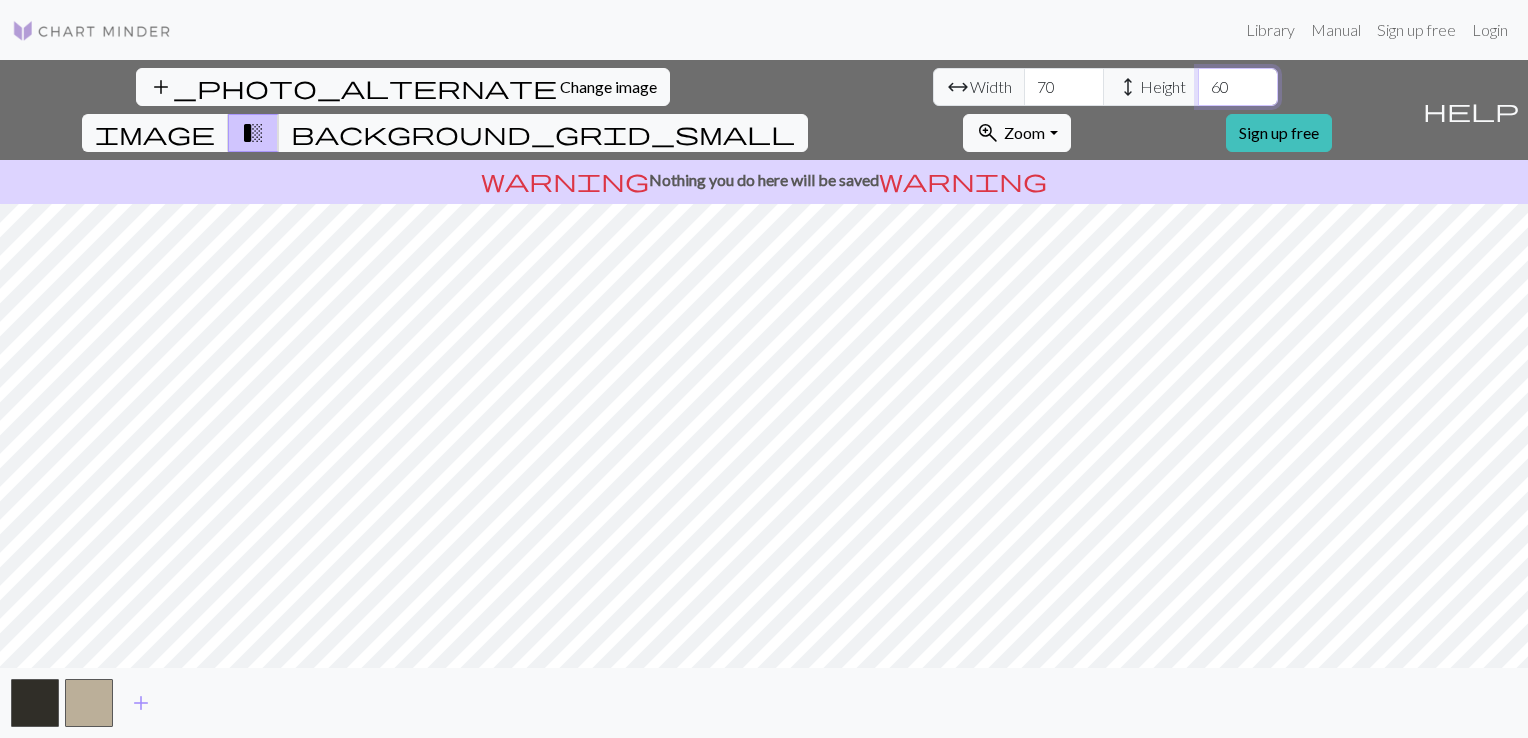 click on "61" at bounding box center [1238, 87] 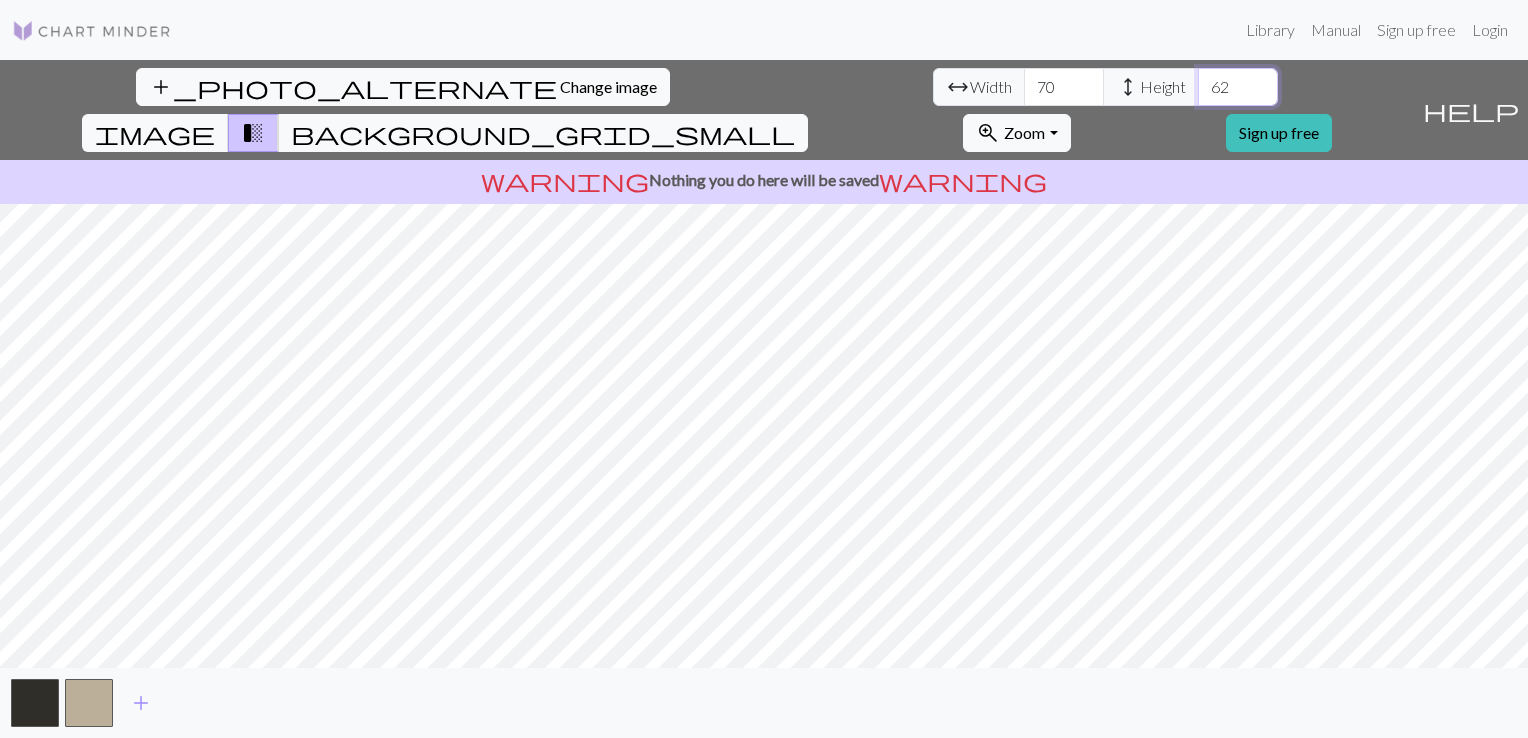 click on "62" at bounding box center (1238, 87) 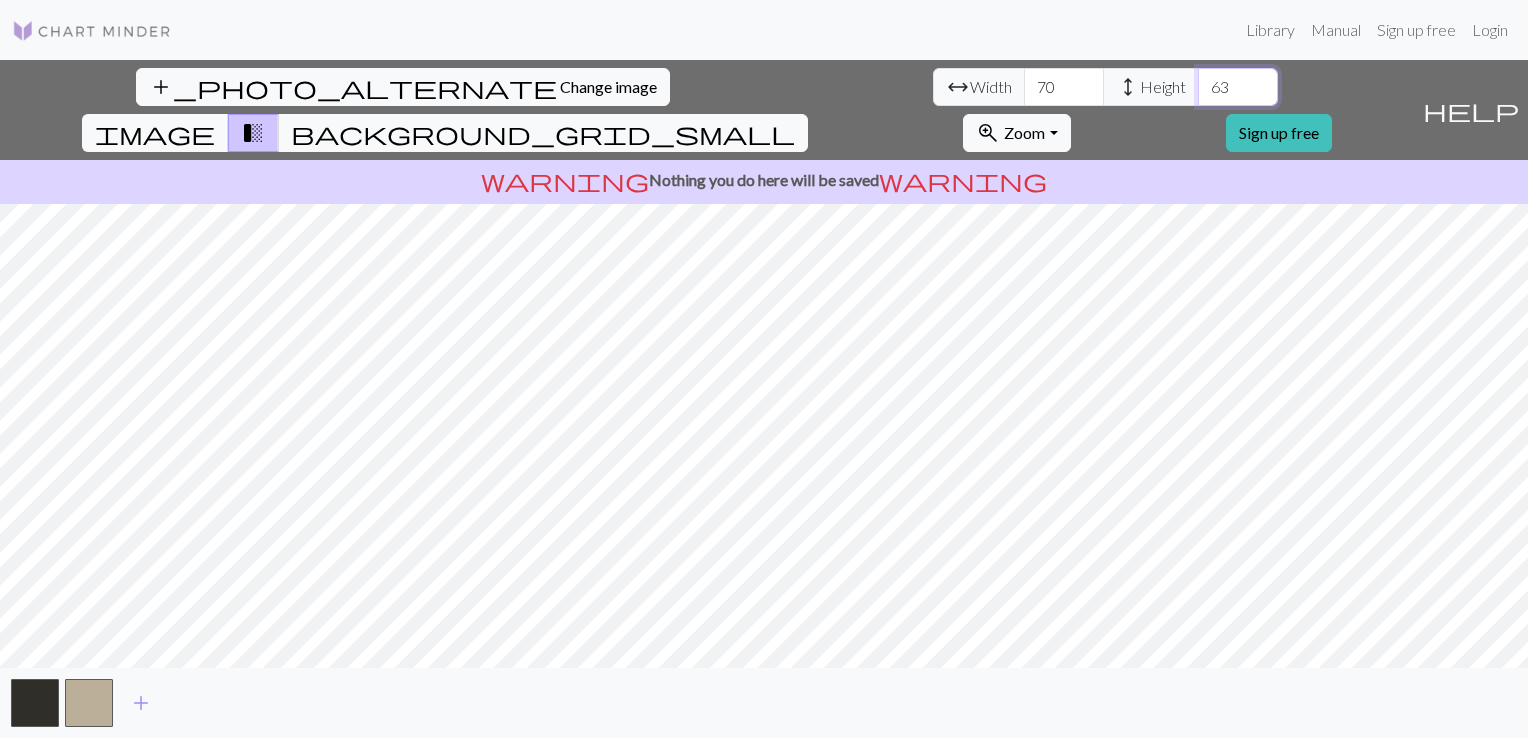 click on "63" at bounding box center (1238, 87) 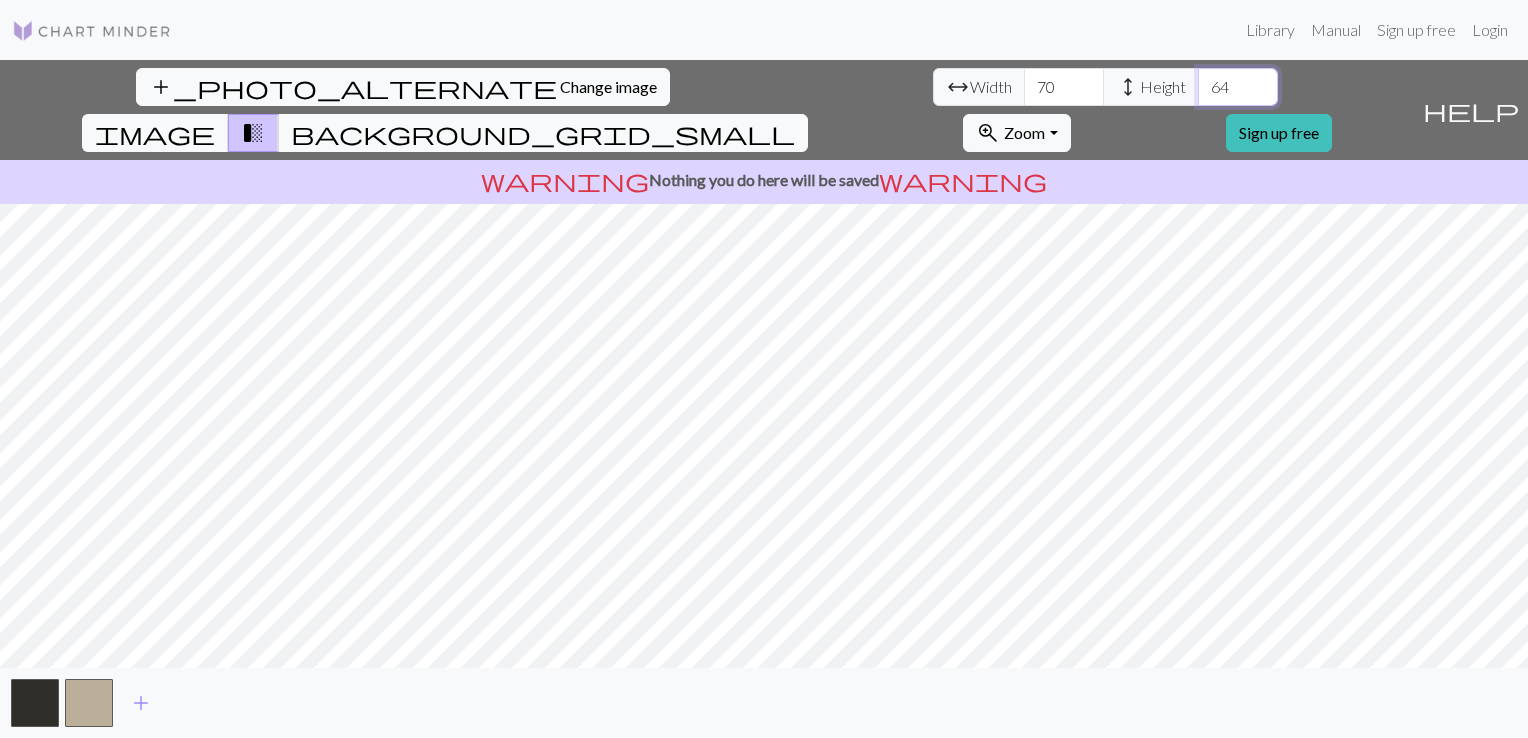 click on "64" at bounding box center (1238, 87) 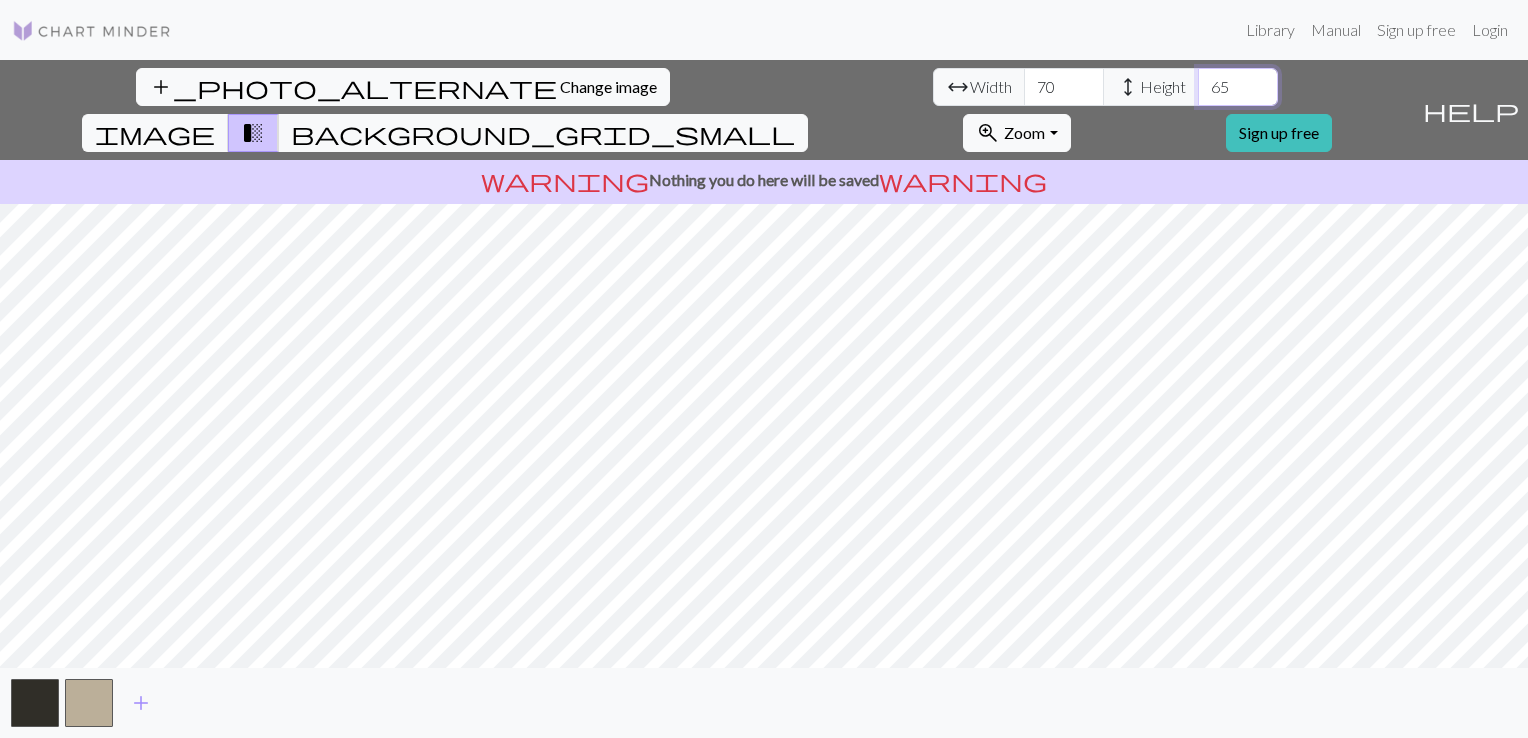 click on "65" at bounding box center [1238, 87] 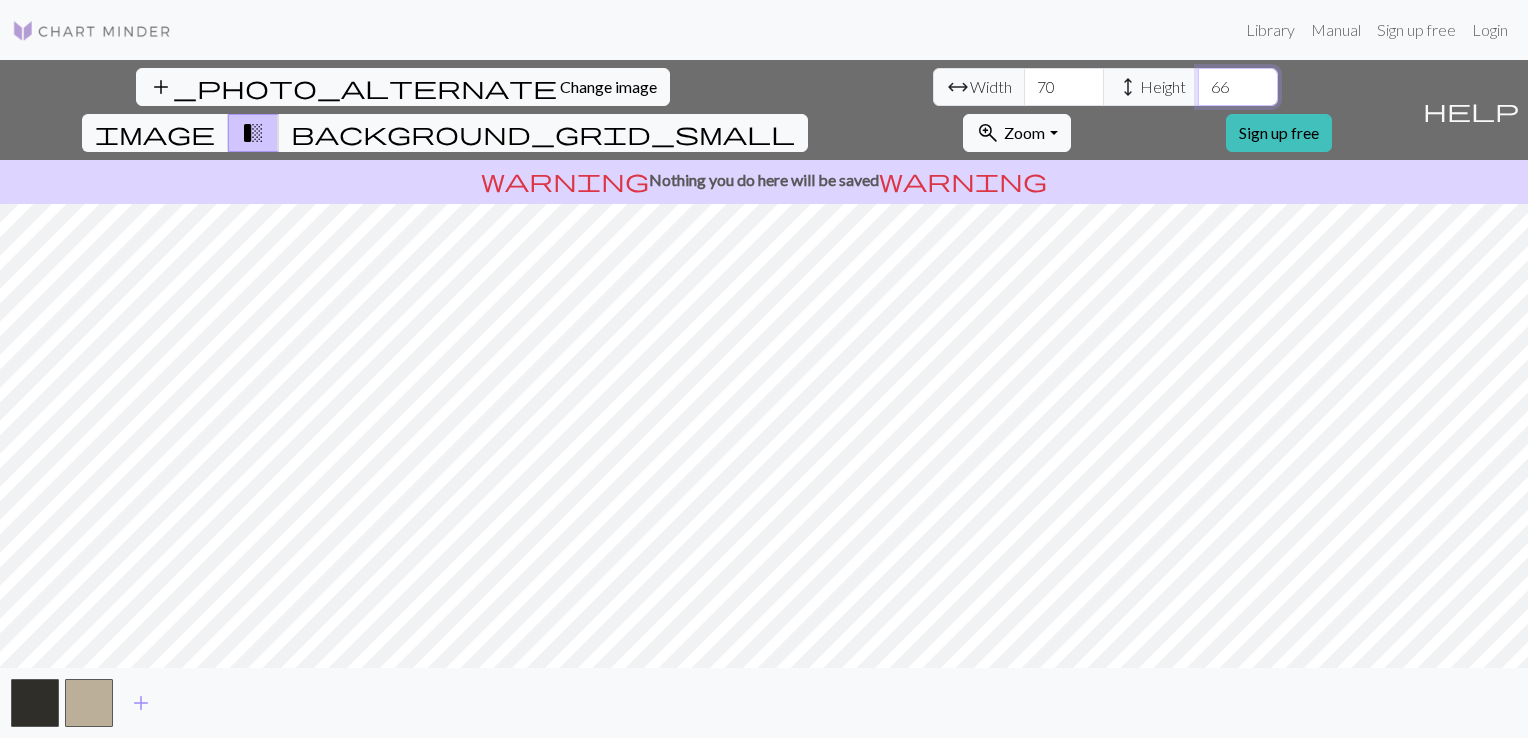 click on "66" at bounding box center [1238, 87] 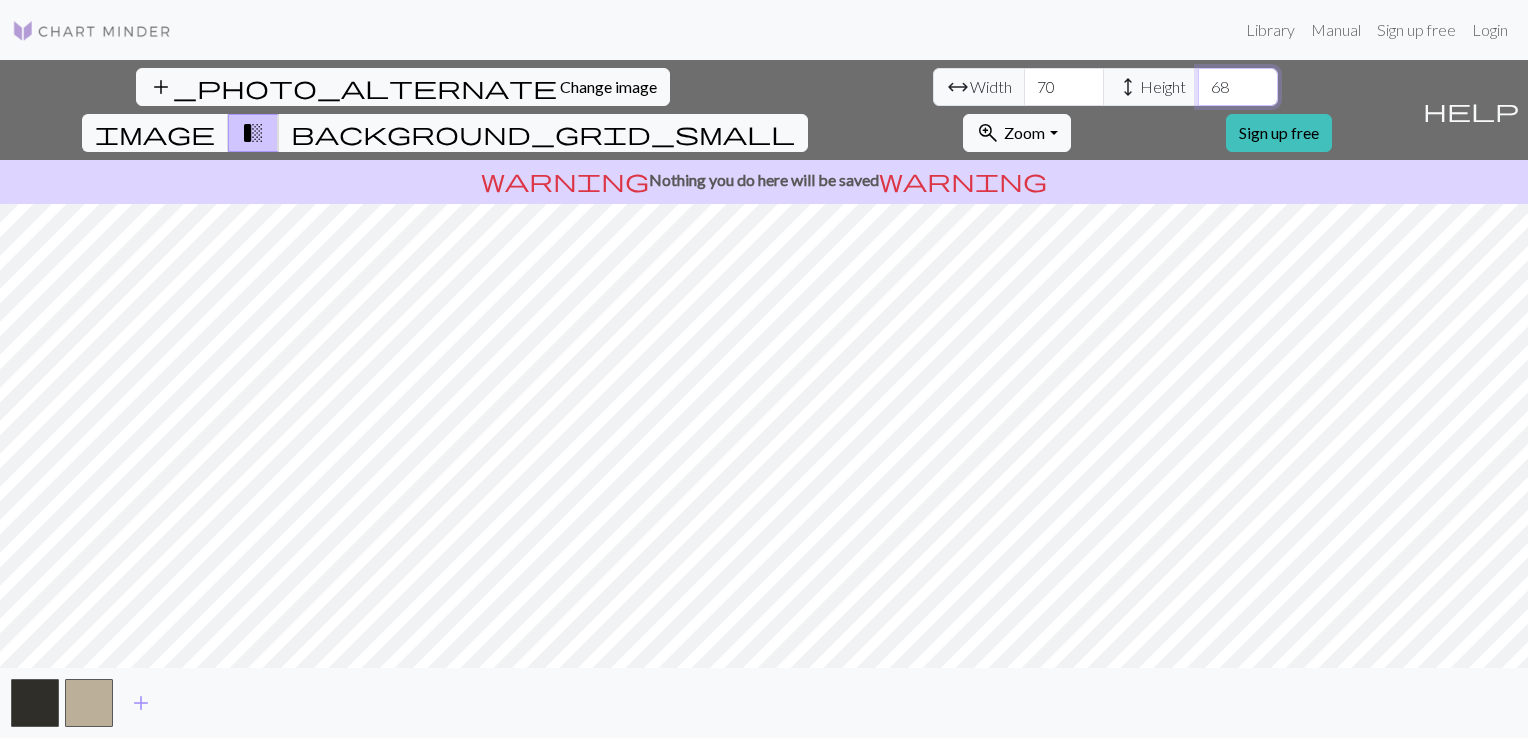 click on "68" at bounding box center [1238, 87] 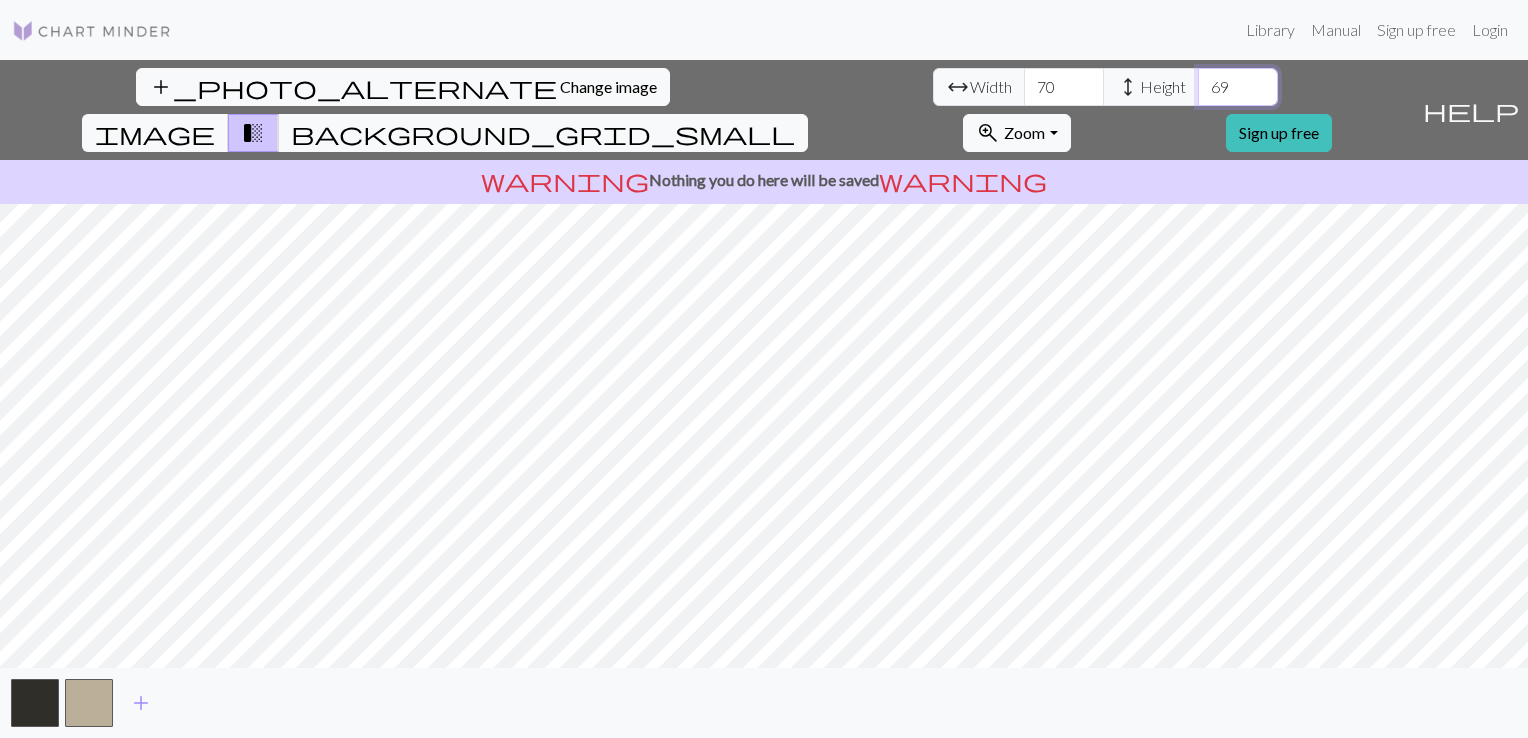 click on "69" at bounding box center [1238, 87] 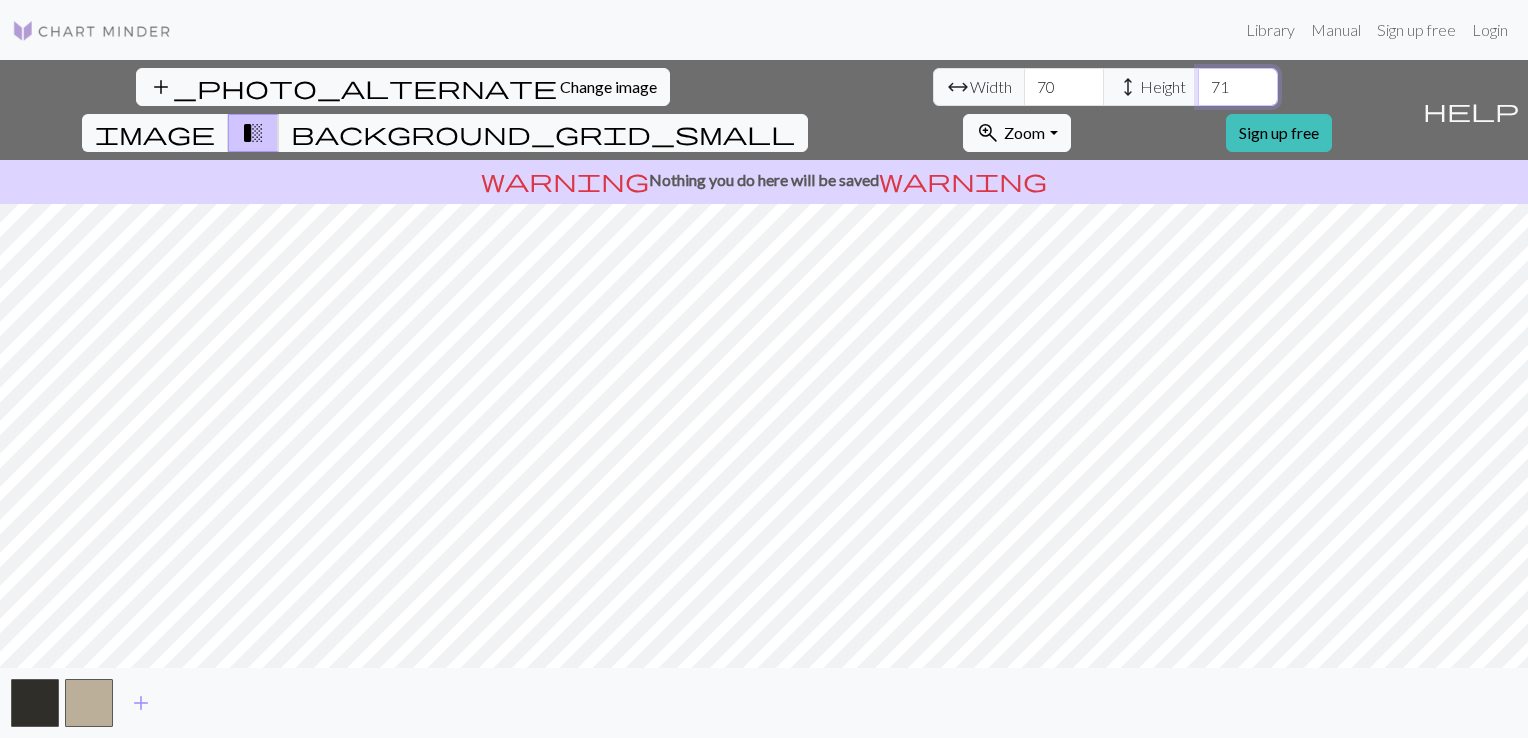 type on "71" 